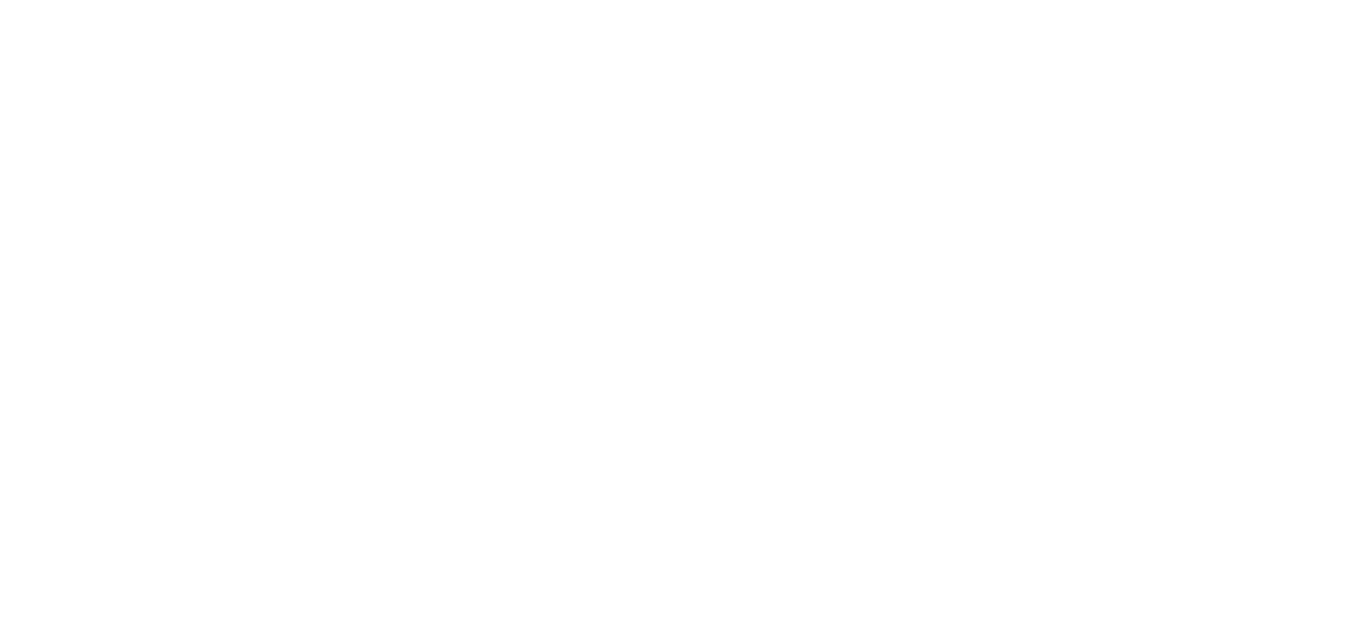 scroll, scrollTop: 0, scrollLeft: 0, axis: both 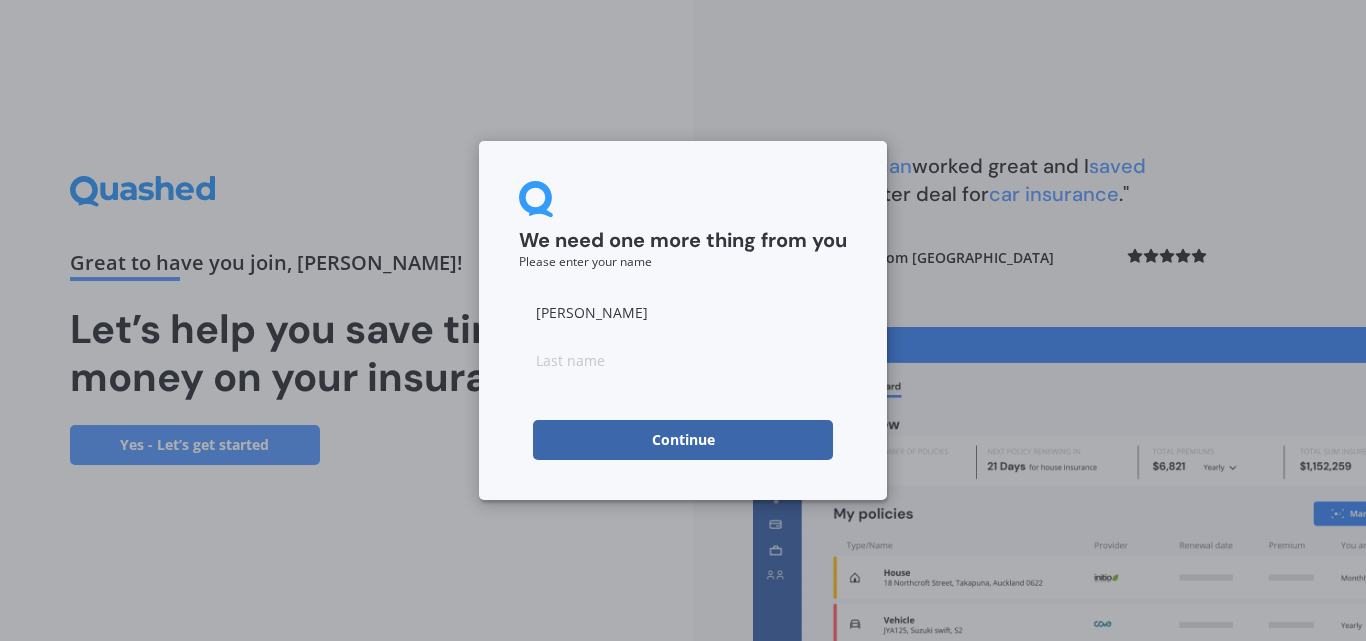 click at bounding box center (683, 360) 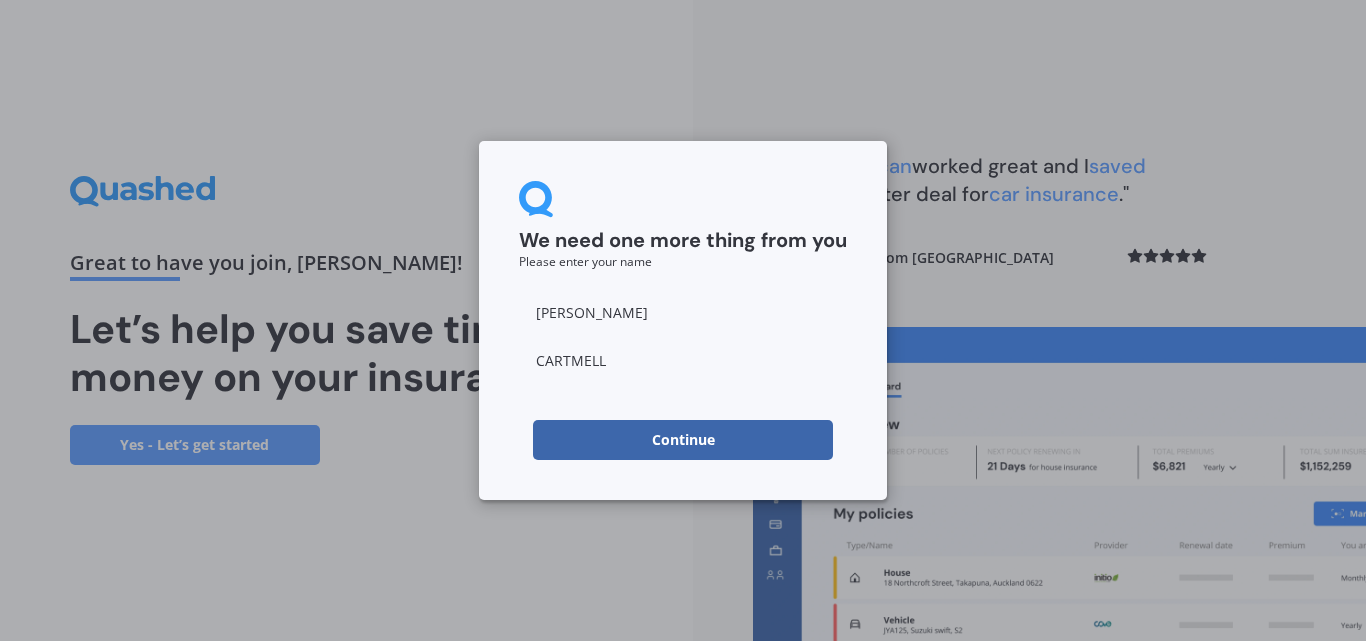 click on "Continue" at bounding box center (683, 440) 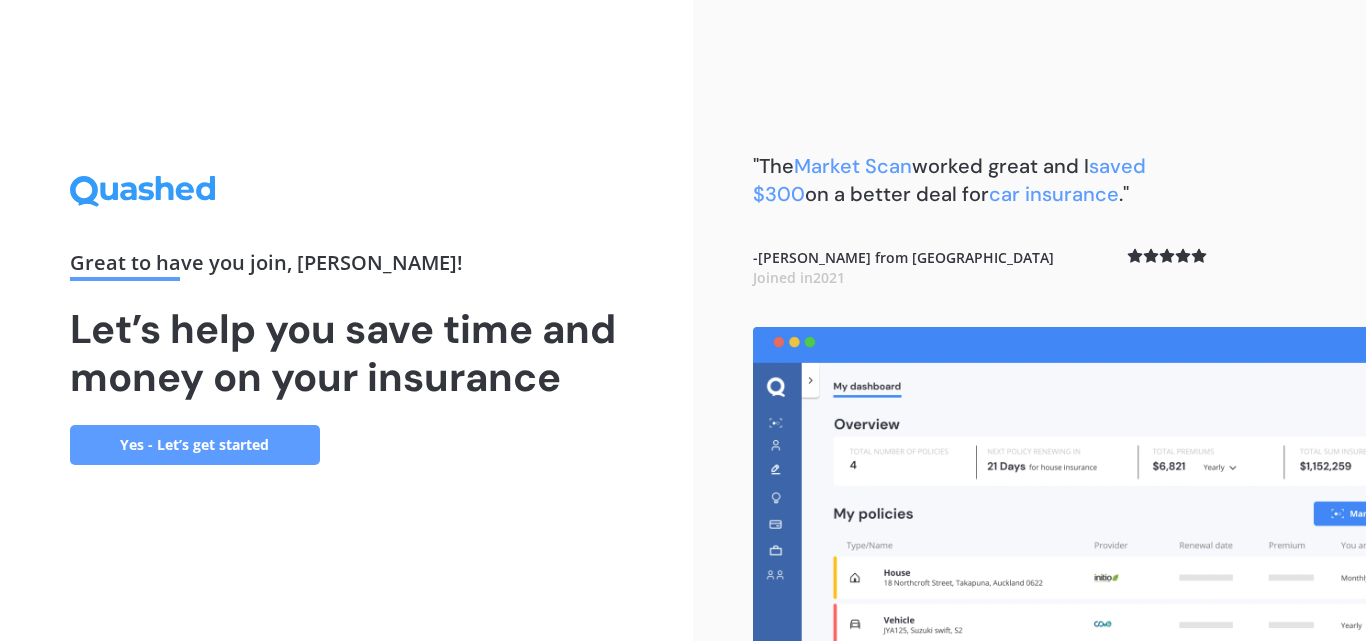 click on "Yes - Let’s get started" at bounding box center [195, 445] 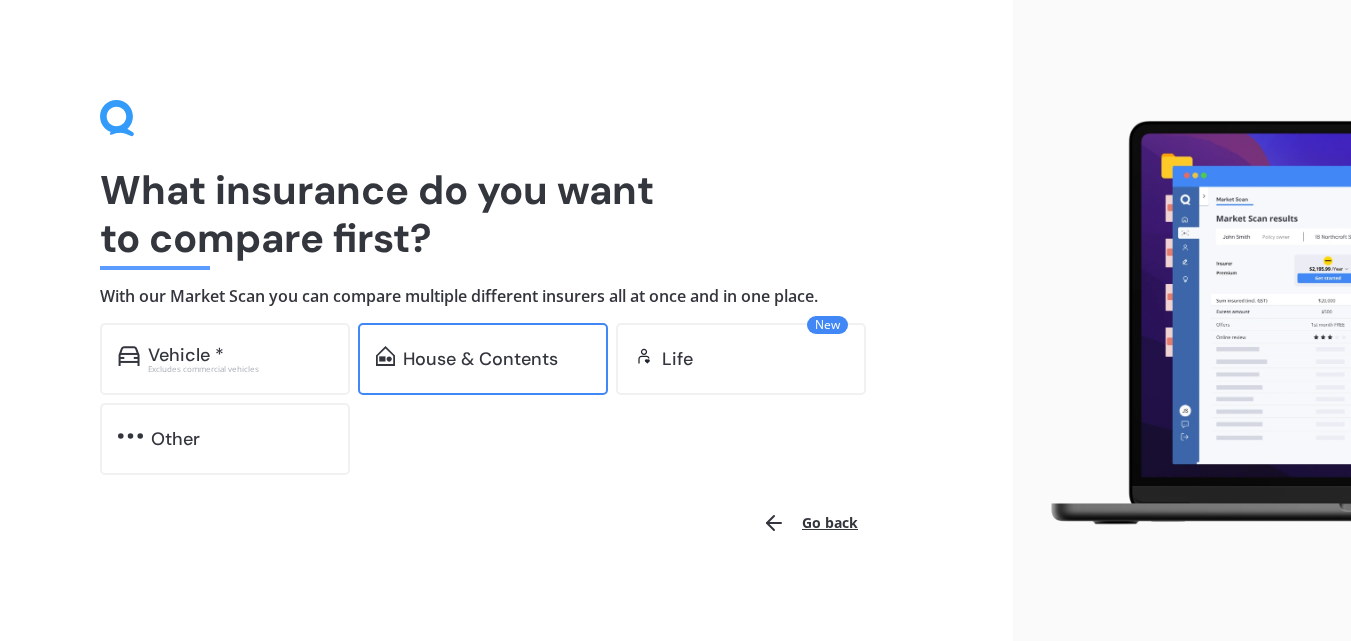 click on "House & Contents" at bounding box center [480, 359] 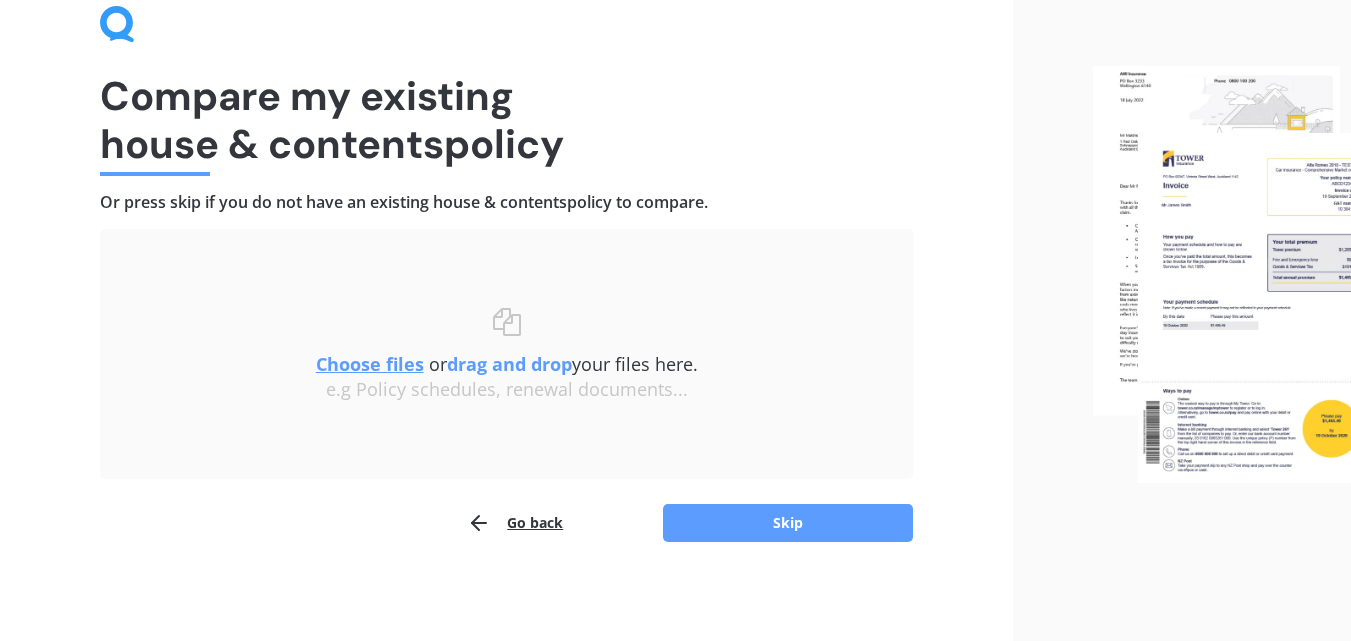 scroll, scrollTop: 96, scrollLeft: 0, axis: vertical 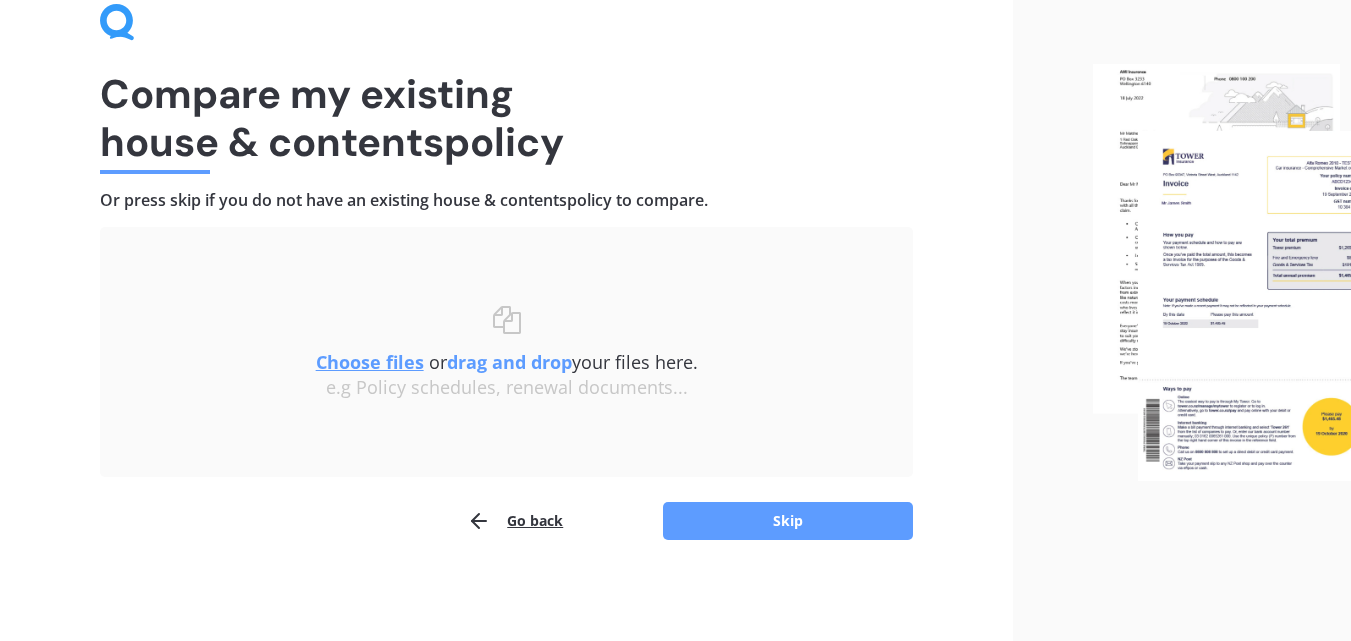 click on "e.g Policy schedules, renewal documents..." at bounding box center (506, 388) 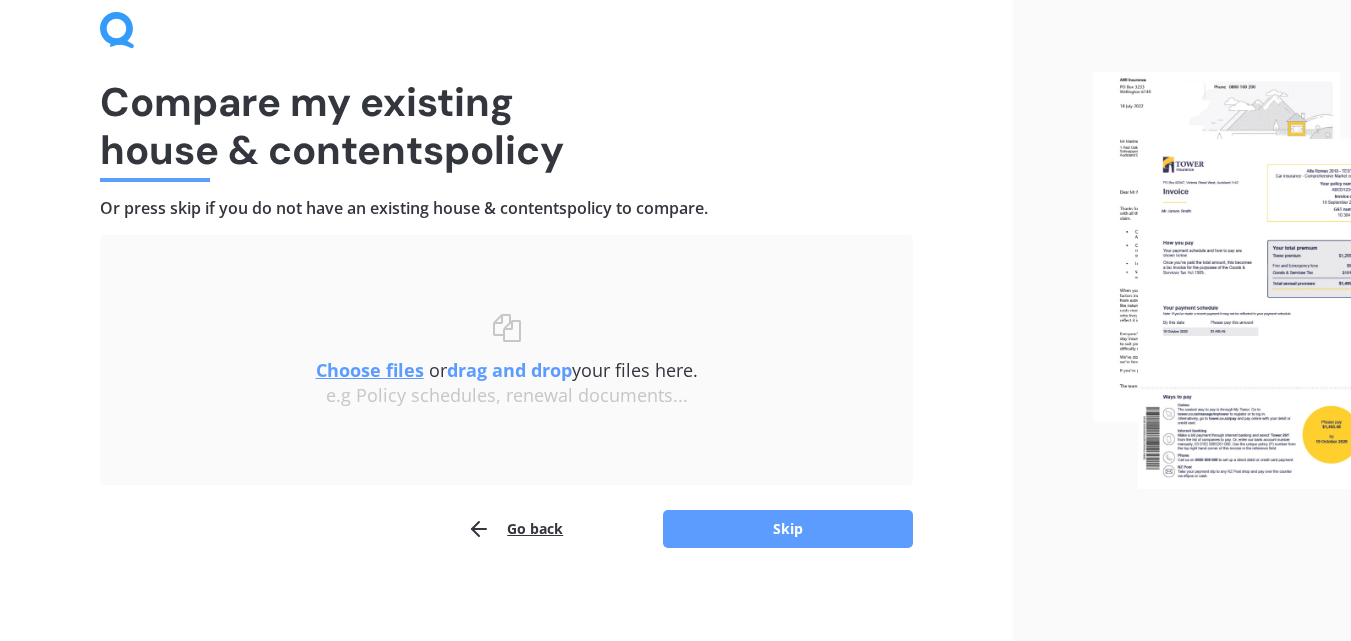 scroll, scrollTop: 96, scrollLeft: 0, axis: vertical 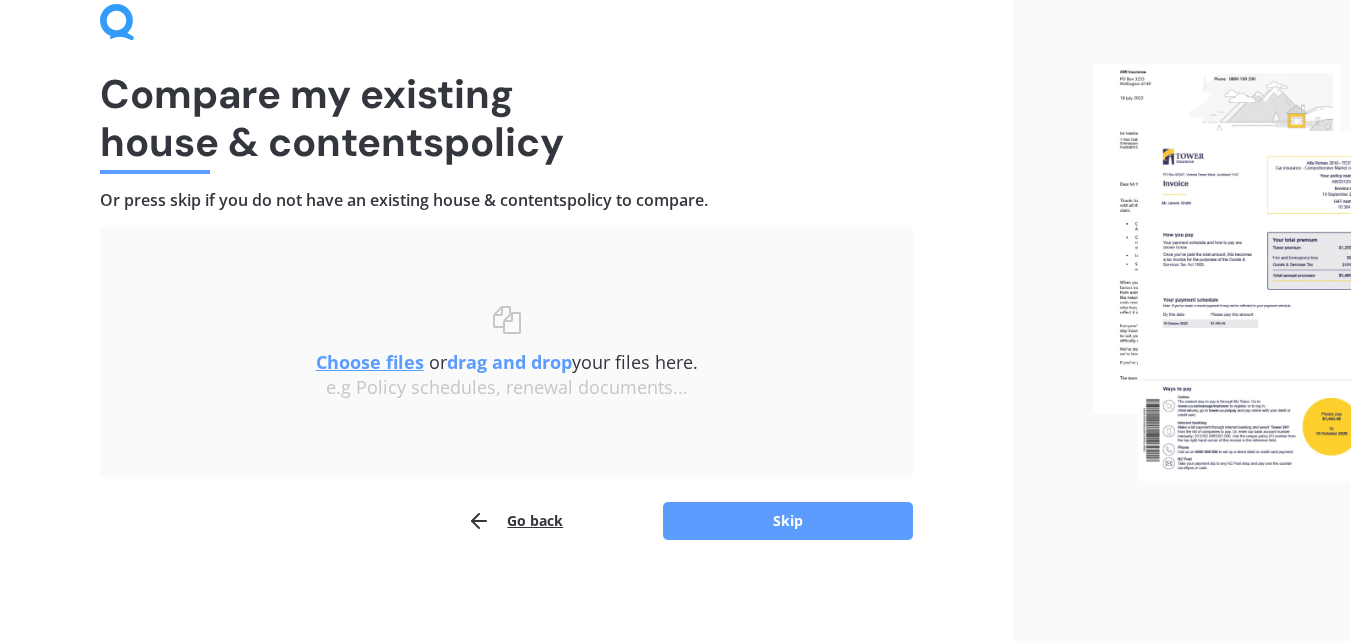 drag, startPoint x: 432, startPoint y: 383, endPoint x: 361, endPoint y: 340, distance: 83.00603 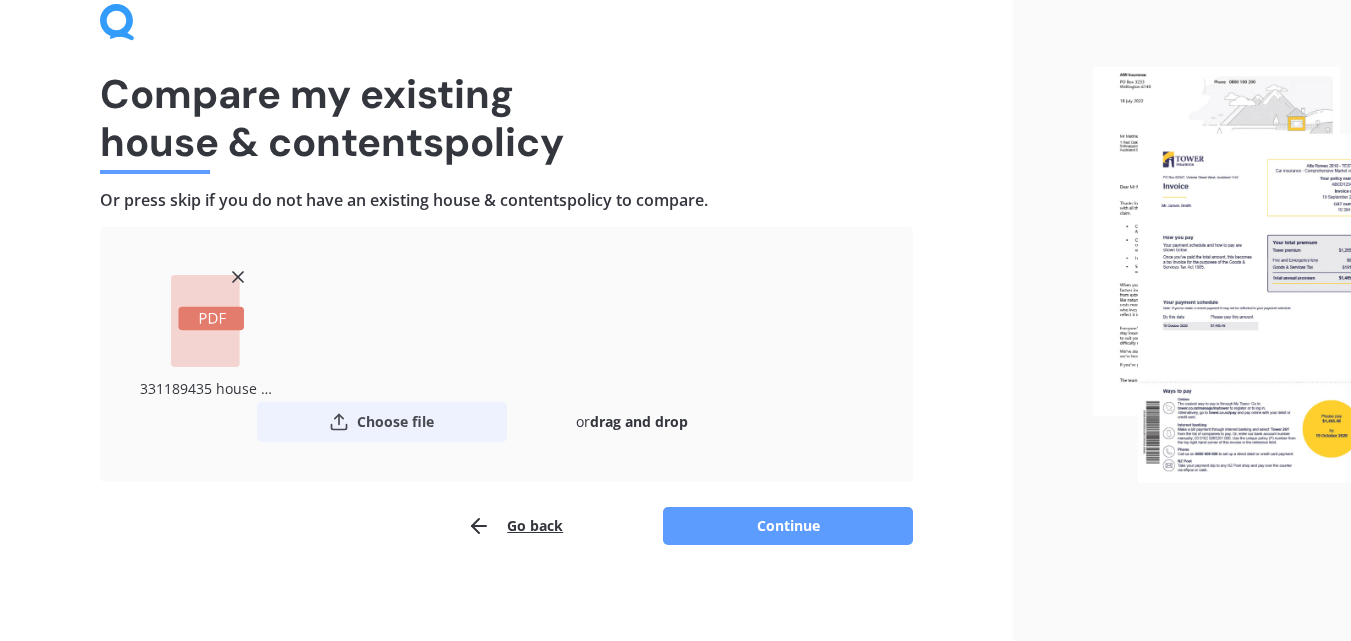 click on "Choose file" at bounding box center [382, 422] 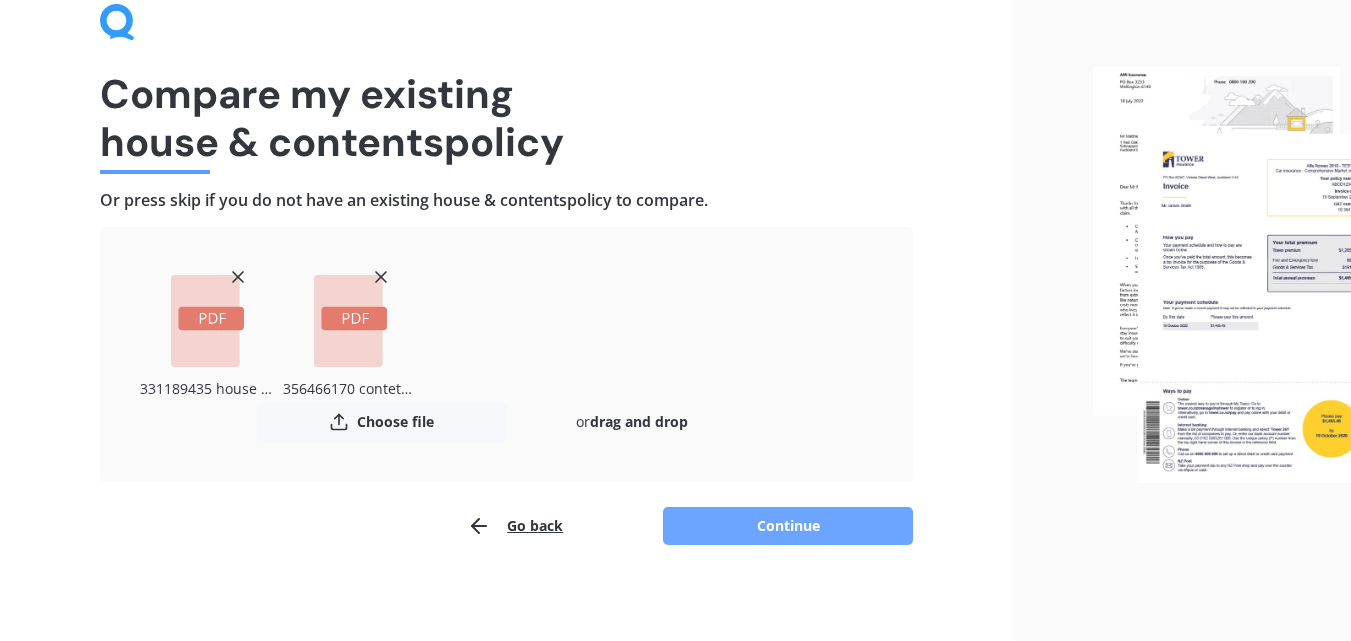 click on "Continue" at bounding box center (788, 526) 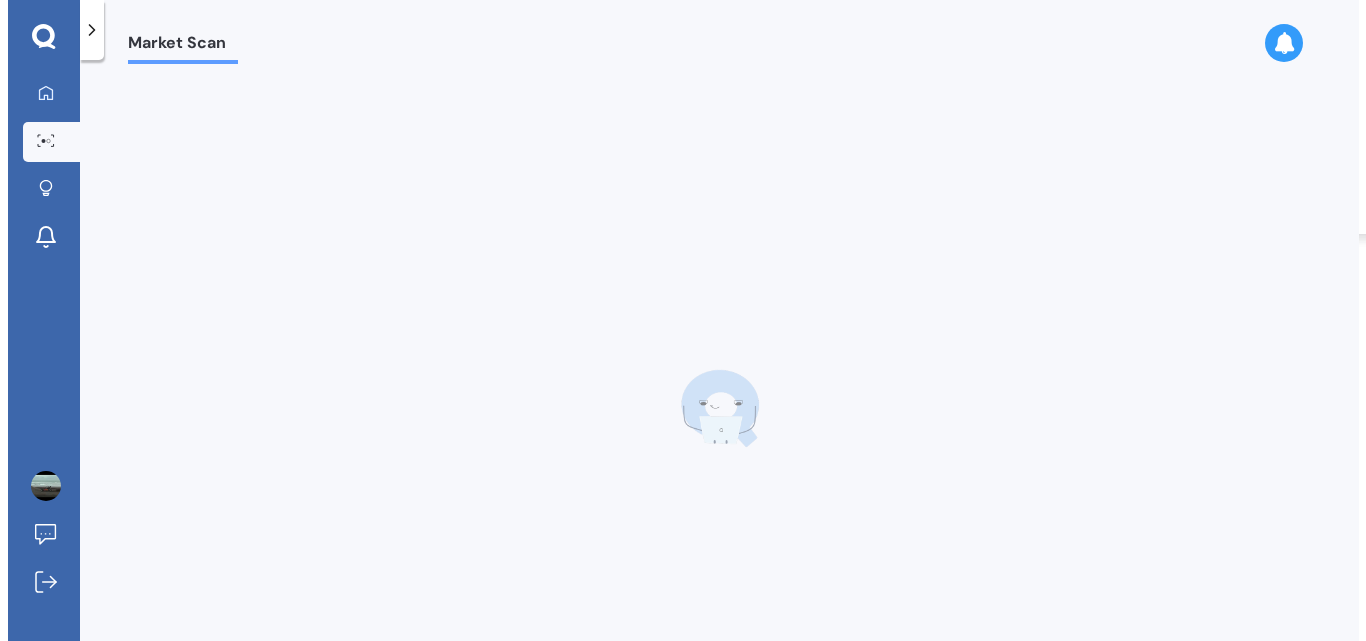scroll, scrollTop: 0, scrollLeft: 0, axis: both 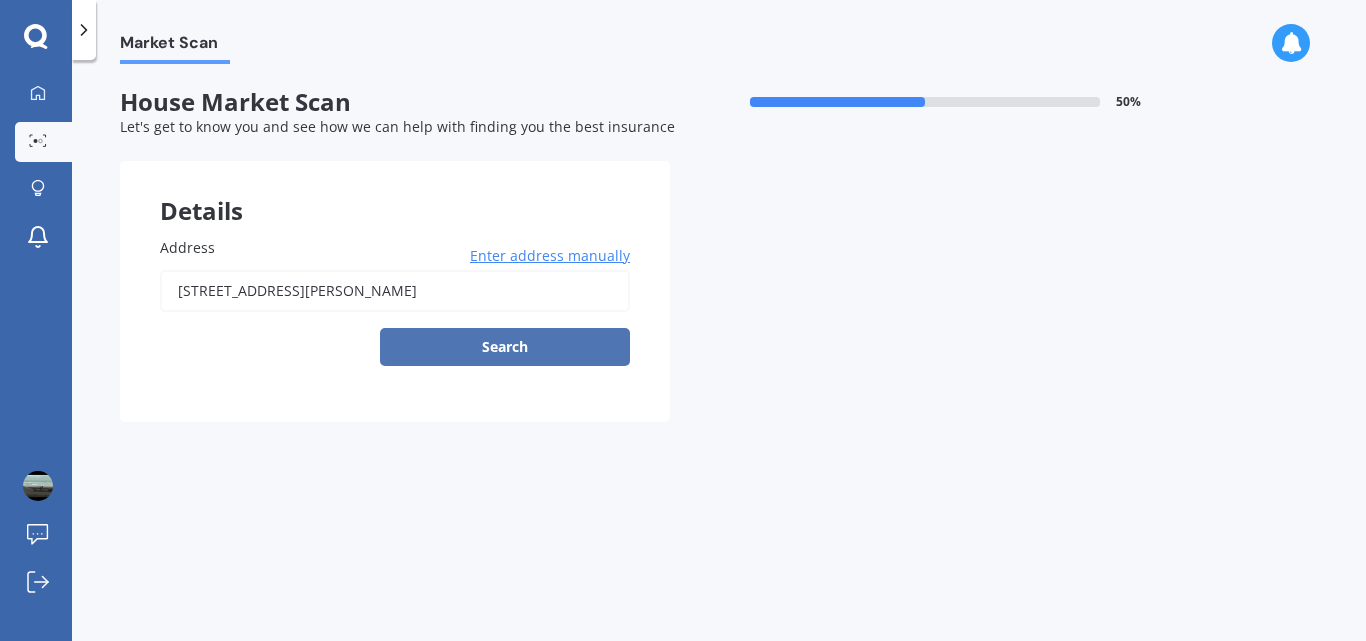 click on "Search" at bounding box center (505, 347) 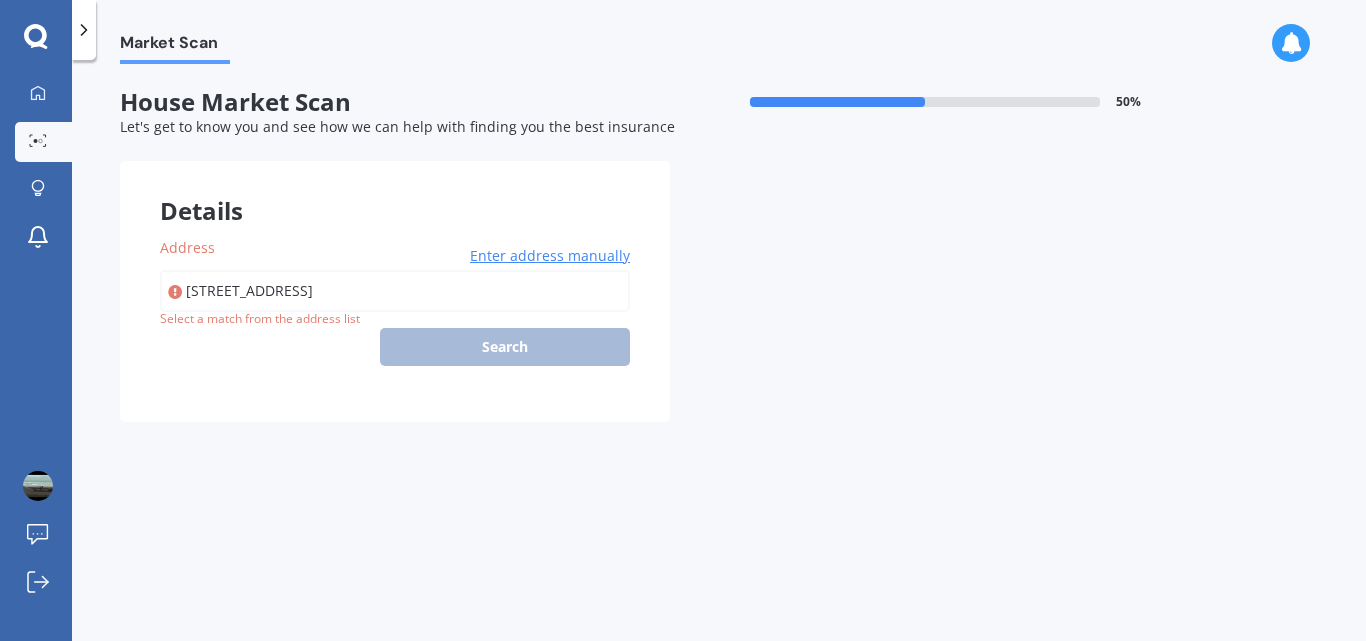type on "[STREET_ADDRESS][PERSON_NAME]" 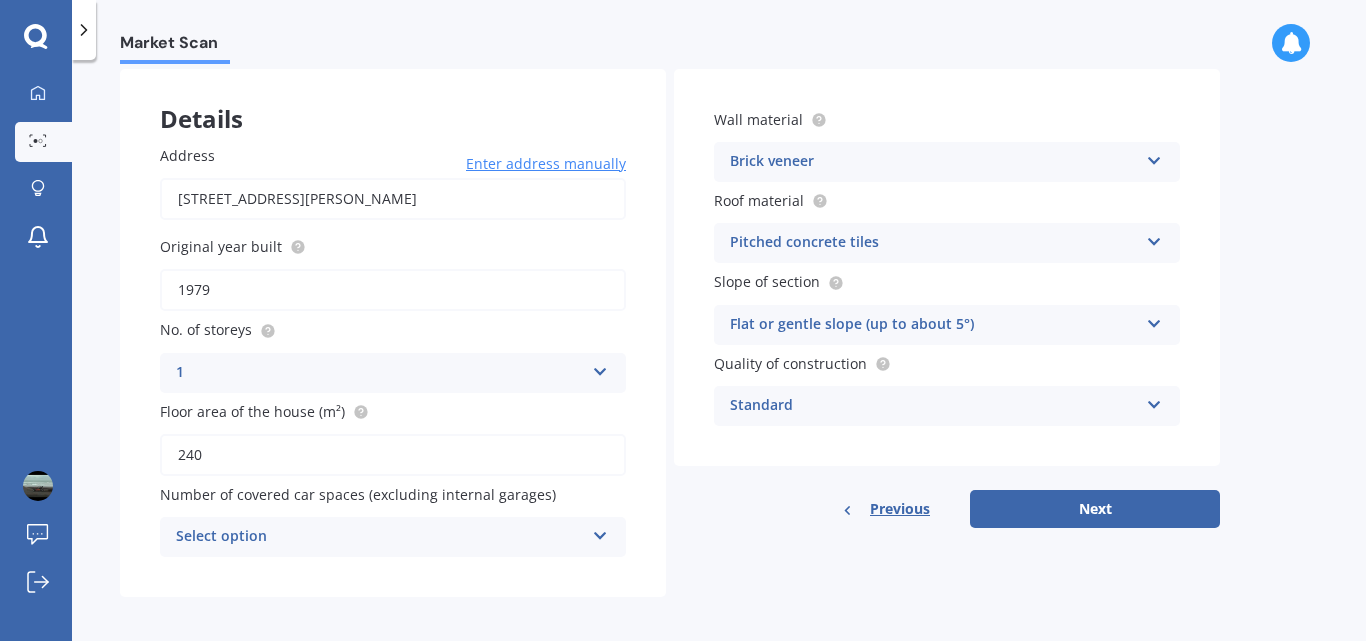 scroll, scrollTop: 101, scrollLeft: 0, axis: vertical 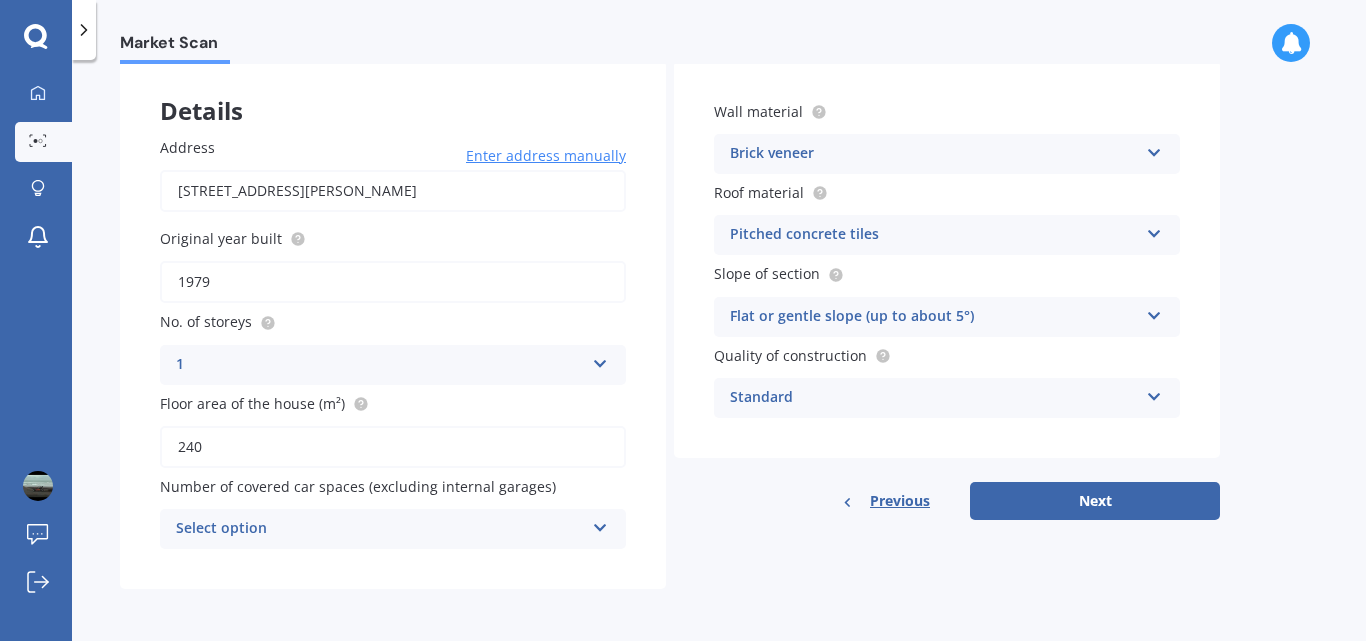 click at bounding box center (600, 524) 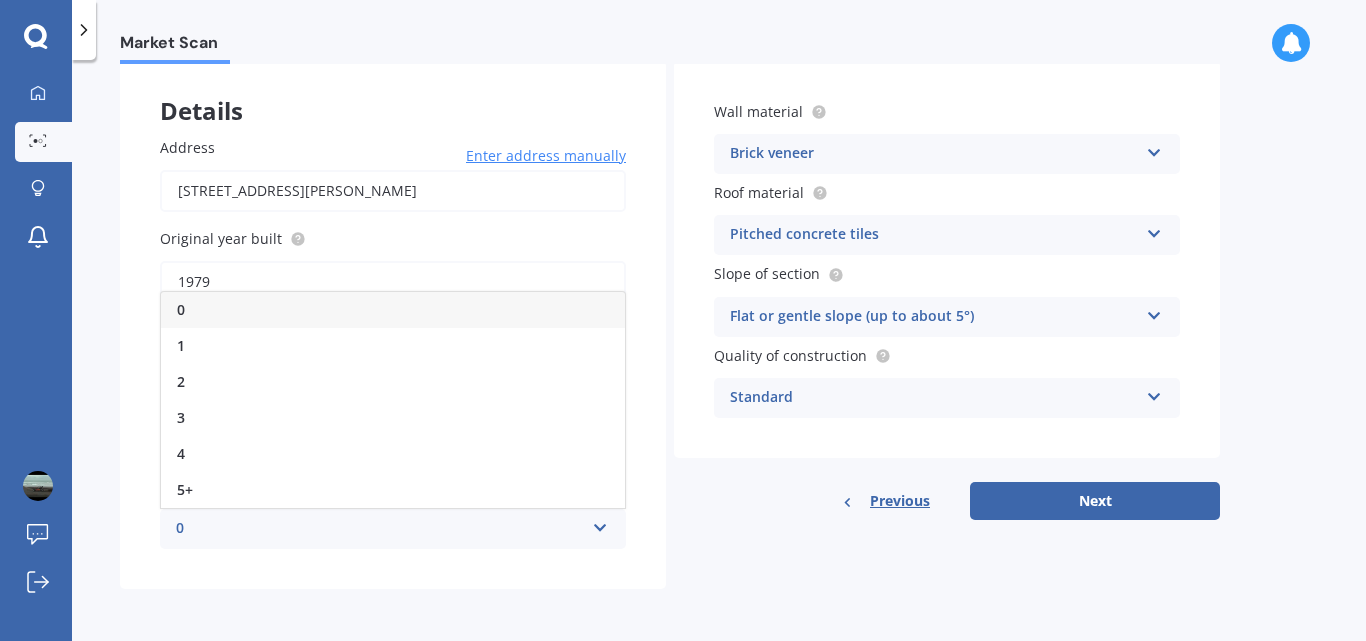 click at bounding box center (600, 524) 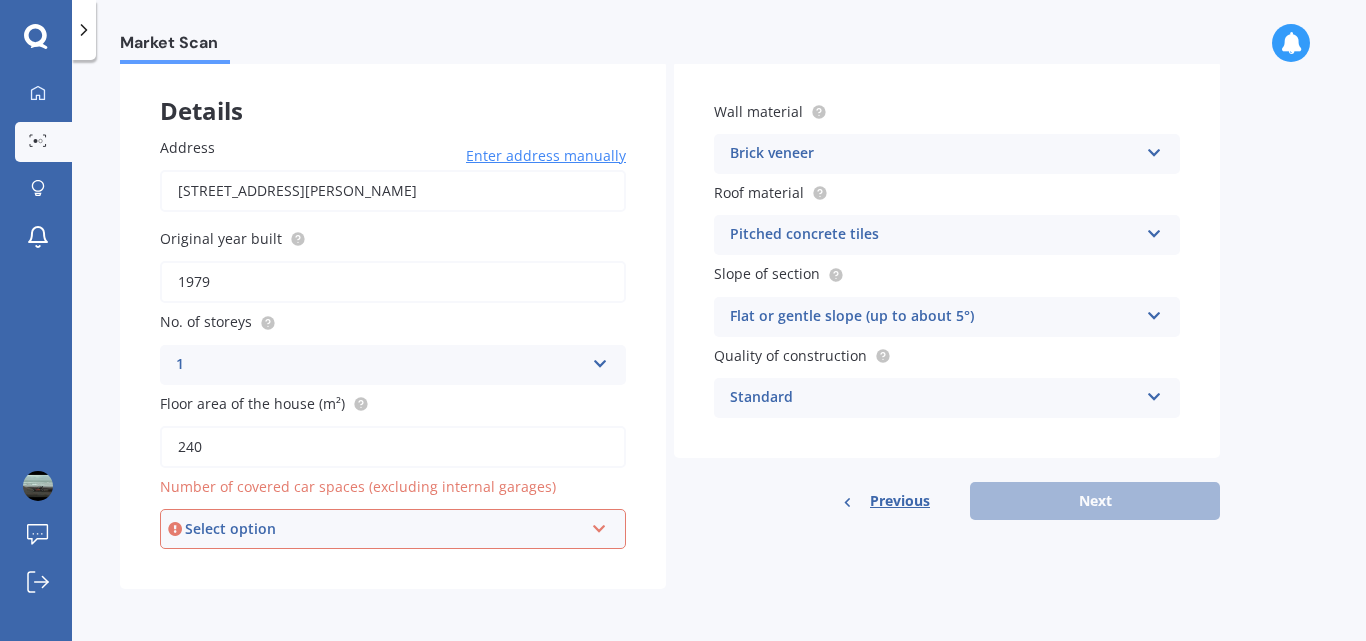 click at bounding box center [599, 525] 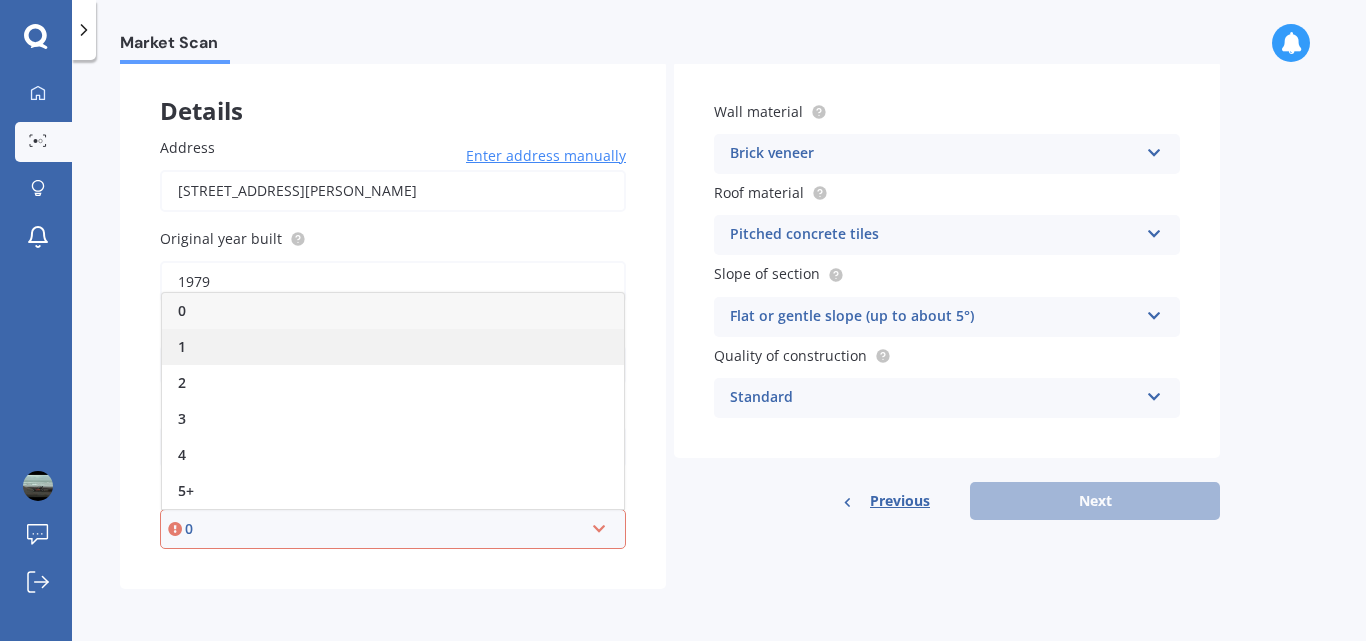 click on "1" at bounding box center [393, 347] 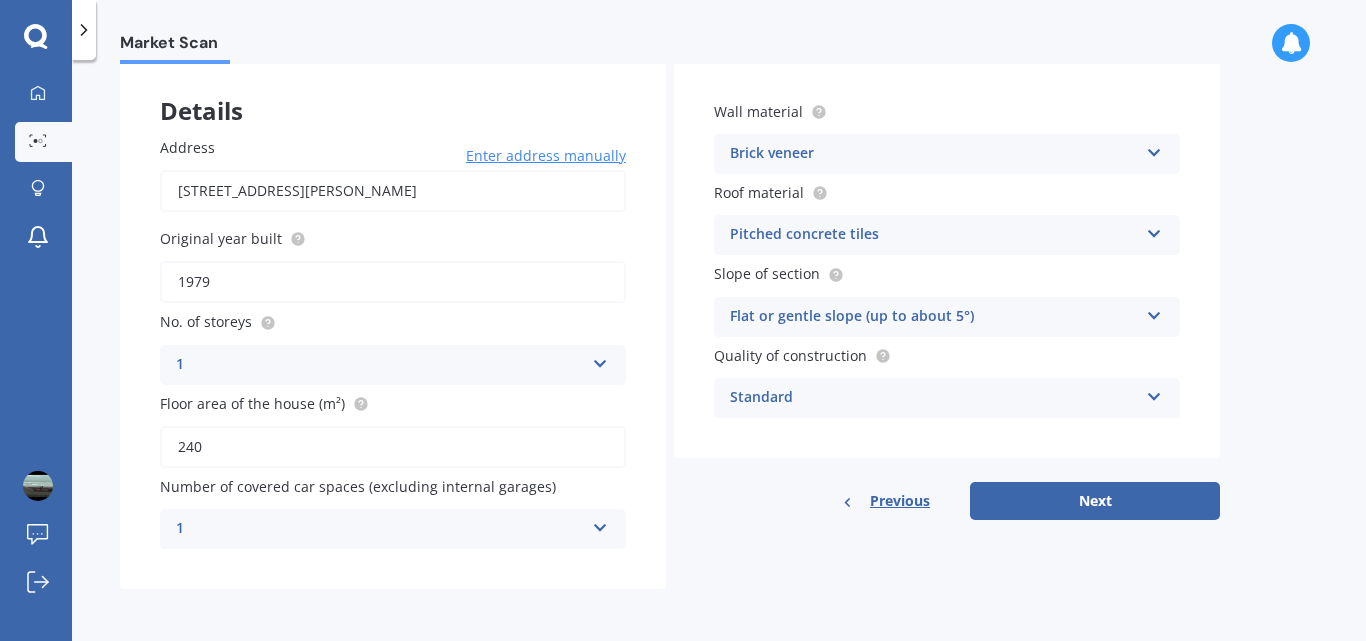 click at bounding box center (1154, 393) 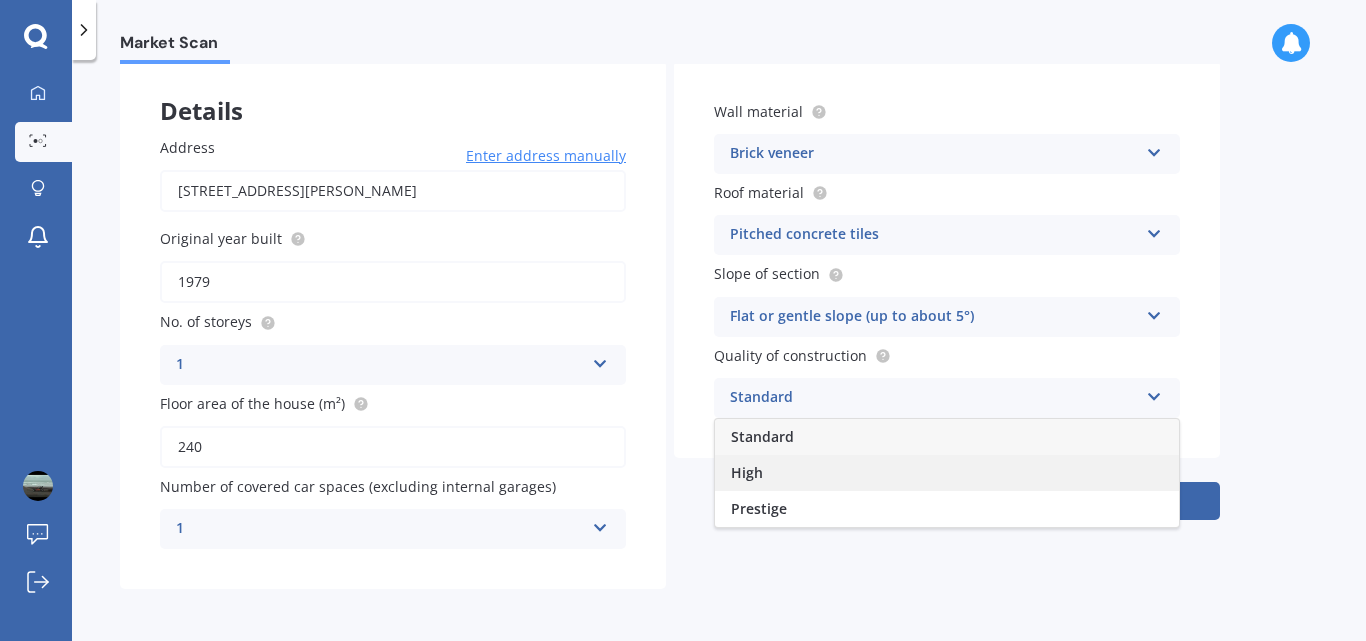 click on "High" at bounding box center (947, 473) 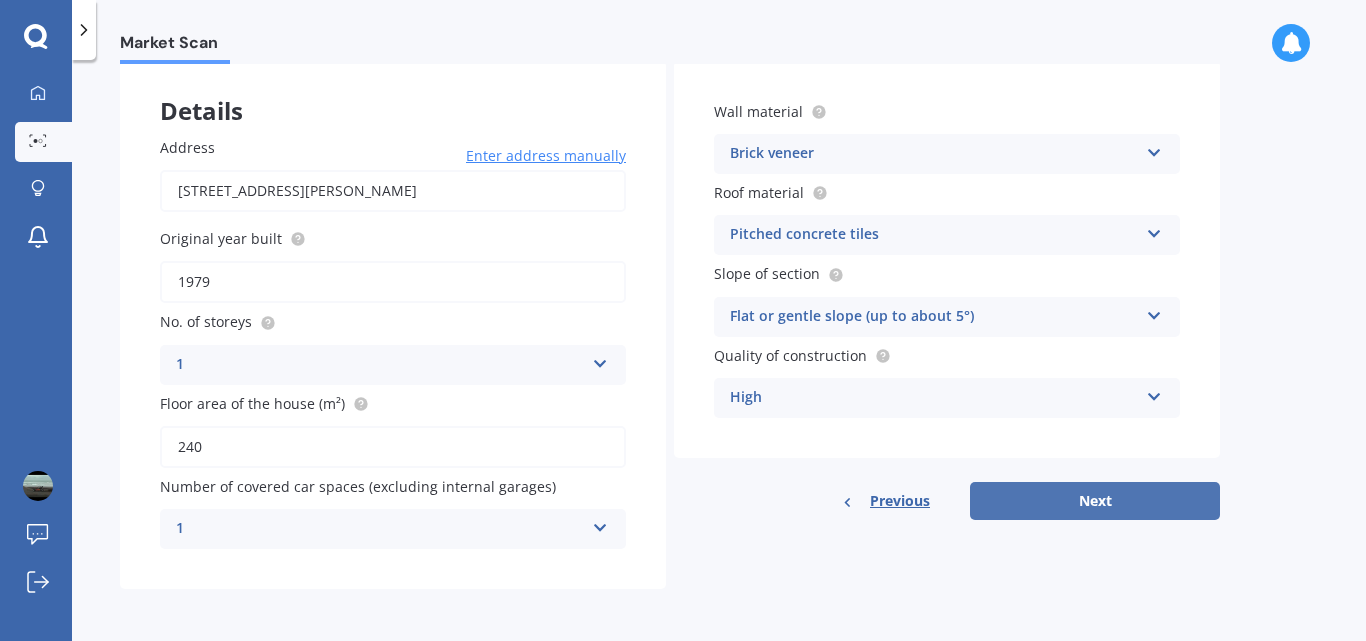 click on "Next" at bounding box center [1095, 501] 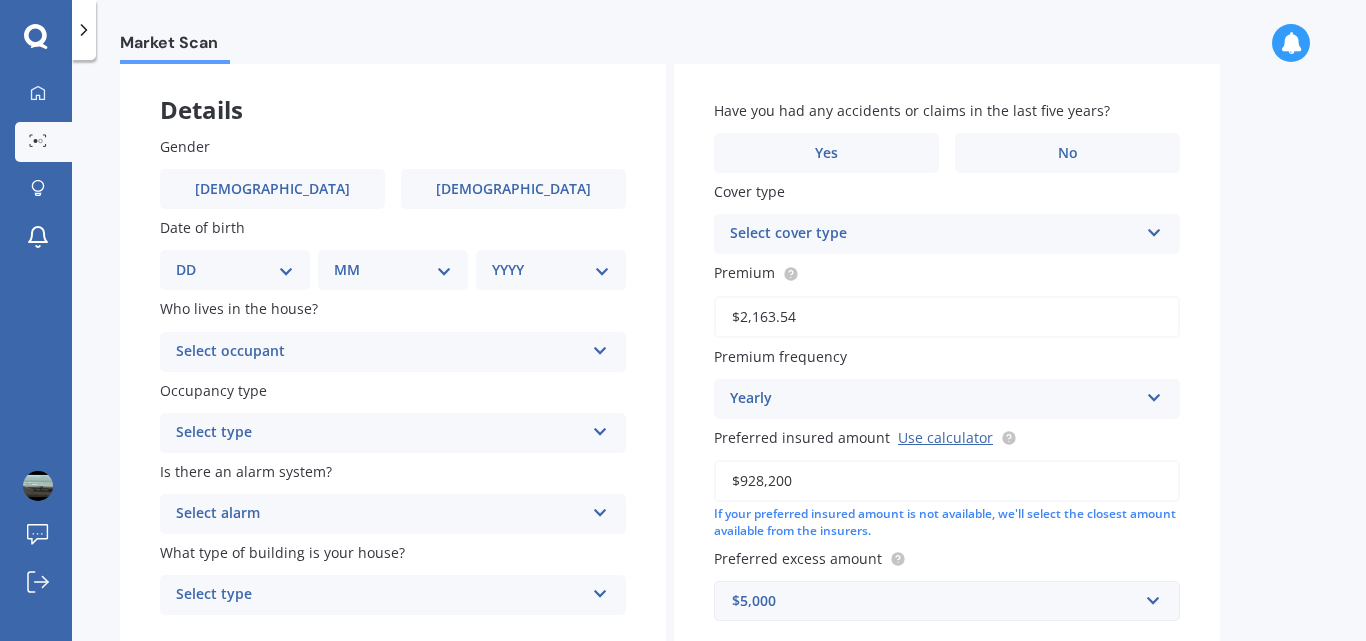 scroll, scrollTop: 0, scrollLeft: 0, axis: both 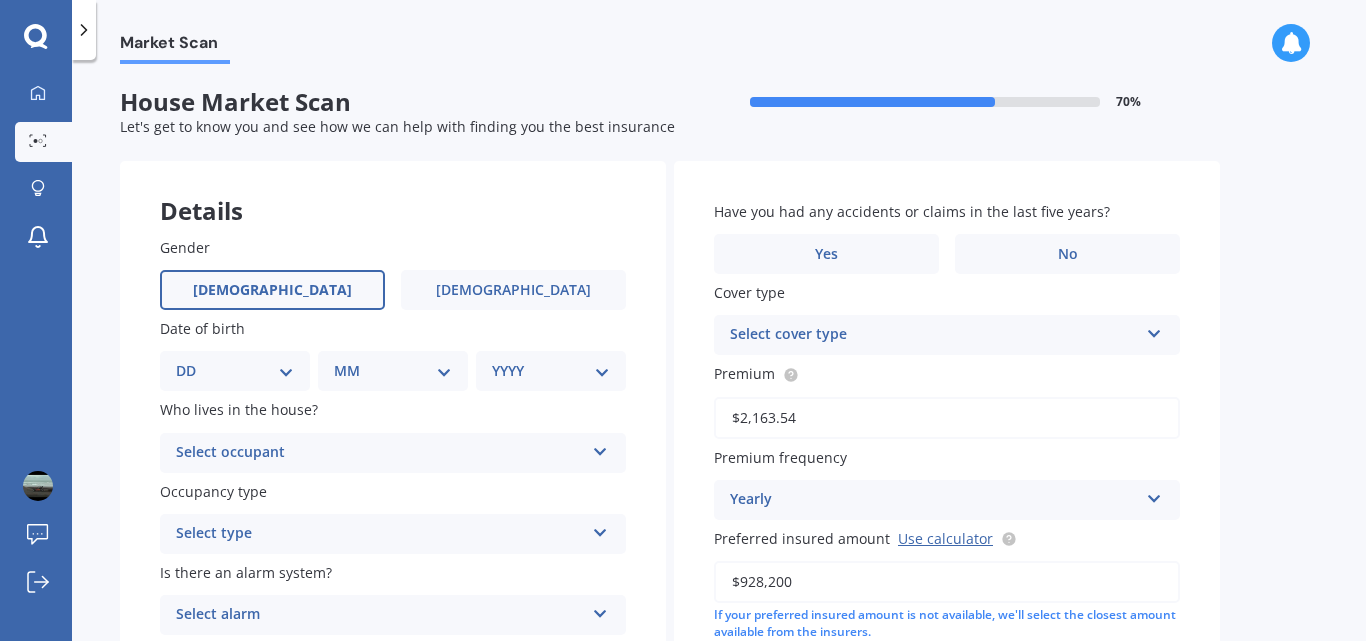 click on "[DEMOGRAPHIC_DATA]" at bounding box center (272, 290) 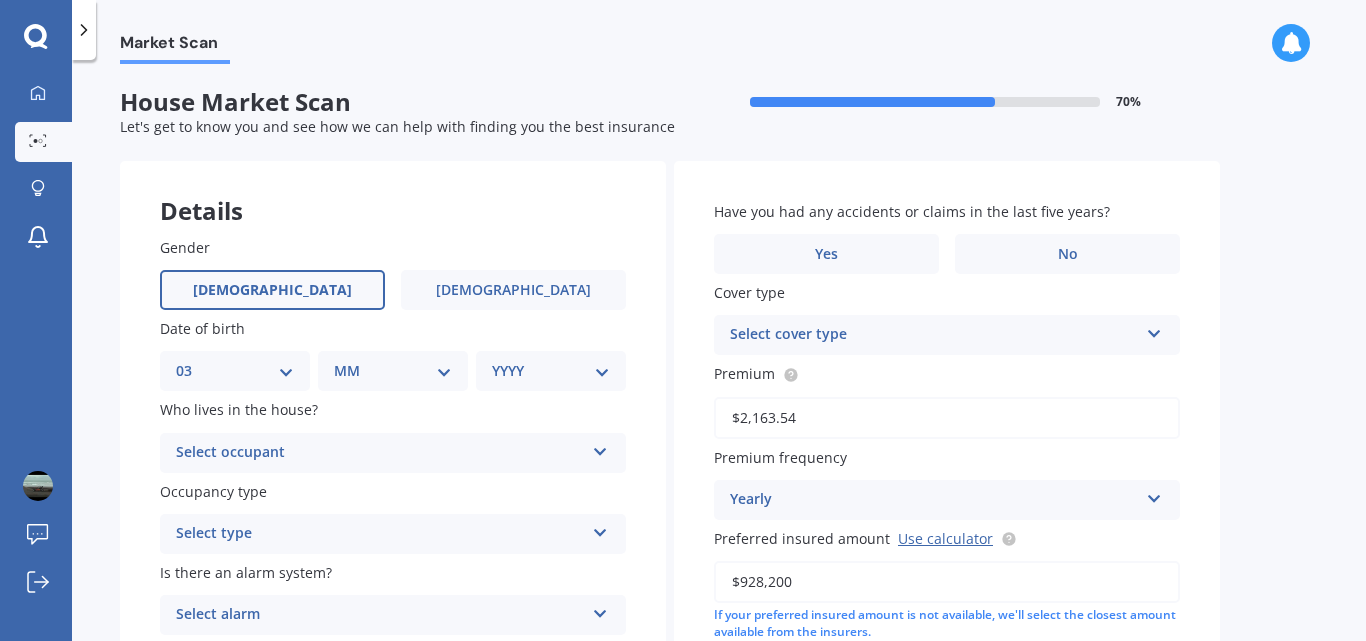click on "DD 01 02 03 04 05 06 07 08 09 10 11 12 13 14 15 16 17 18 19 20 21 22 23 24 25 26 27 28 29 30 31" at bounding box center (235, 371) 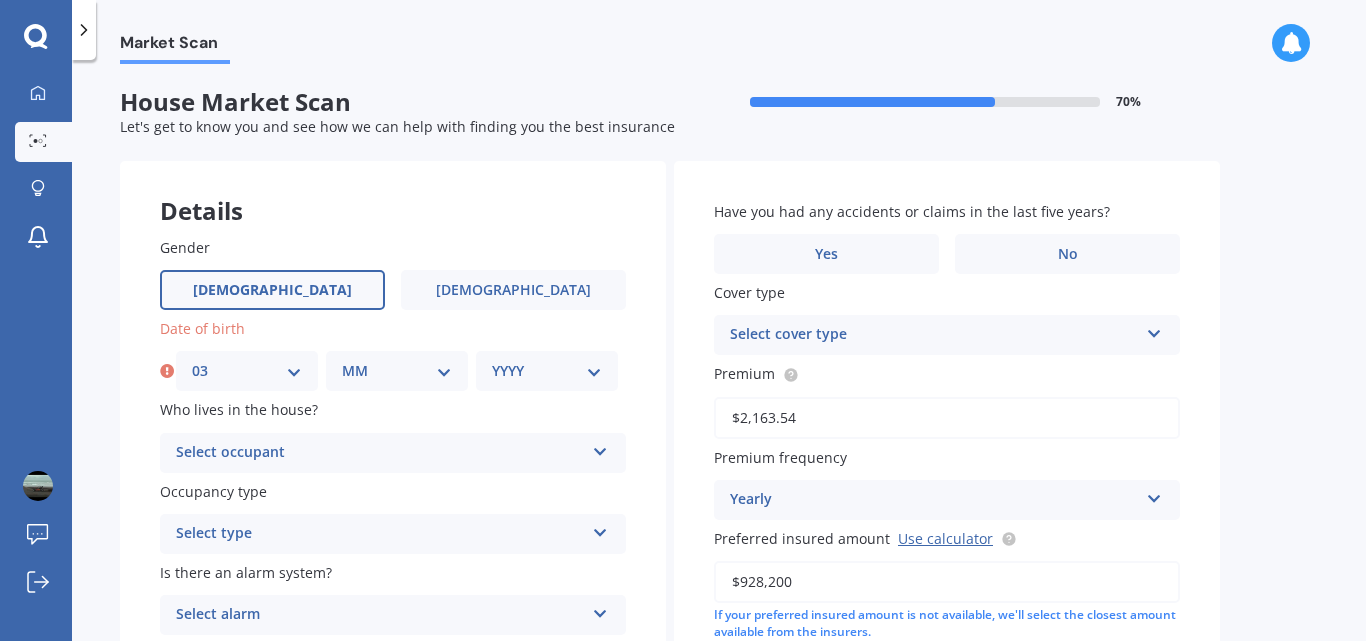 click on "MM 01 02 03 04 05 06 07 08 09 10 11 12" at bounding box center (397, 371) 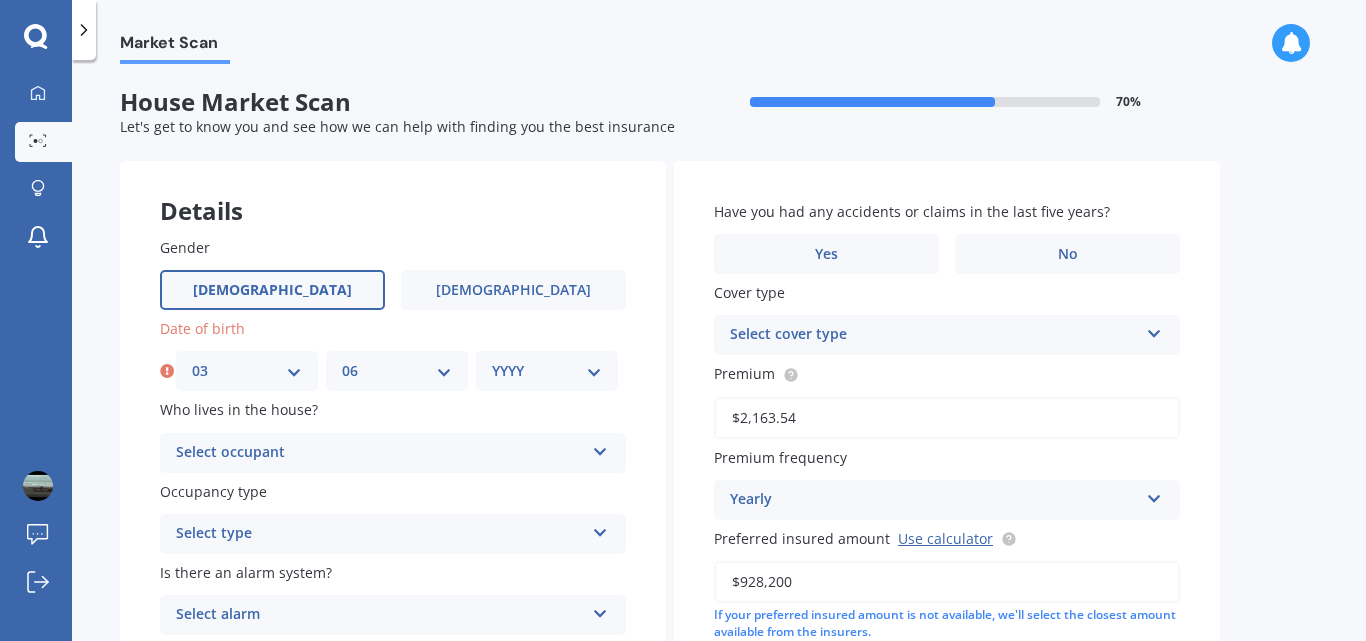 click on "MM 01 02 03 04 05 06 07 08 09 10 11 12" at bounding box center (397, 371) 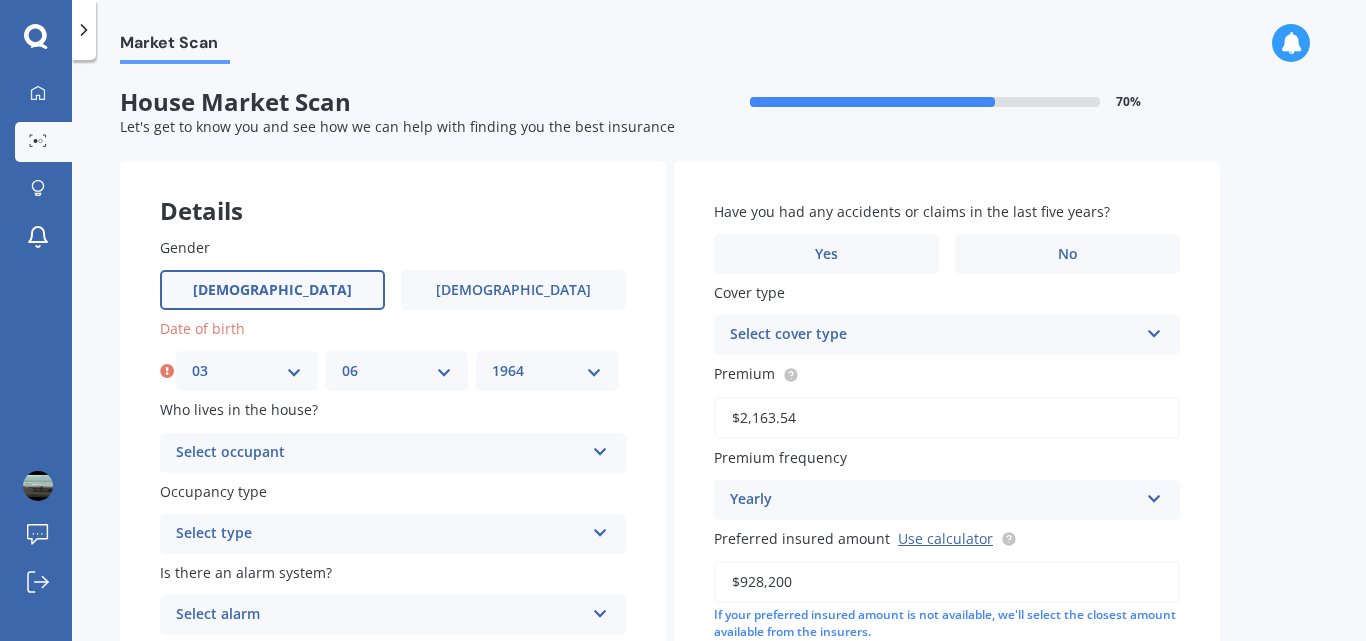 click on "YYYY 2009 2008 2007 2006 2005 2004 2003 2002 2001 2000 1999 1998 1997 1996 1995 1994 1993 1992 1991 1990 1989 1988 1987 1986 1985 1984 1983 1982 1981 1980 1979 1978 1977 1976 1975 1974 1973 1972 1971 1970 1969 1968 1967 1966 1965 1964 1963 1962 1961 1960 1959 1958 1957 1956 1955 1954 1953 1952 1951 1950 1949 1948 1947 1946 1945 1944 1943 1942 1941 1940 1939 1938 1937 1936 1935 1934 1933 1932 1931 1930 1929 1928 1927 1926 1925 1924 1923 1922 1921 1920 1919 1918 1917 1916 1915 1914 1913 1912 1911 1910" at bounding box center (547, 371) 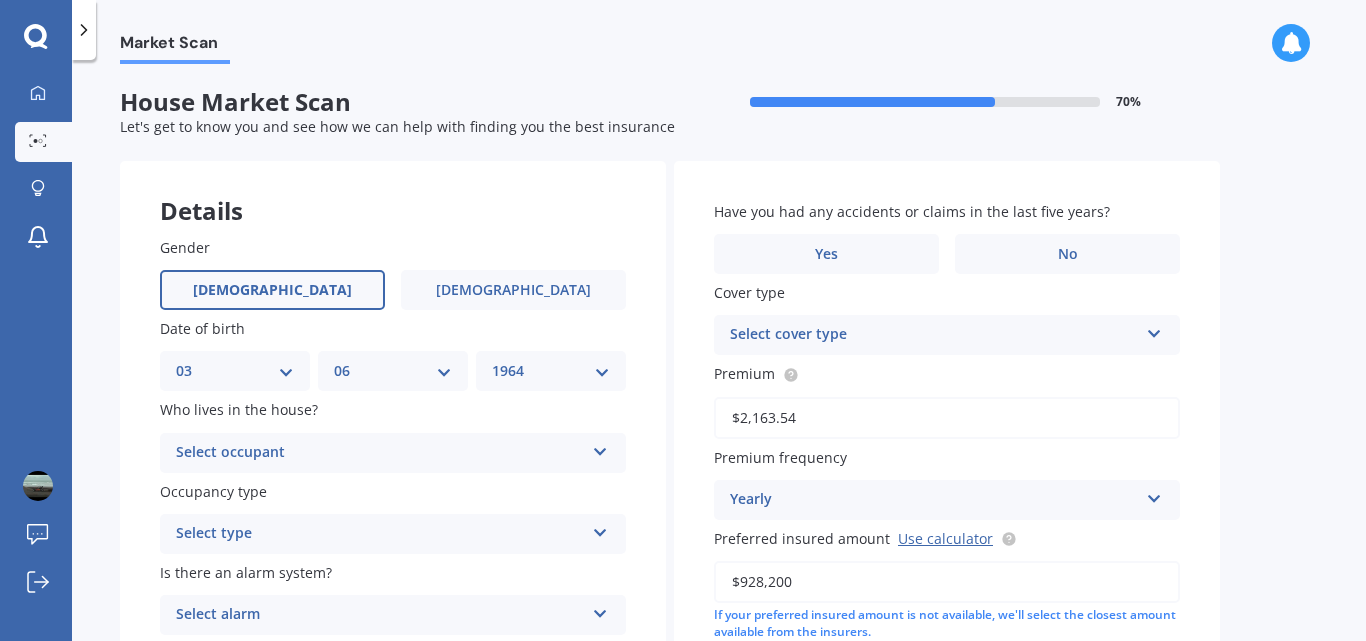 click at bounding box center [600, 448] 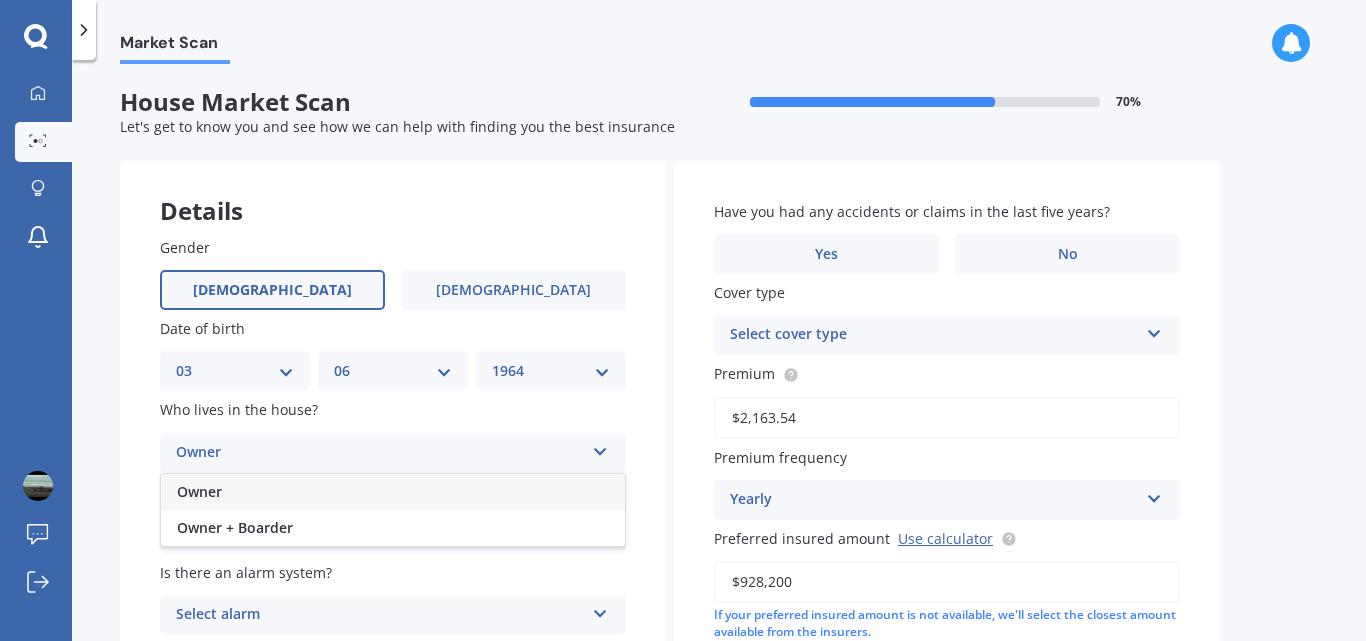 click on "Owner" at bounding box center (393, 492) 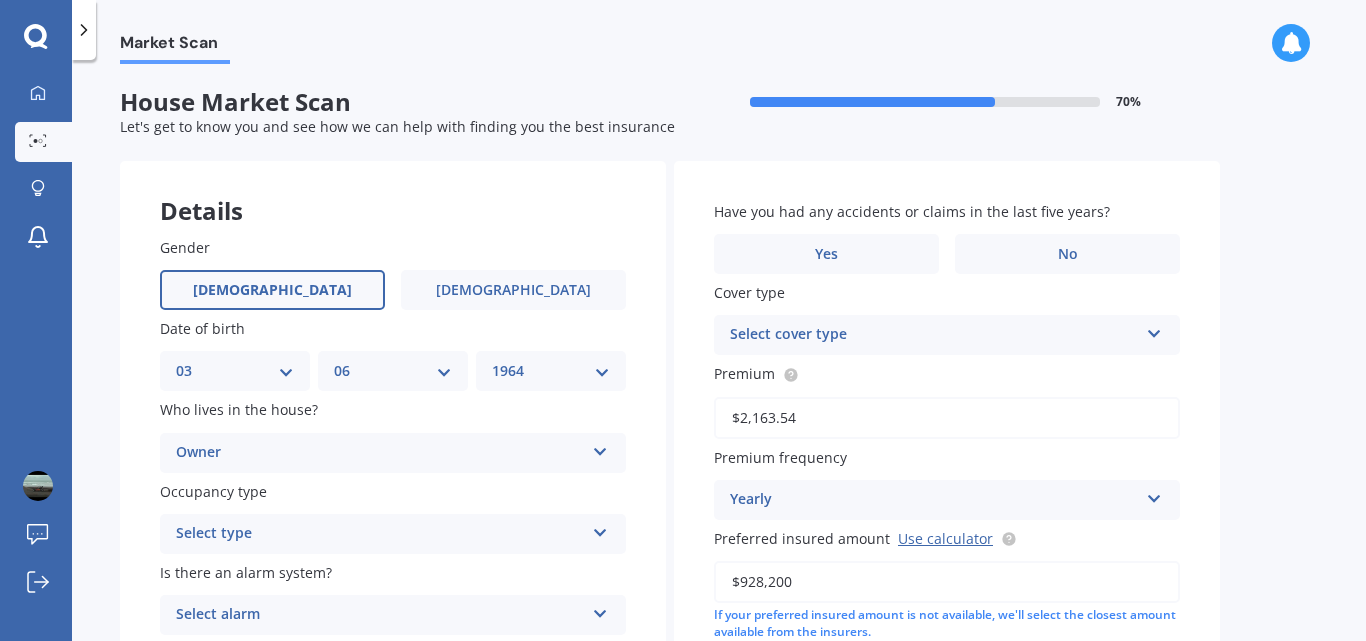 click at bounding box center (600, 529) 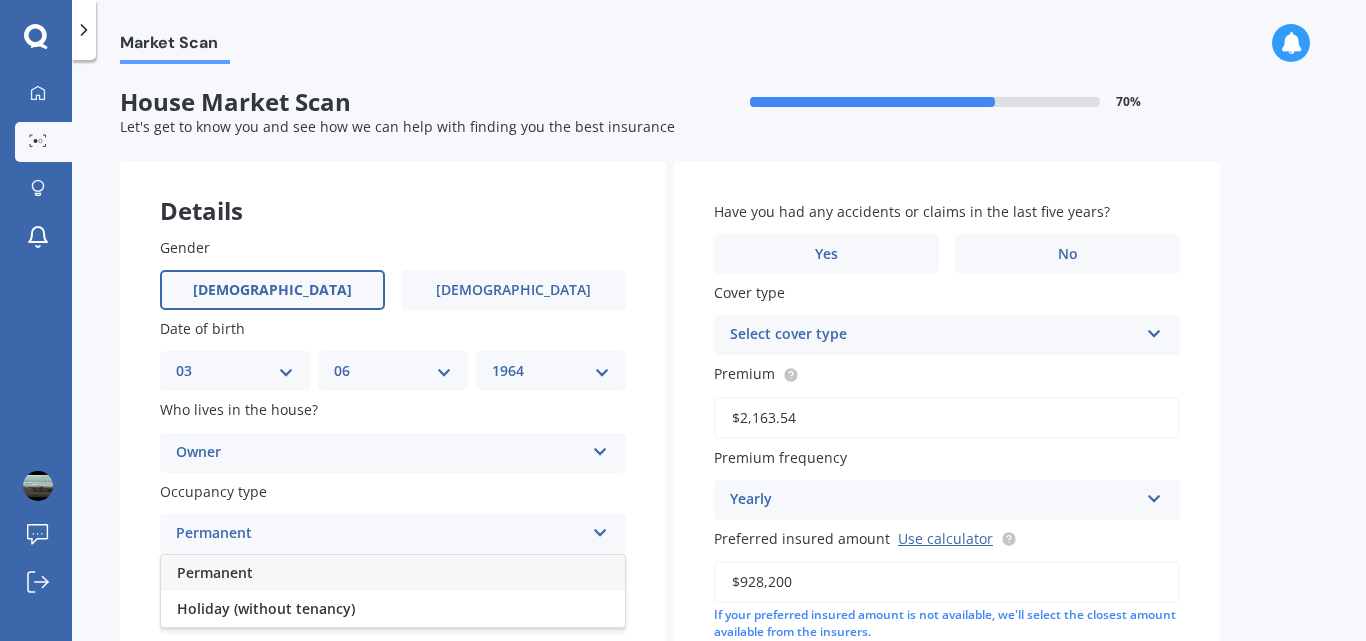 click on "Permanent" at bounding box center [215, 572] 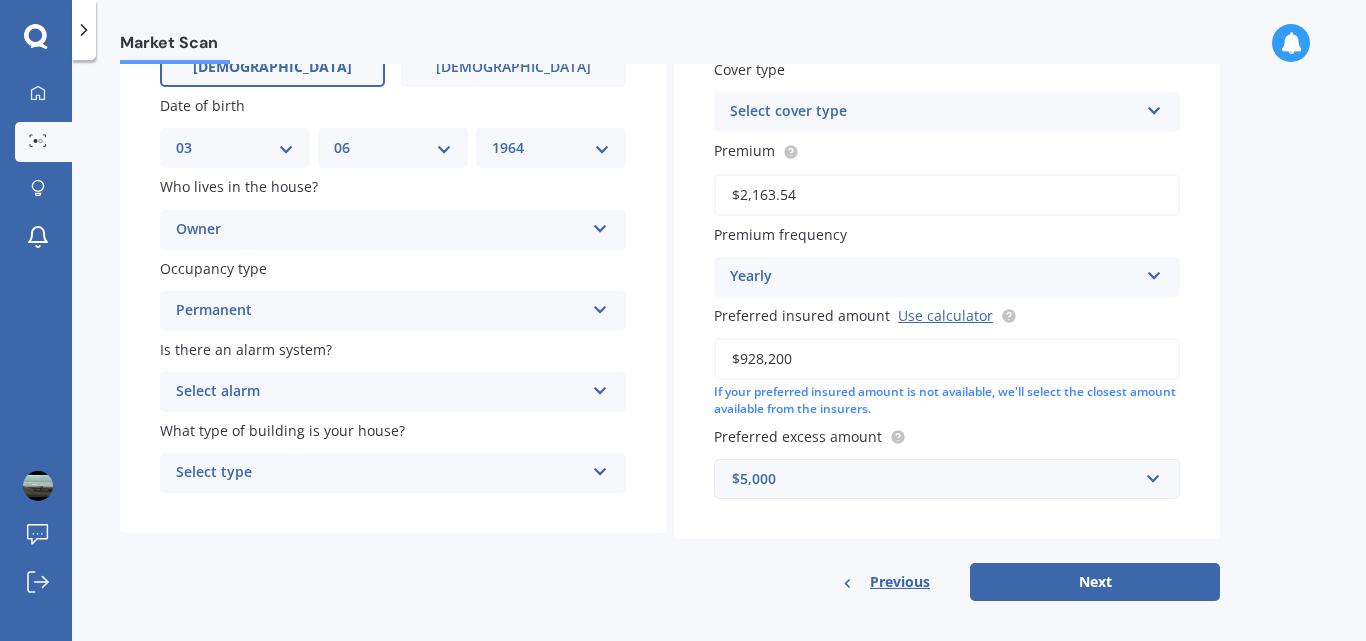 scroll, scrollTop: 236, scrollLeft: 0, axis: vertical 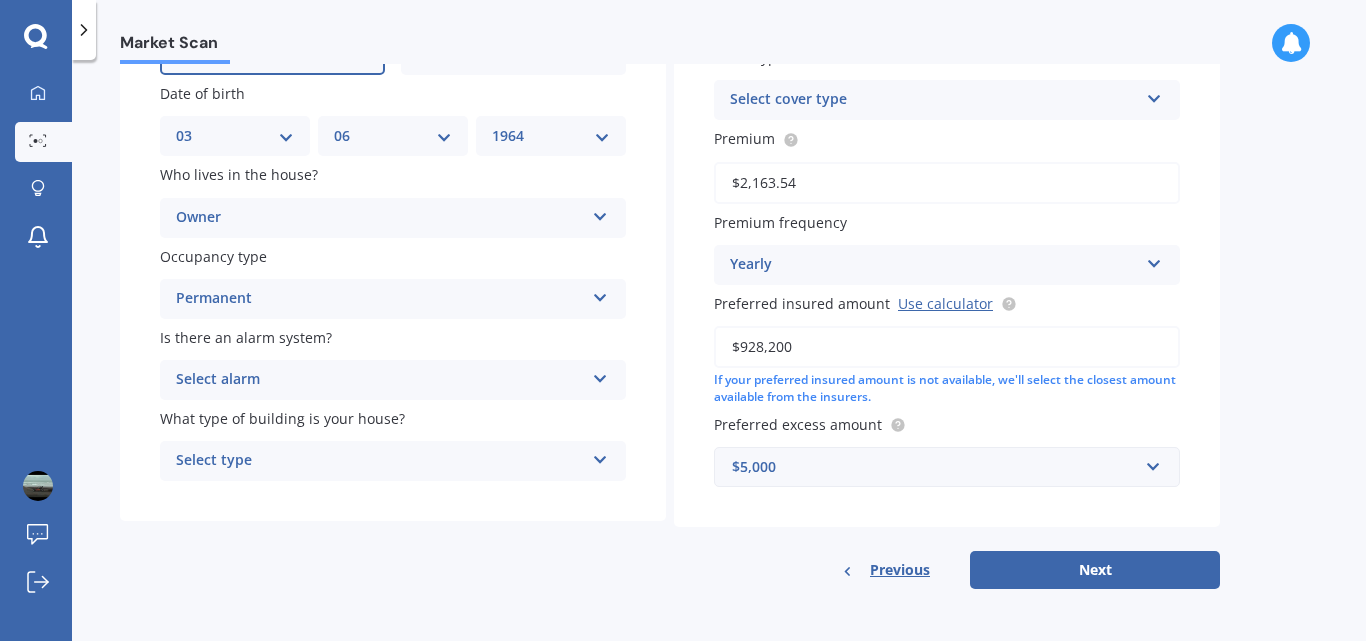 click at bounding box center (600, 375) 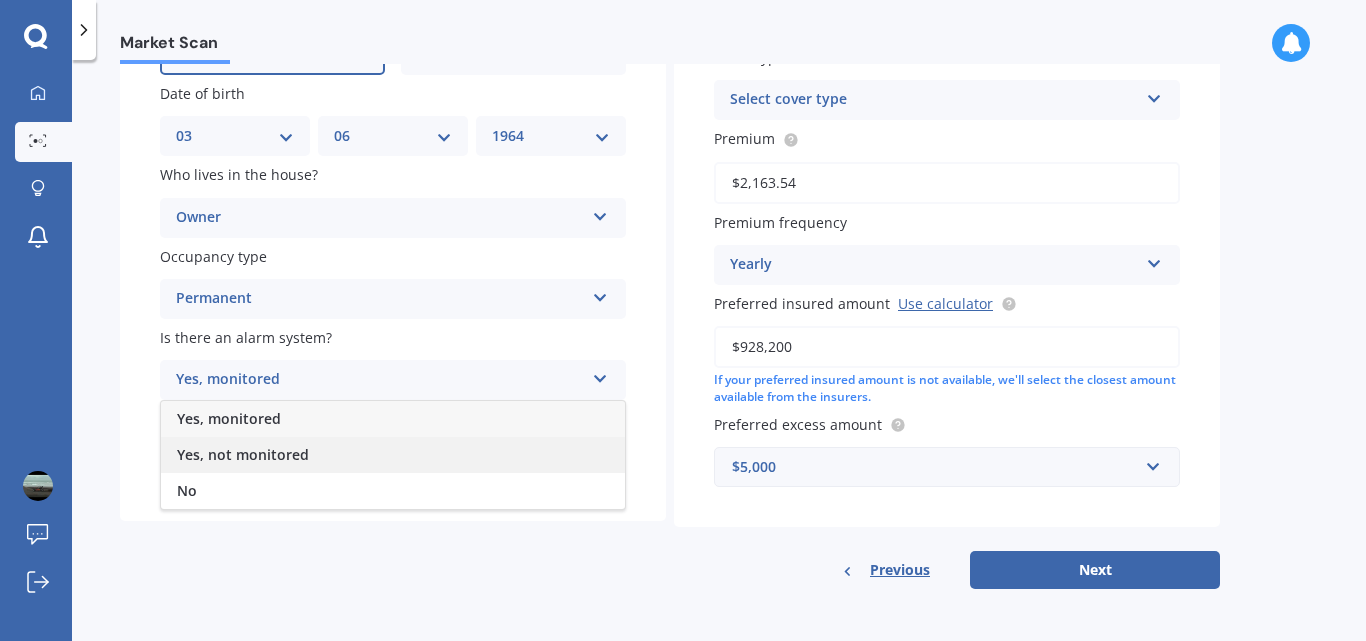 click on "Yes, not monitored" at bounding box center (243, 454) 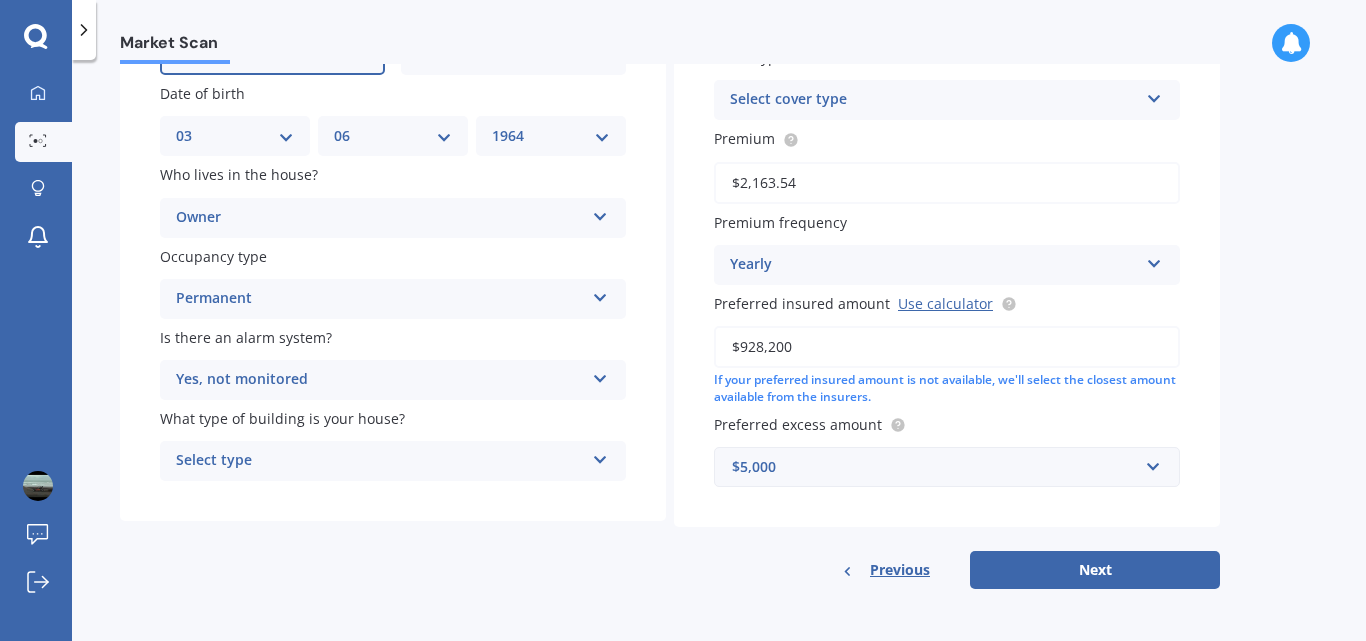 click at bounding box center [600, 456] 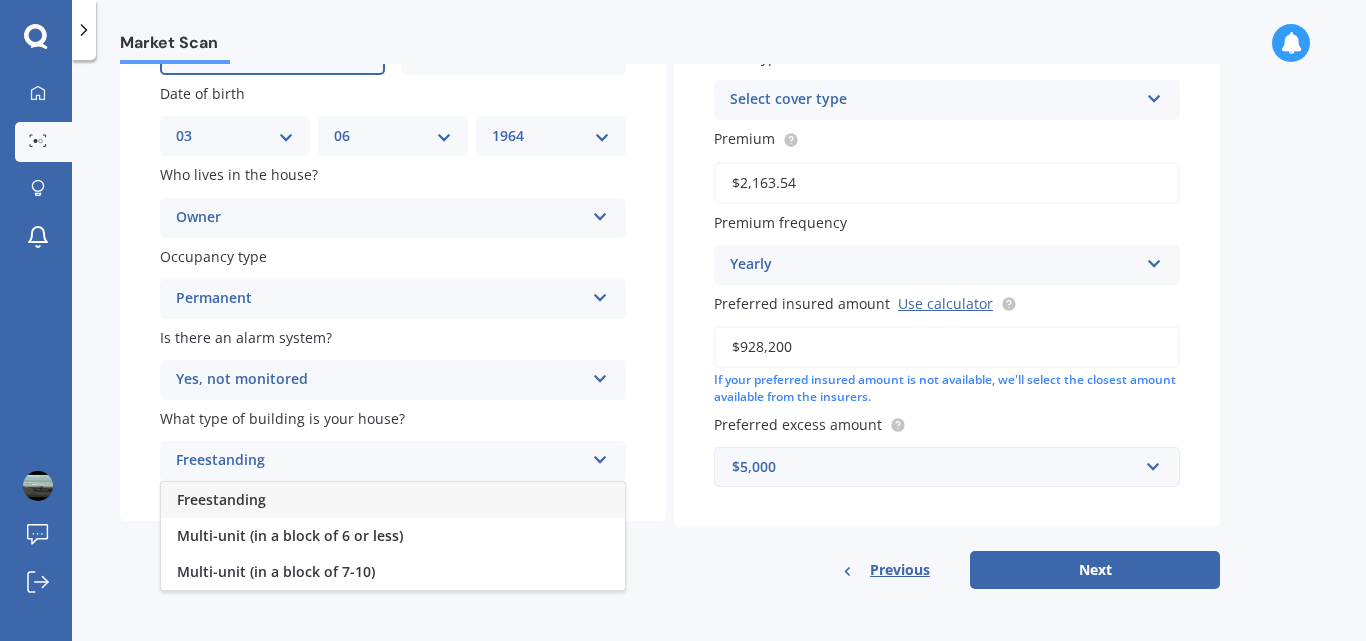 click on "Freestanding" at bounding box center (221, 499) 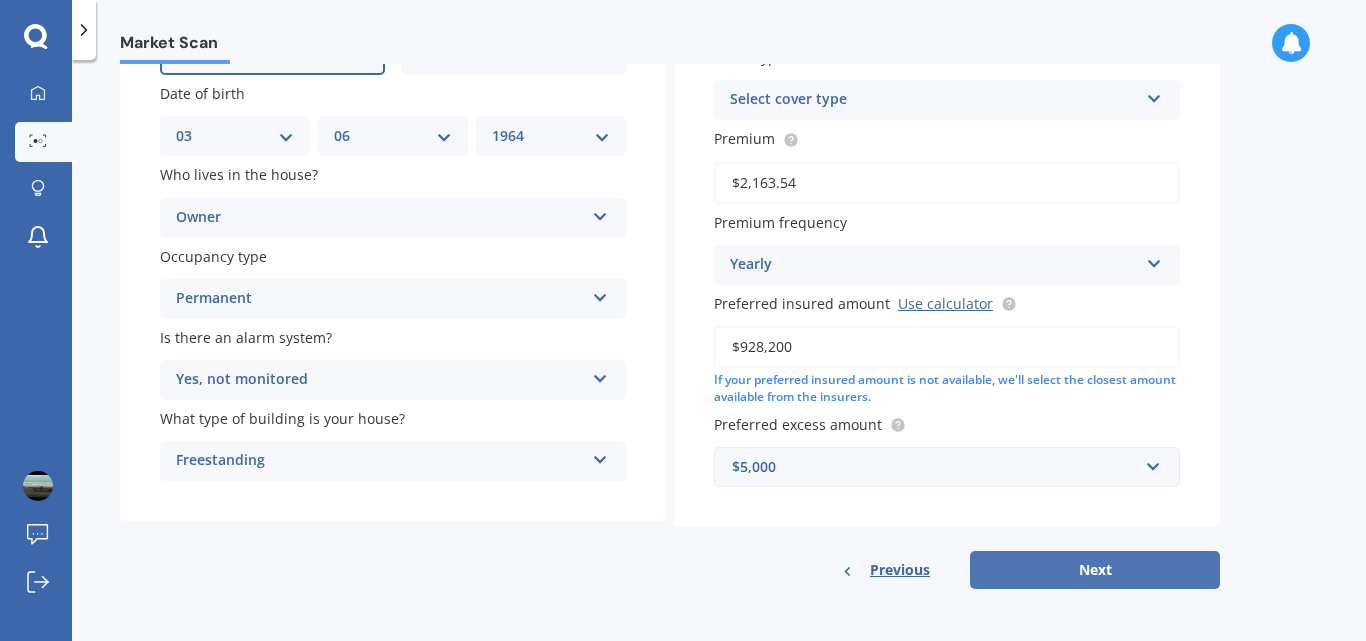 click on "Next" at bounding box center (1095, 570) 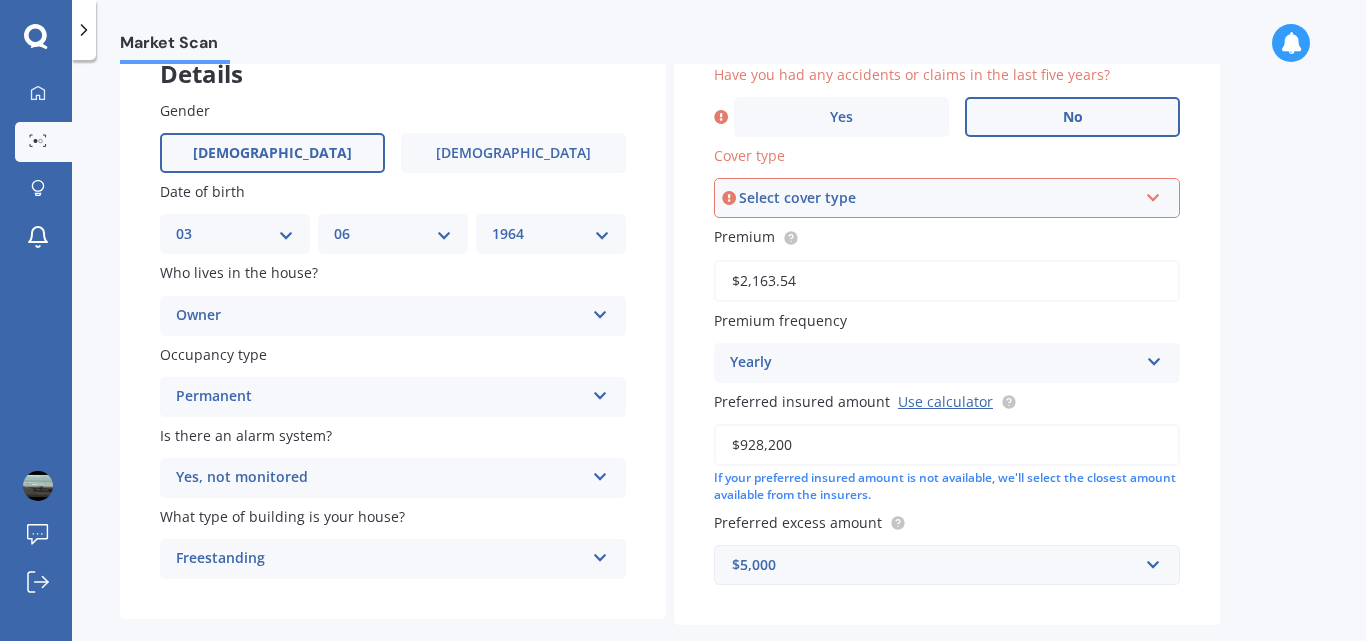 click on "No" at bounding box center [1073, 117] 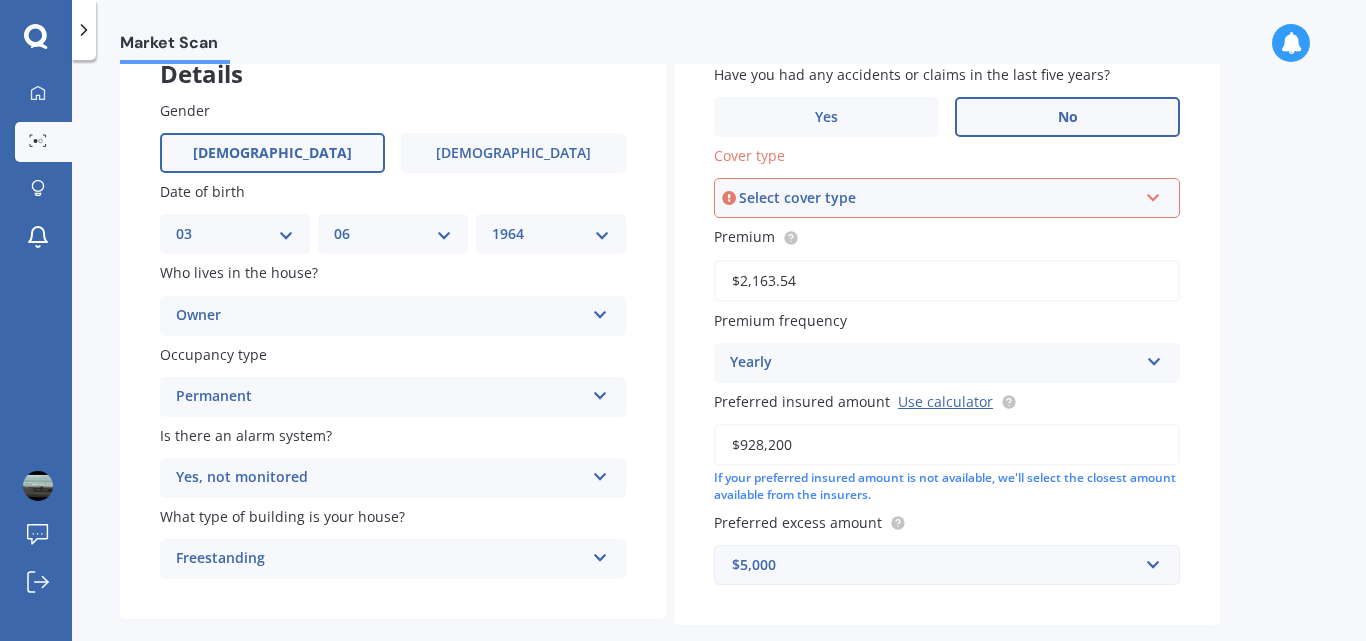click at bounding box center (1153, 194) 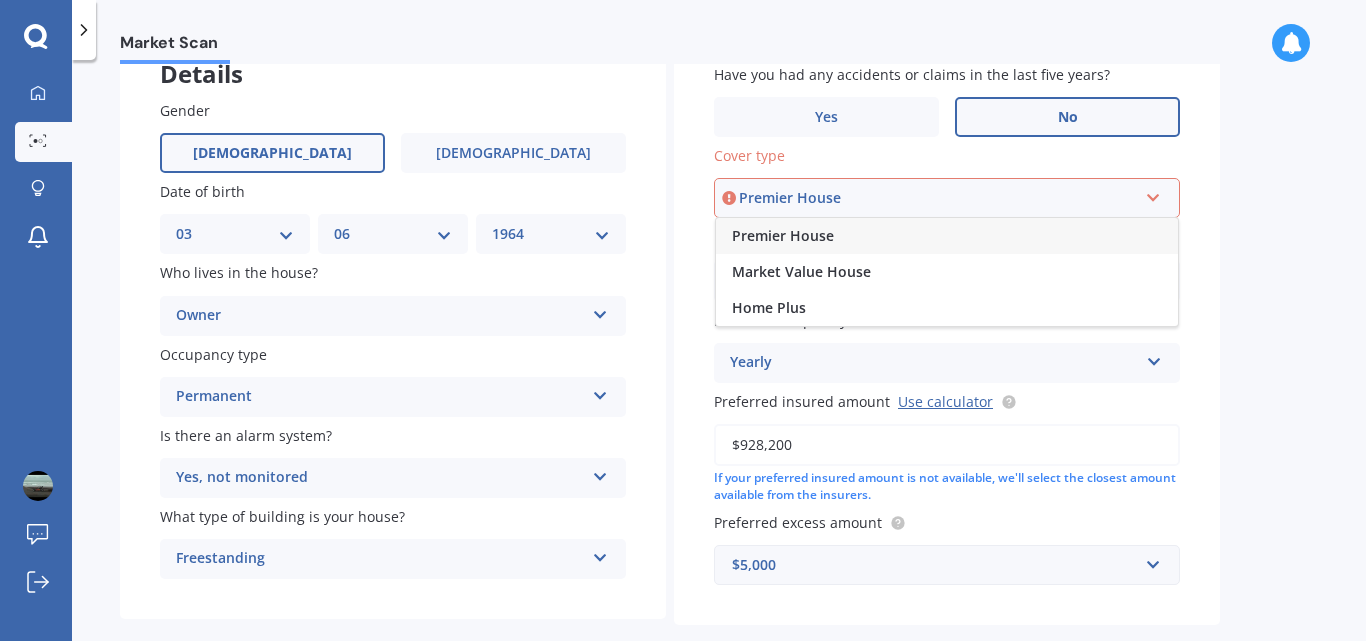 click on "Premier House" at bounding box center [938, 198] 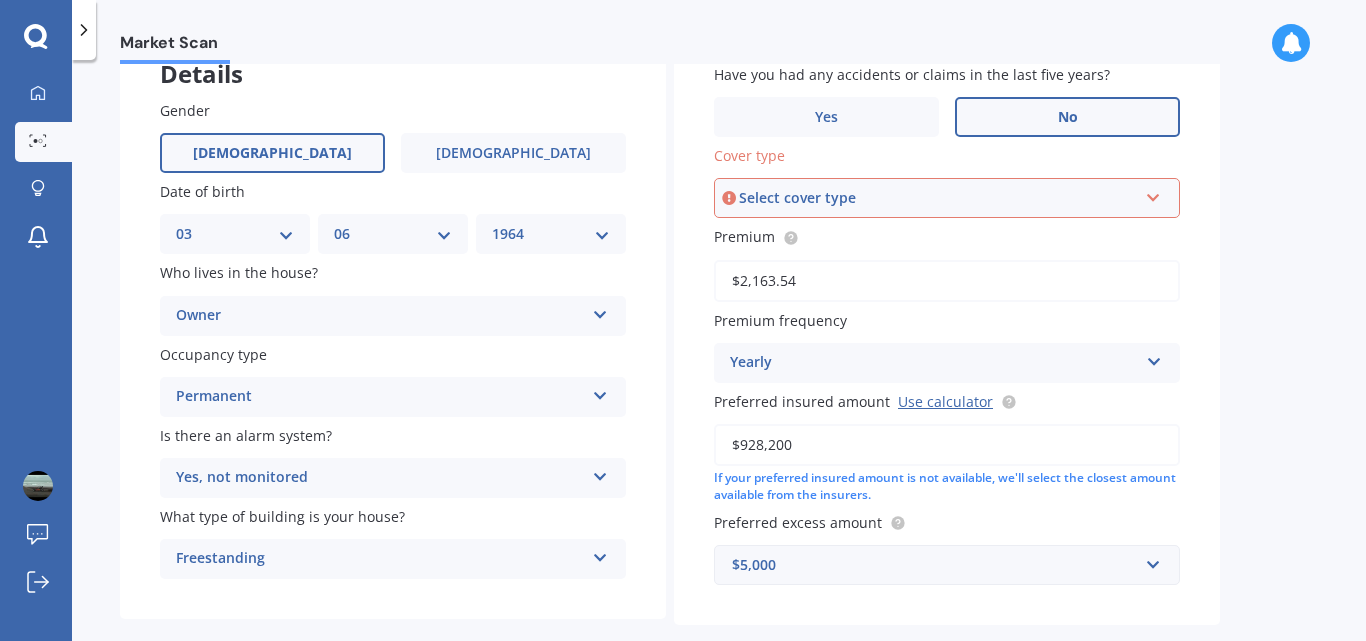 click on "Select cover type" at bounding box center (938, 198) 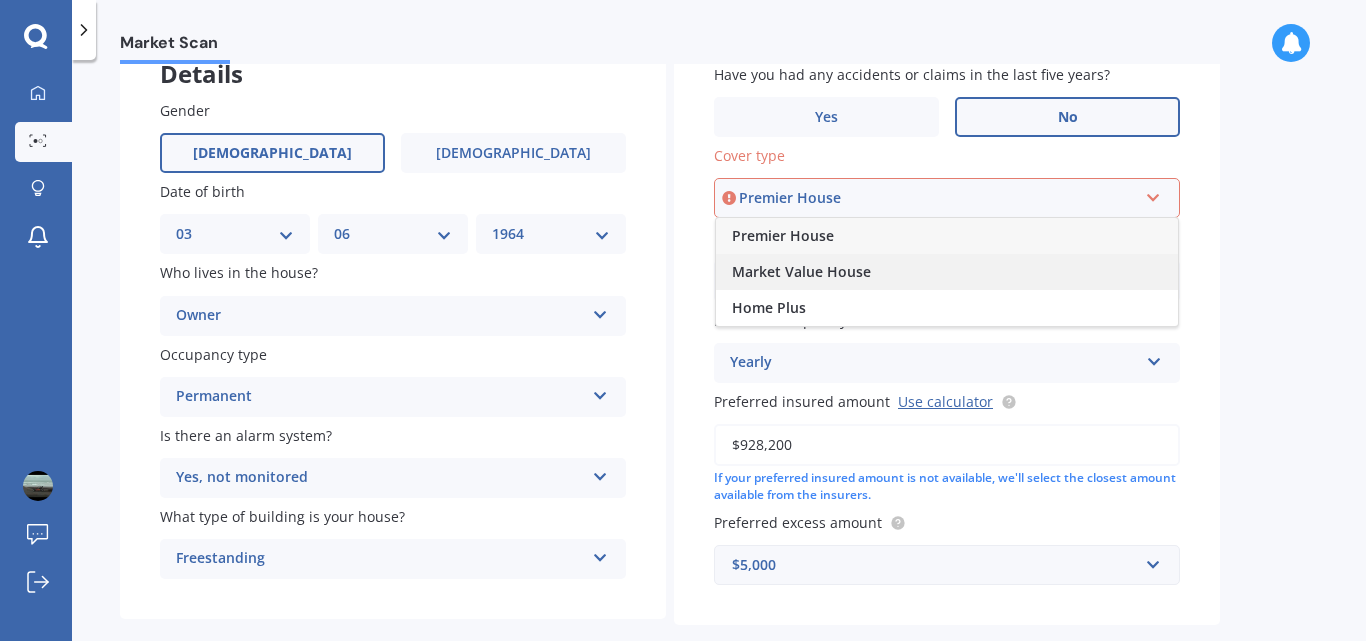 click on "Market Value House" at bounding box center (801, 271) 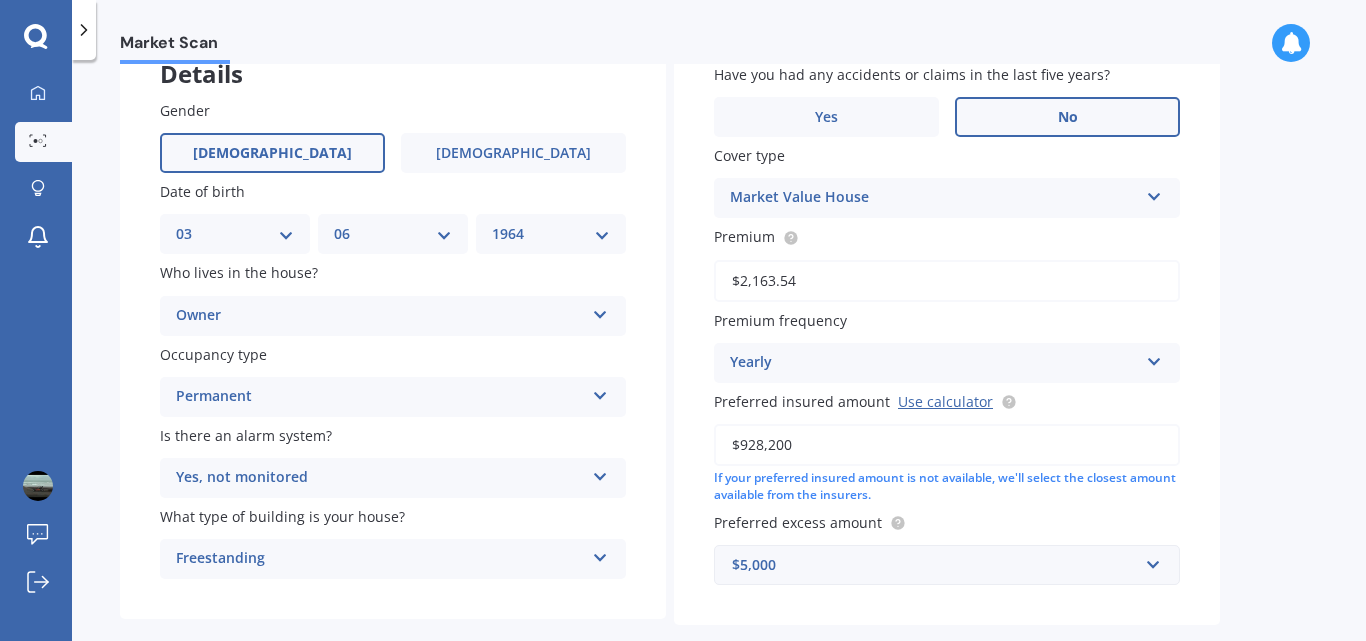 click on "Market Value House" at bounding box center (934, 198) 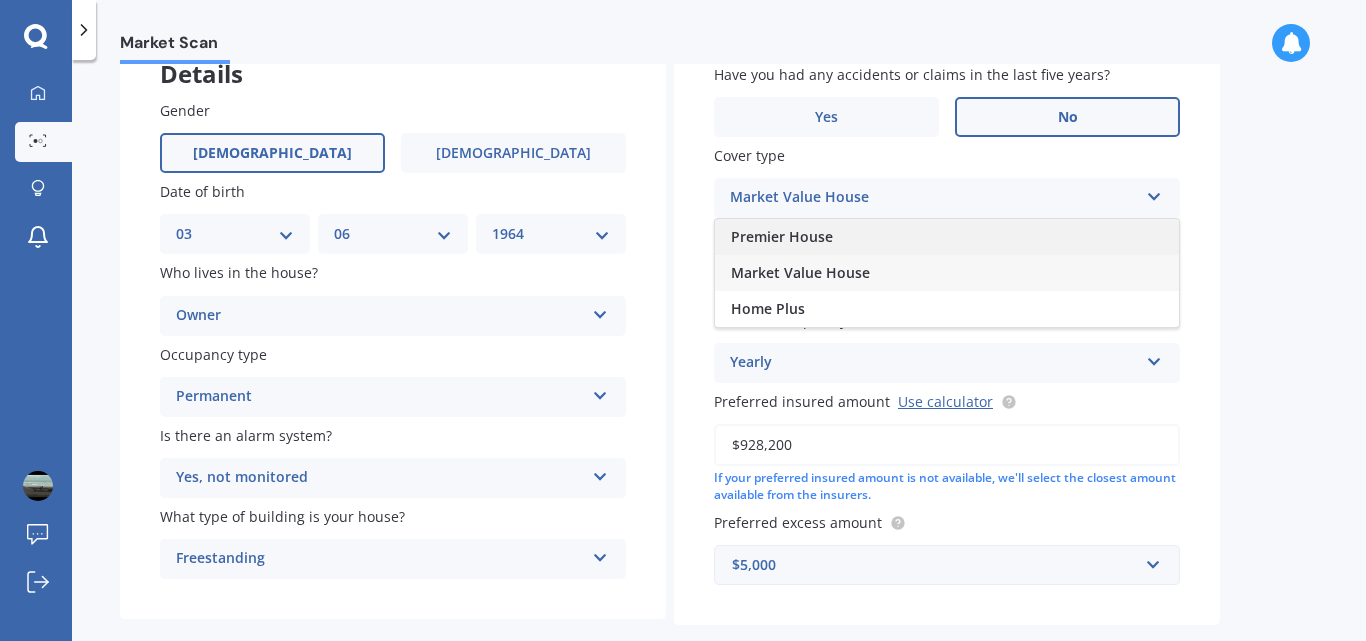 click on "Premier House" at bounding box center [782, 236] 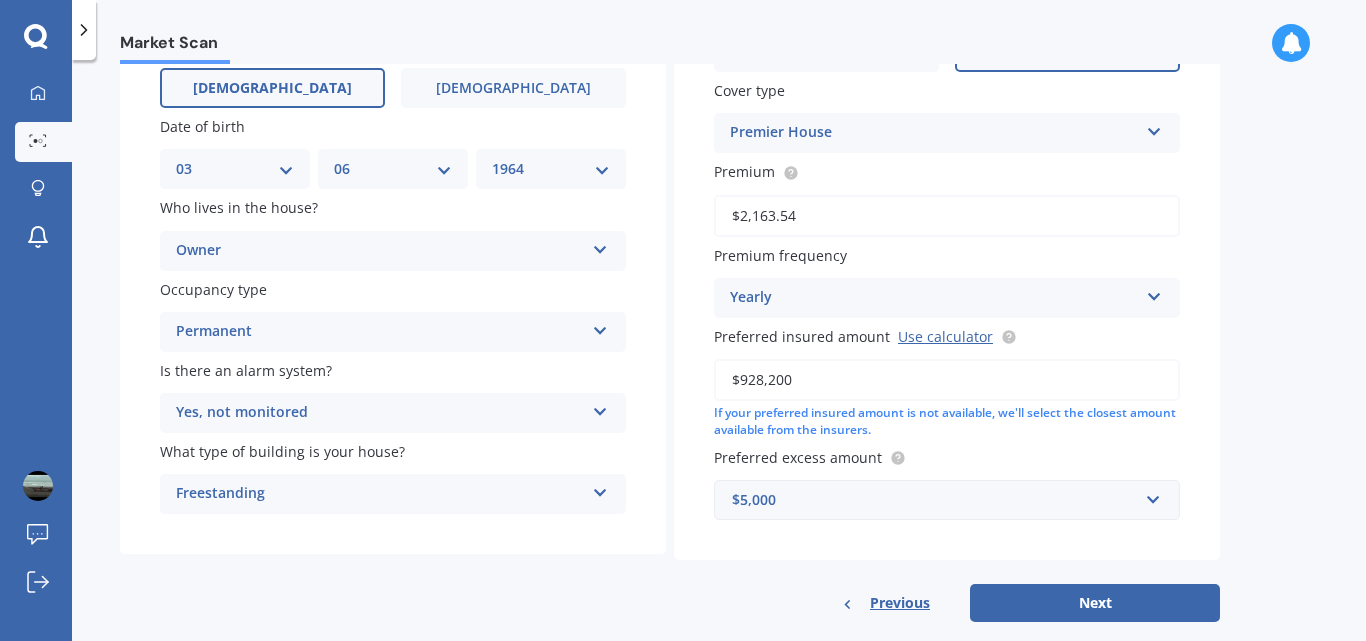scroll, scrollTop: 201, scrollLeft: 0, axis: vertical 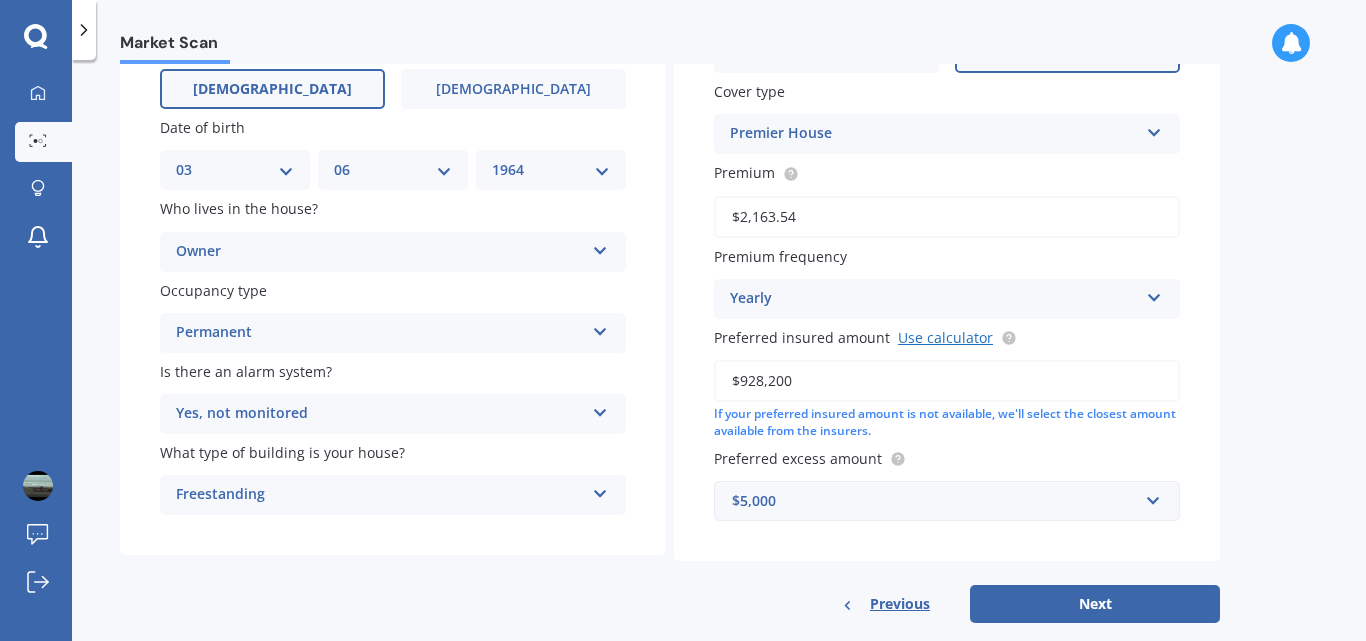 click on "Use calculator" at bounding box center (945, 337) 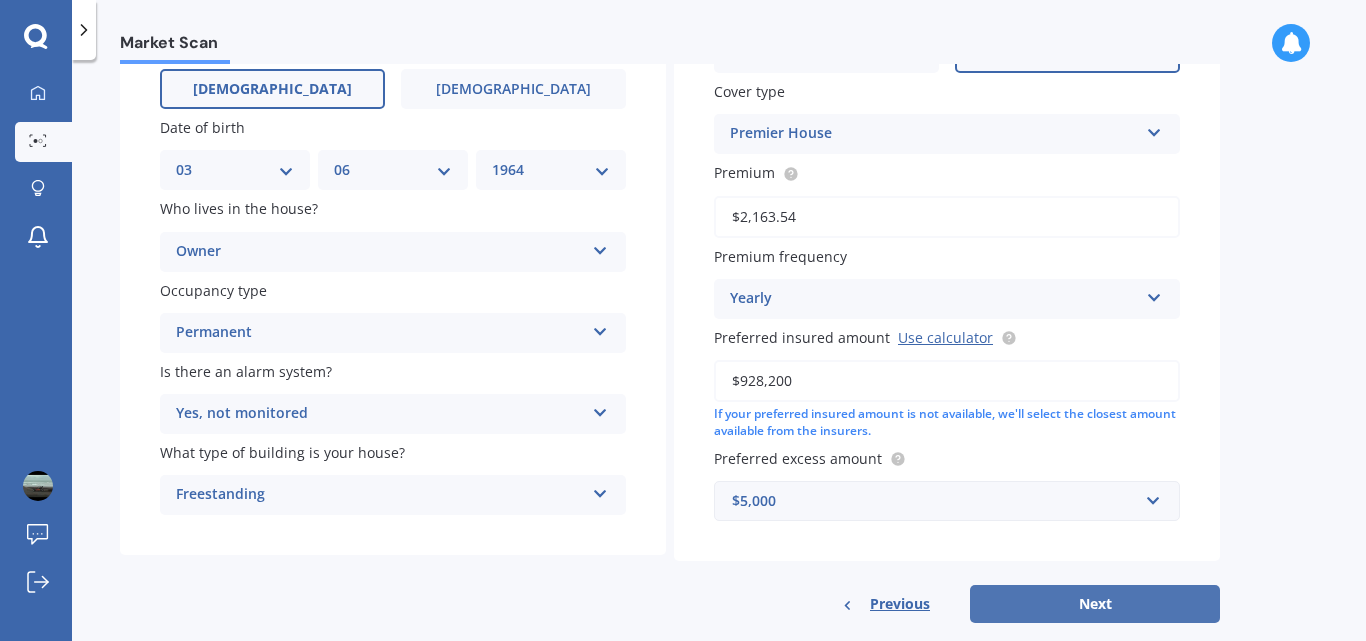 click on "Next" at bounding box center (1095, 604) 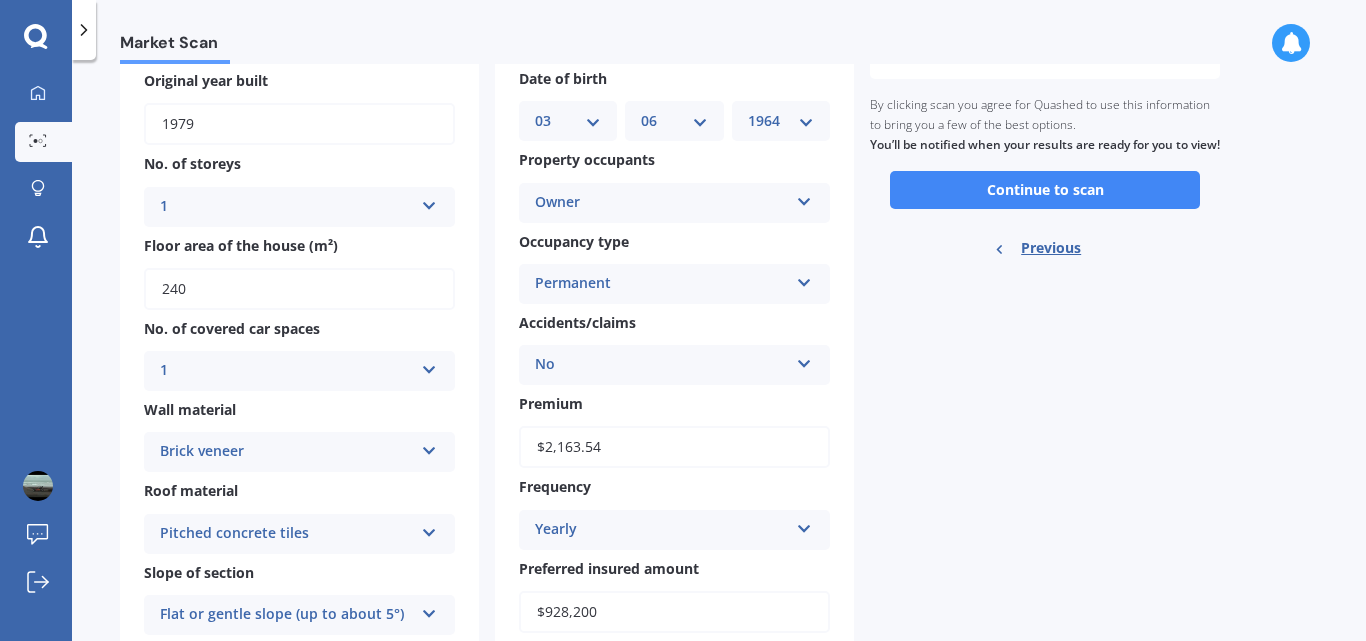 scroll, scrollTop: 154, scrollLeft: 0, axis: vertical 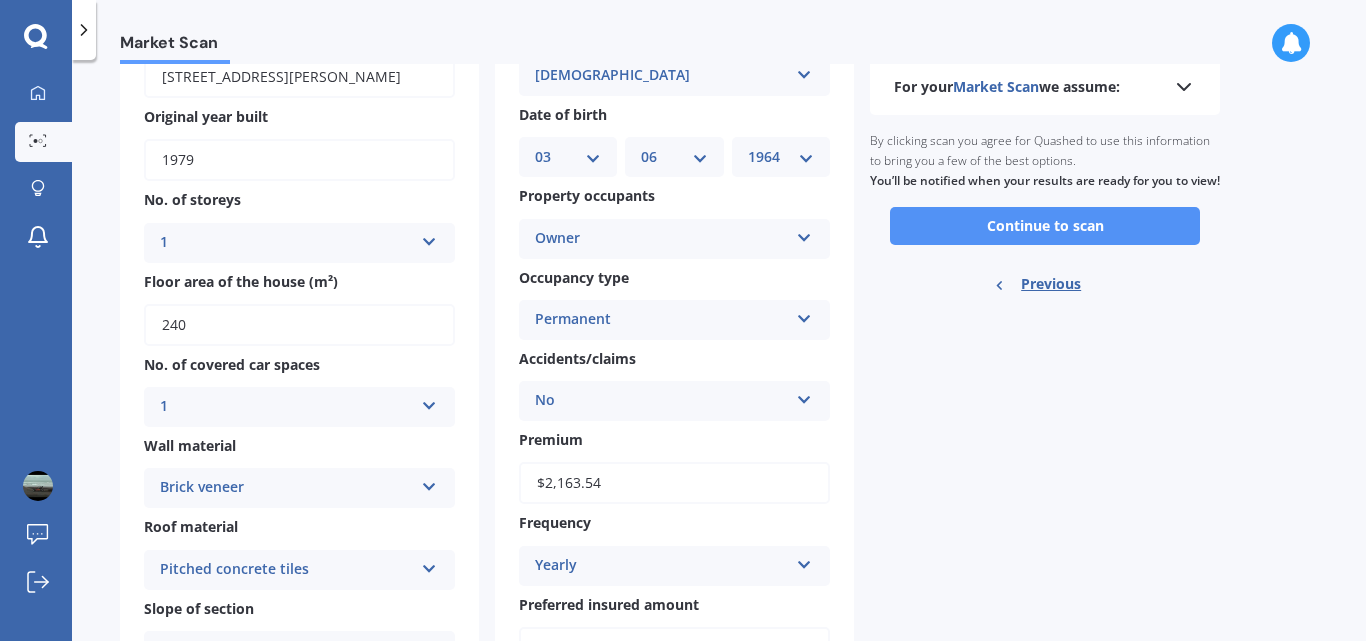 click on "Continue to scan" at bounding box center (1045, 226) 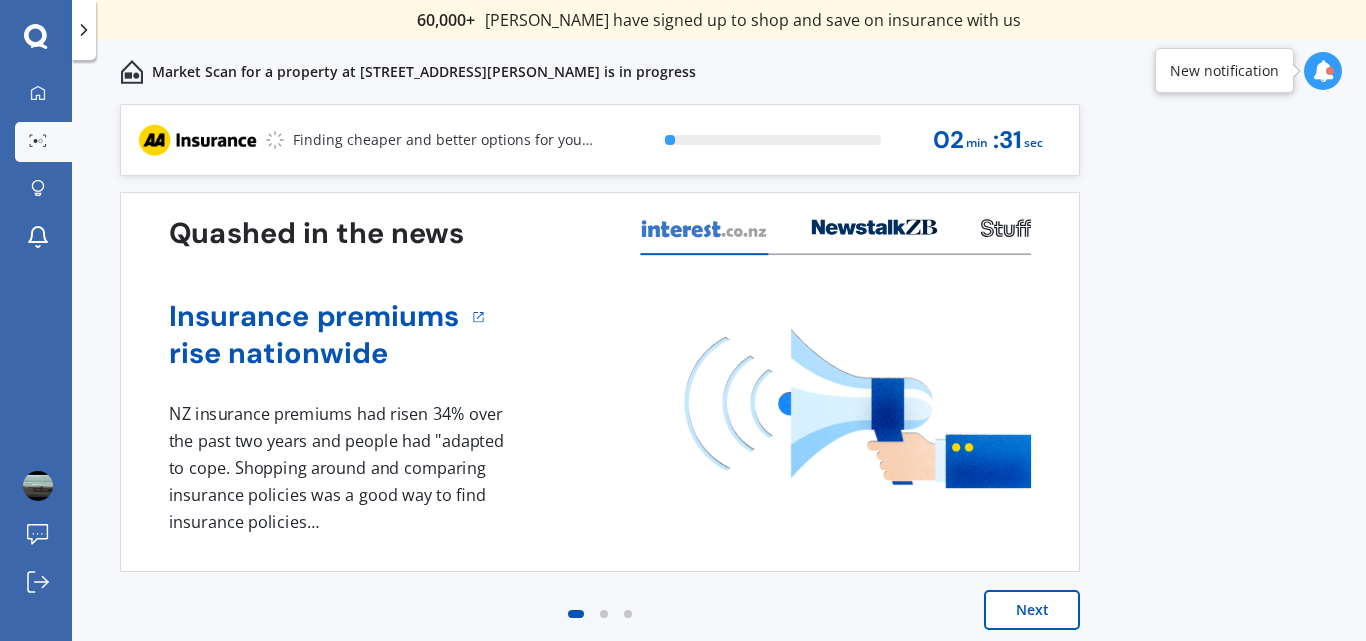 scroll, scrollTop: 9, scrollLeft: 0, axis: vertical 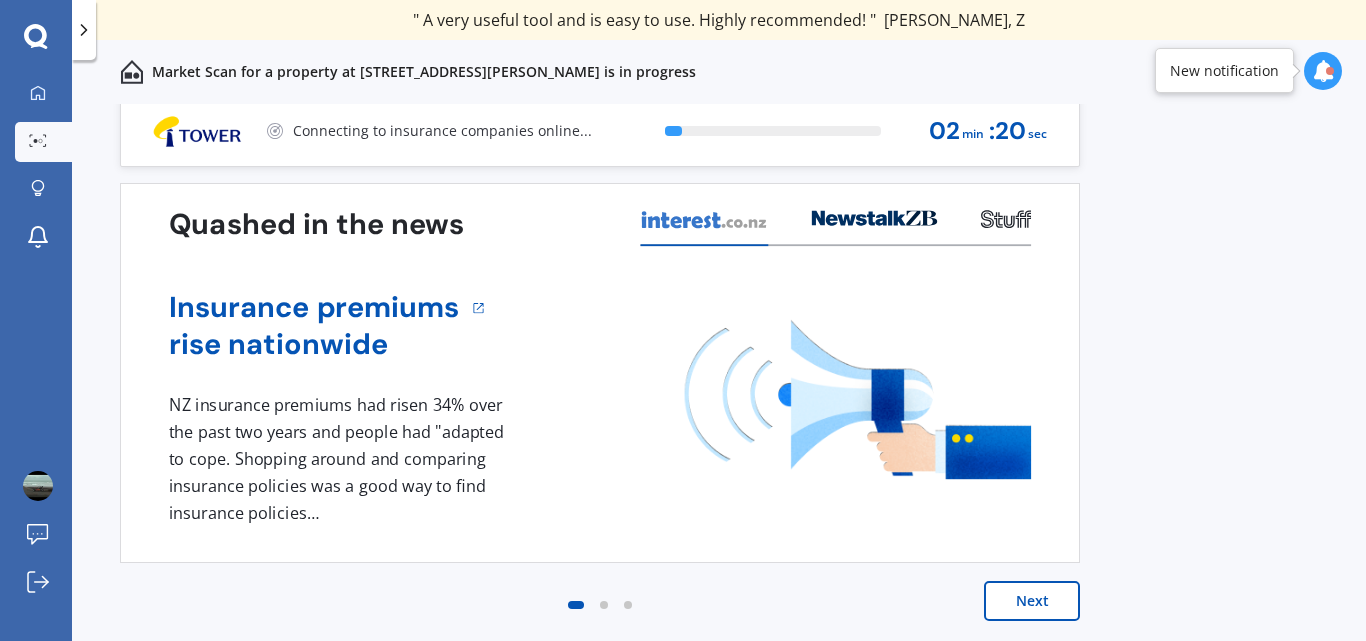 click on "Next" at bounding box center (1032, 601) 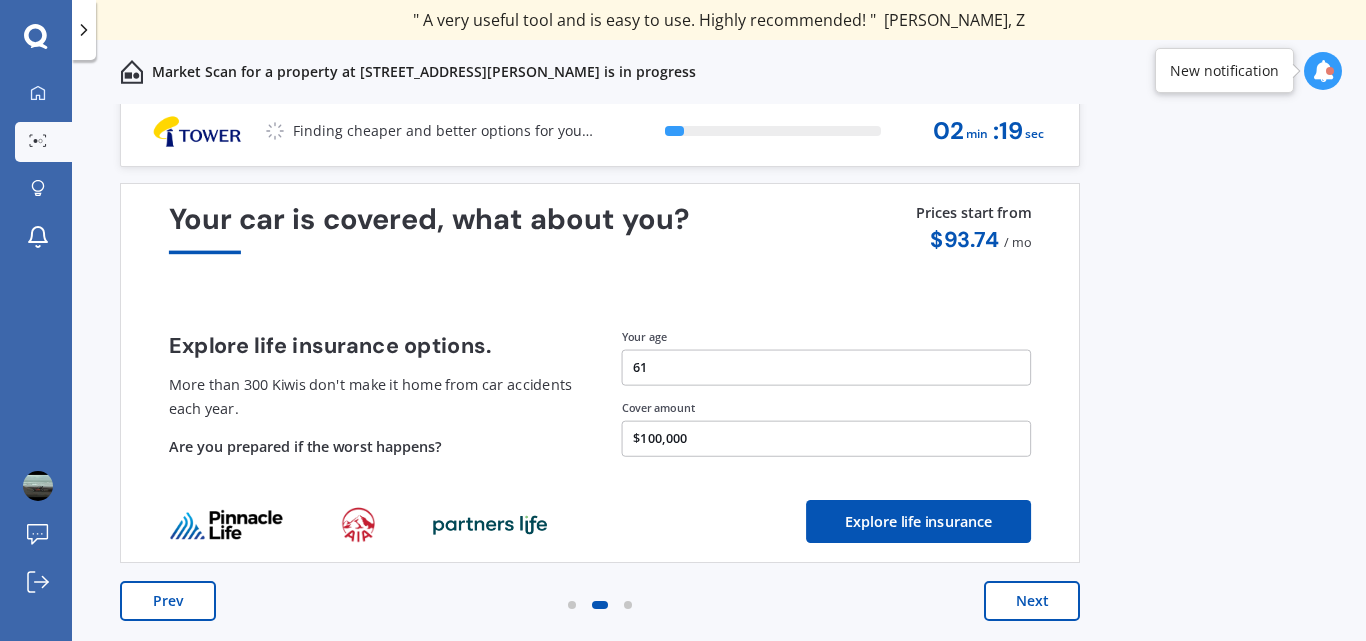 scroll, scrollTop: 0, scrollLeft: 0, axis: both 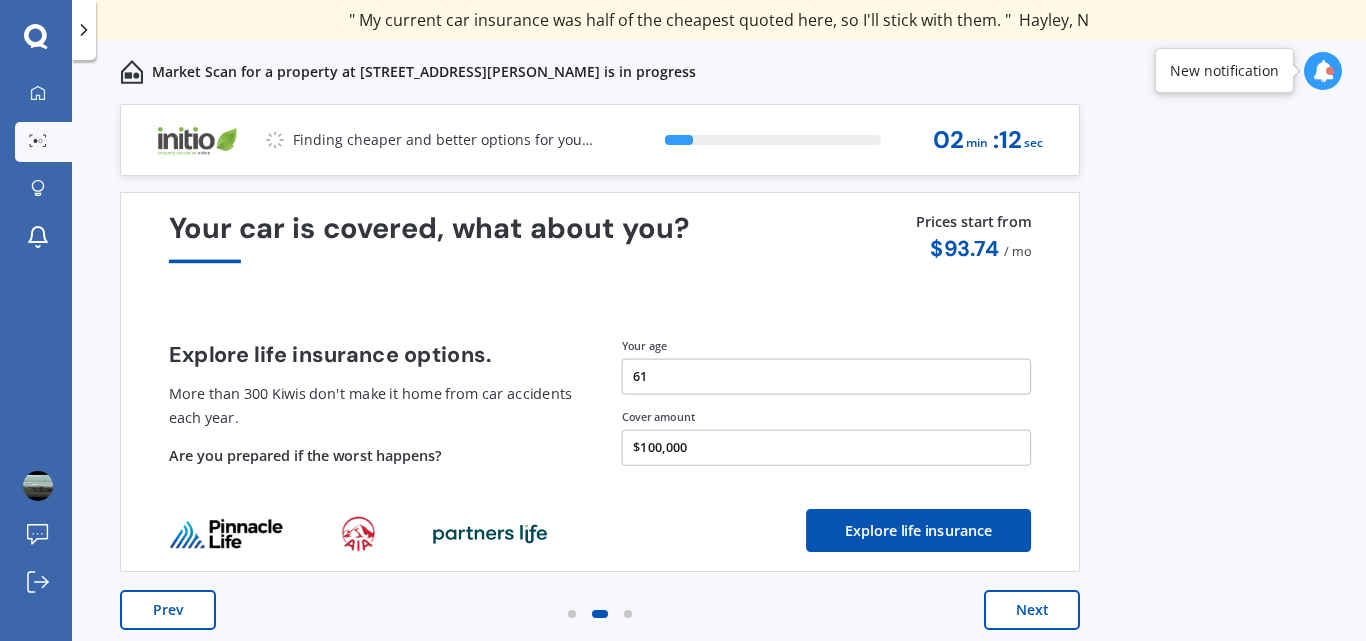 click on "Next" at bounding box center [1032, 610] 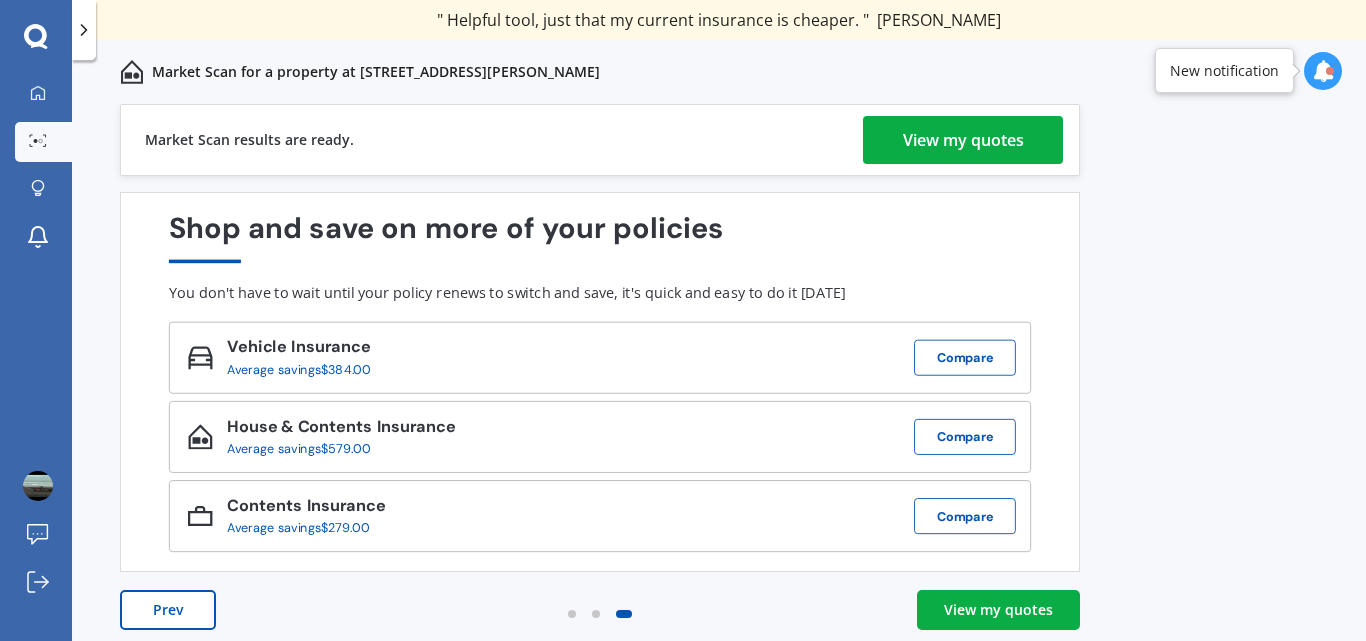 click on "View my quotes" at bounding box center [963, 140] 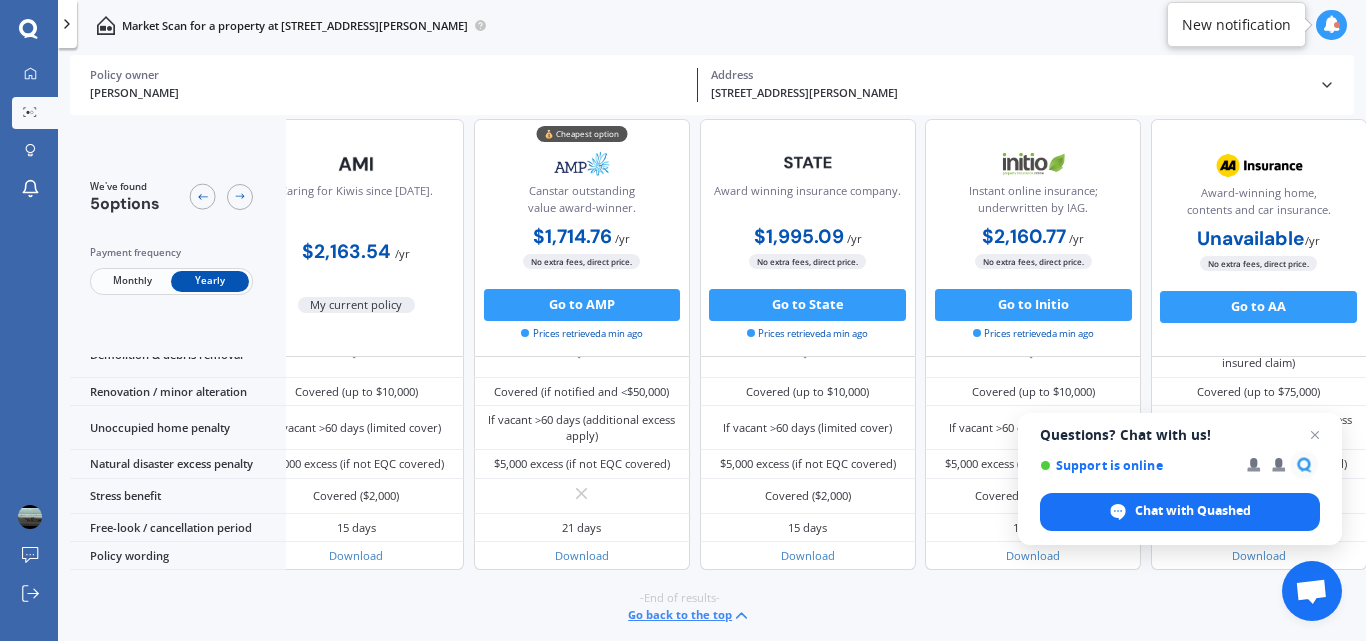 scroll, scrollTop: 873, scrollLeft: 0, axis: vertical 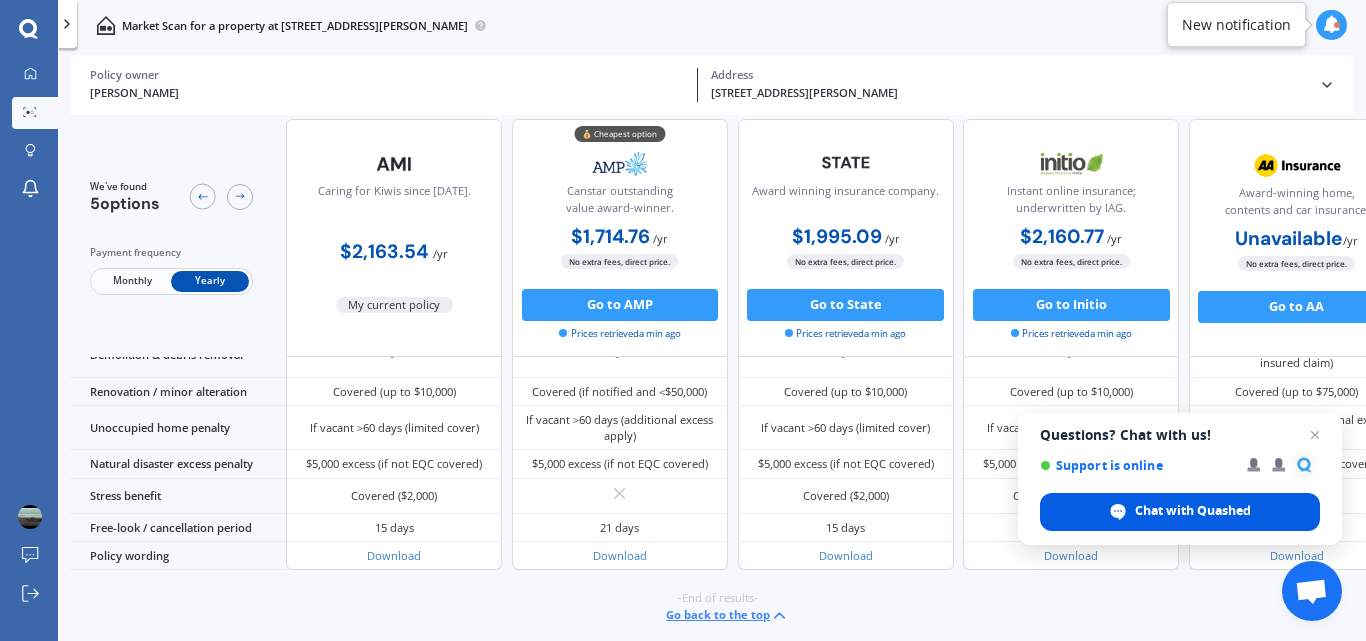 click on "Chat with Quashed" at bounding box center [1193, 511] 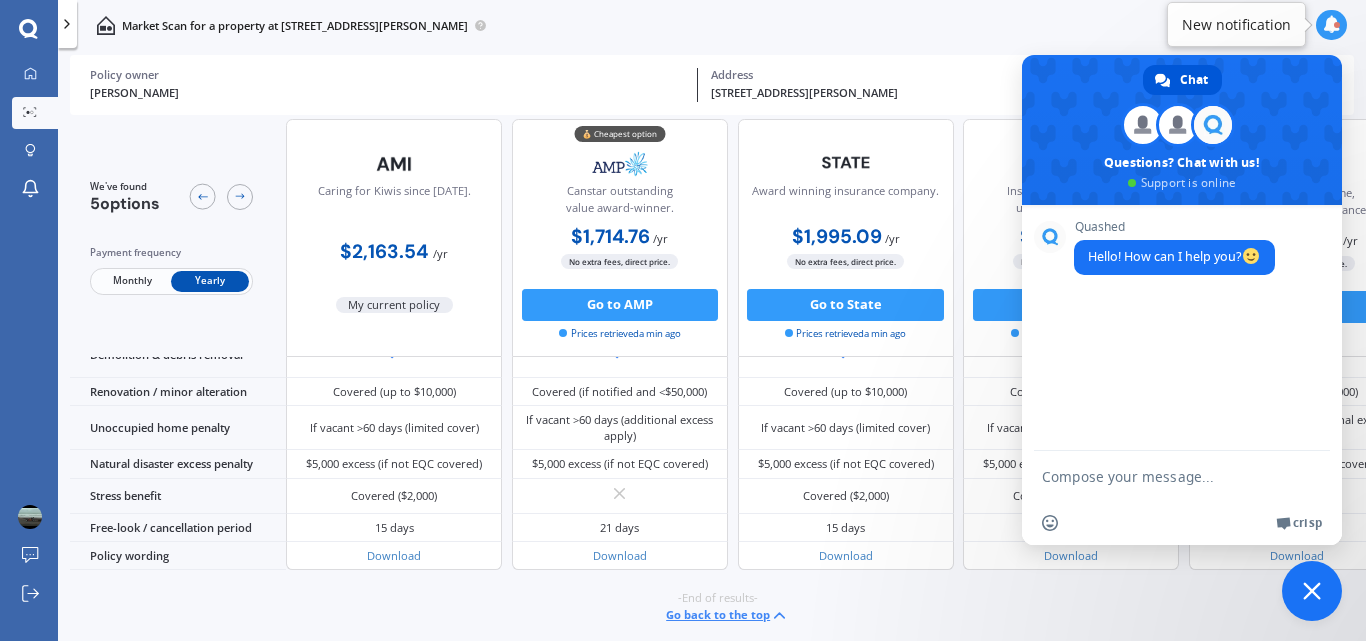 scroll, scrollTop: 0, scrollLeft: 0, axis: both 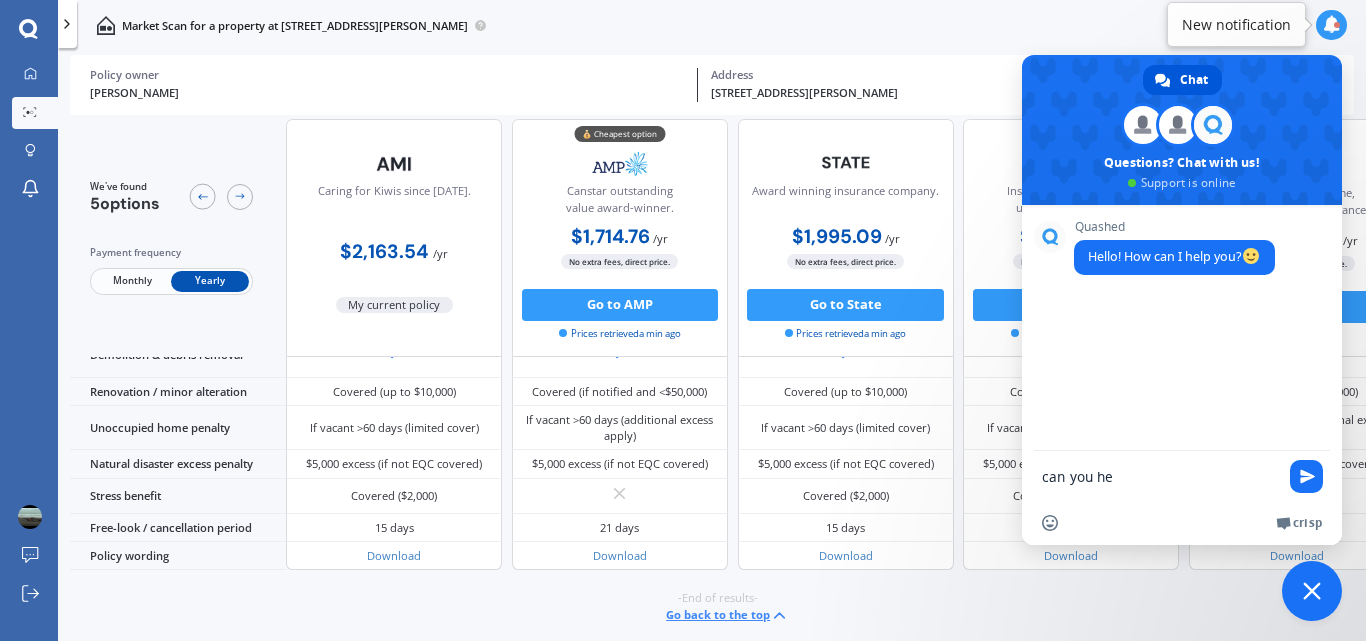 click at bounding box center (1312, 591) 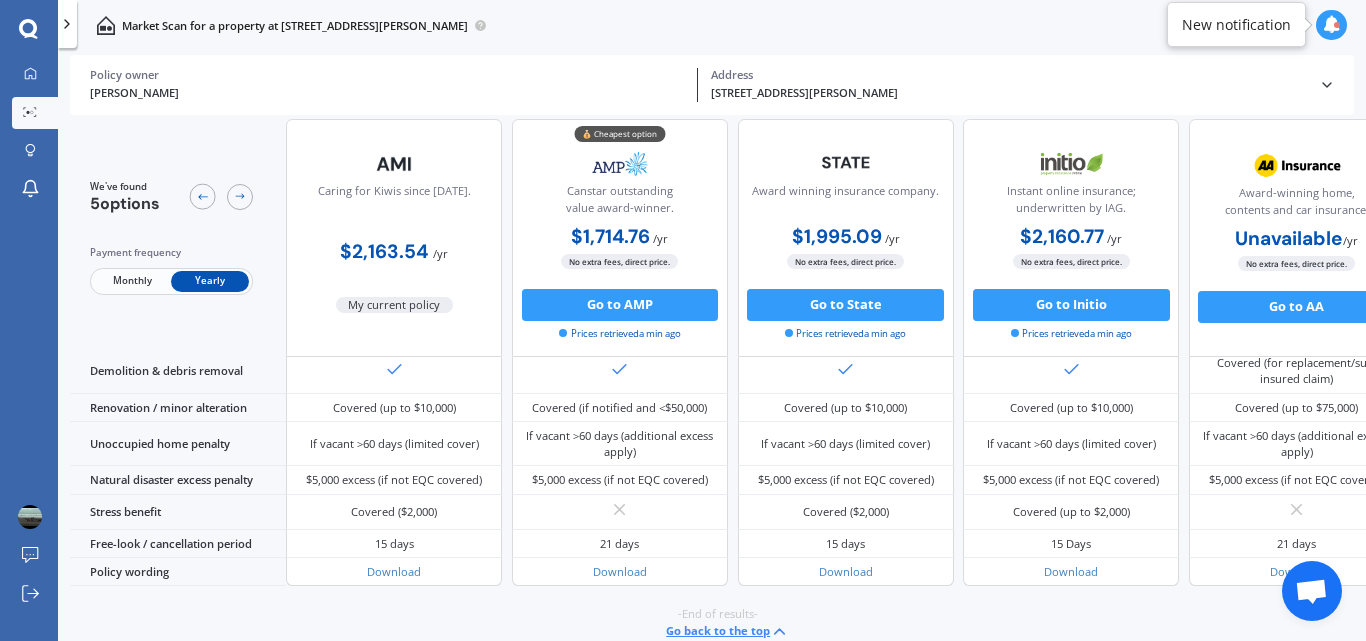 scroll, scrollTop: 873, scrollLeft: 0, axis: vertical 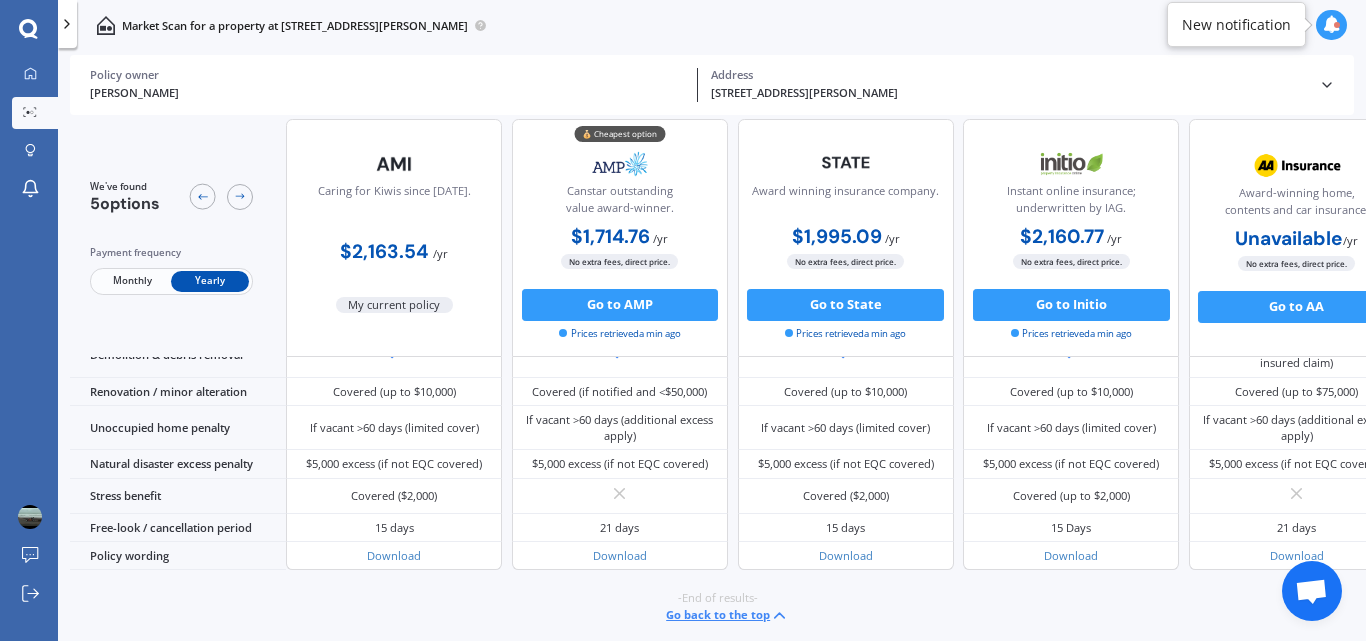 click at bounding box center (1311, 593) 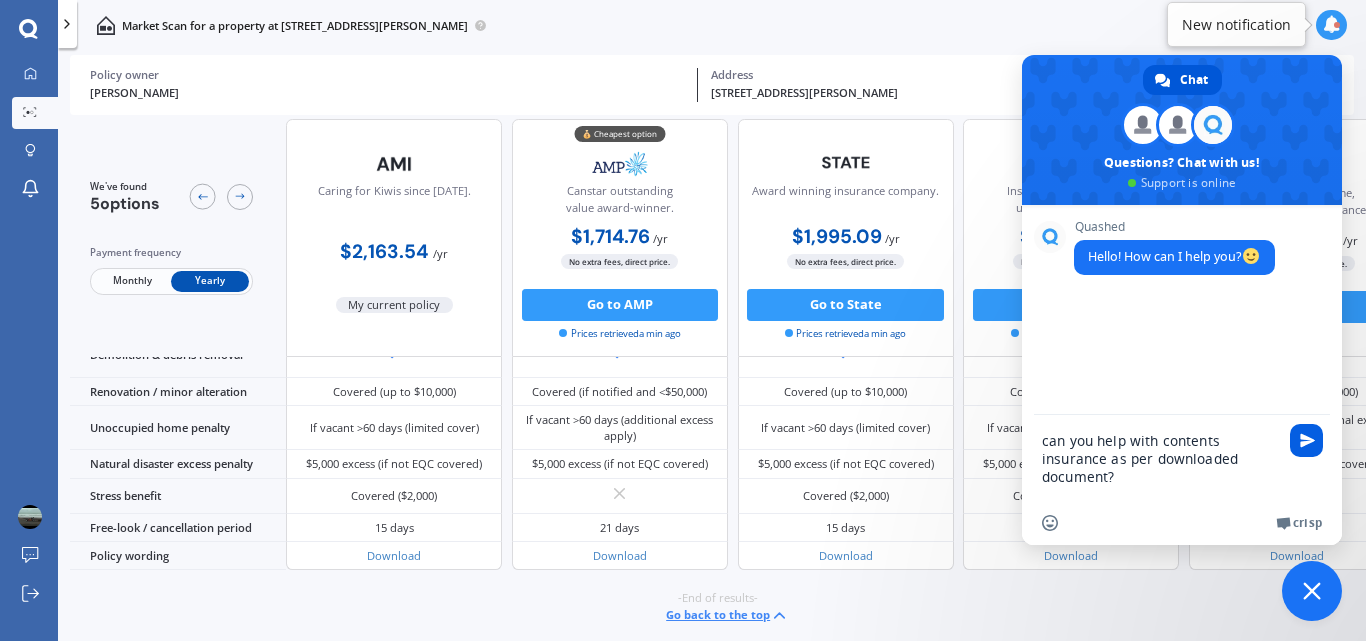 type on "can you help with contents insurance as per downloaded document?" 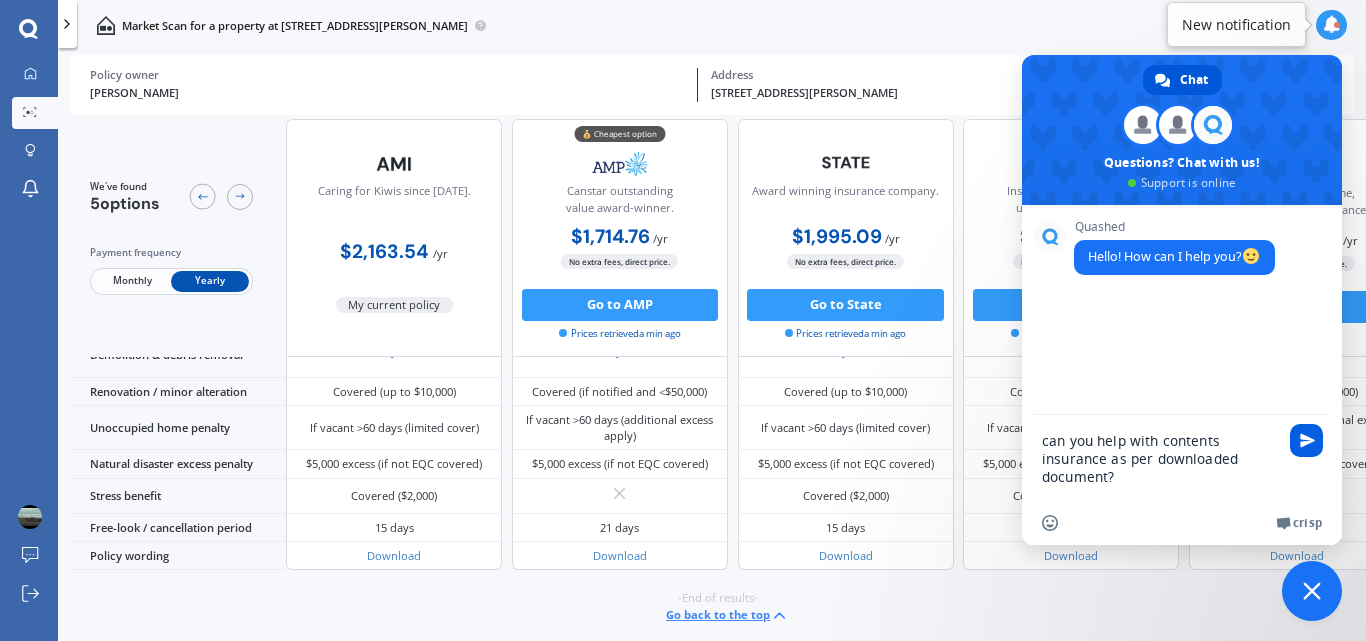 click at bounding box center (1307, 440) 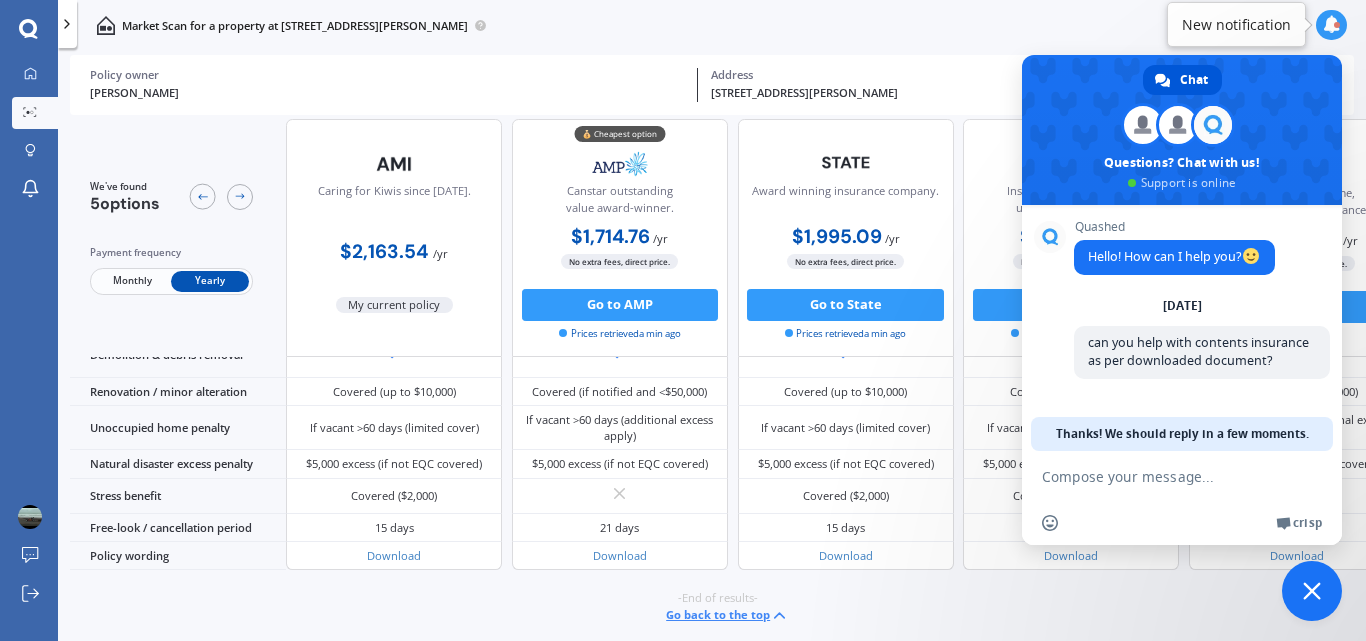 scroll, scrollTop: 0, scrollLeft: 0, axis: both 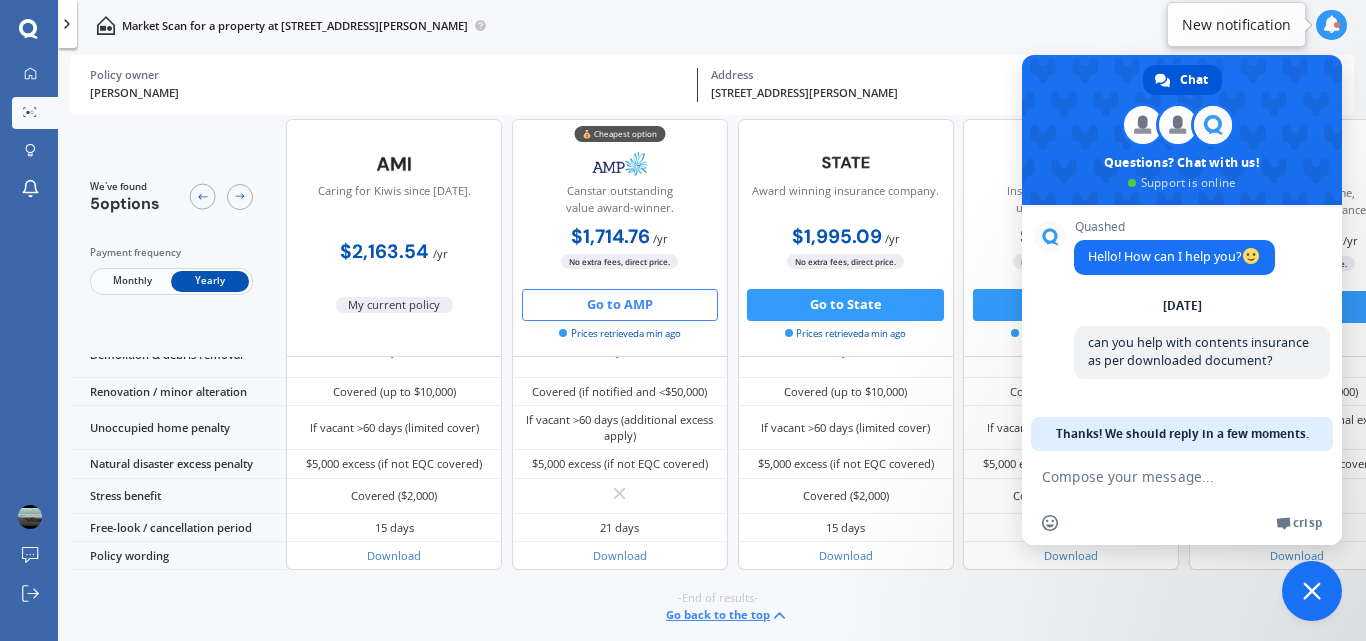 click on "Go to AMP" at bounding box center [620, 305] 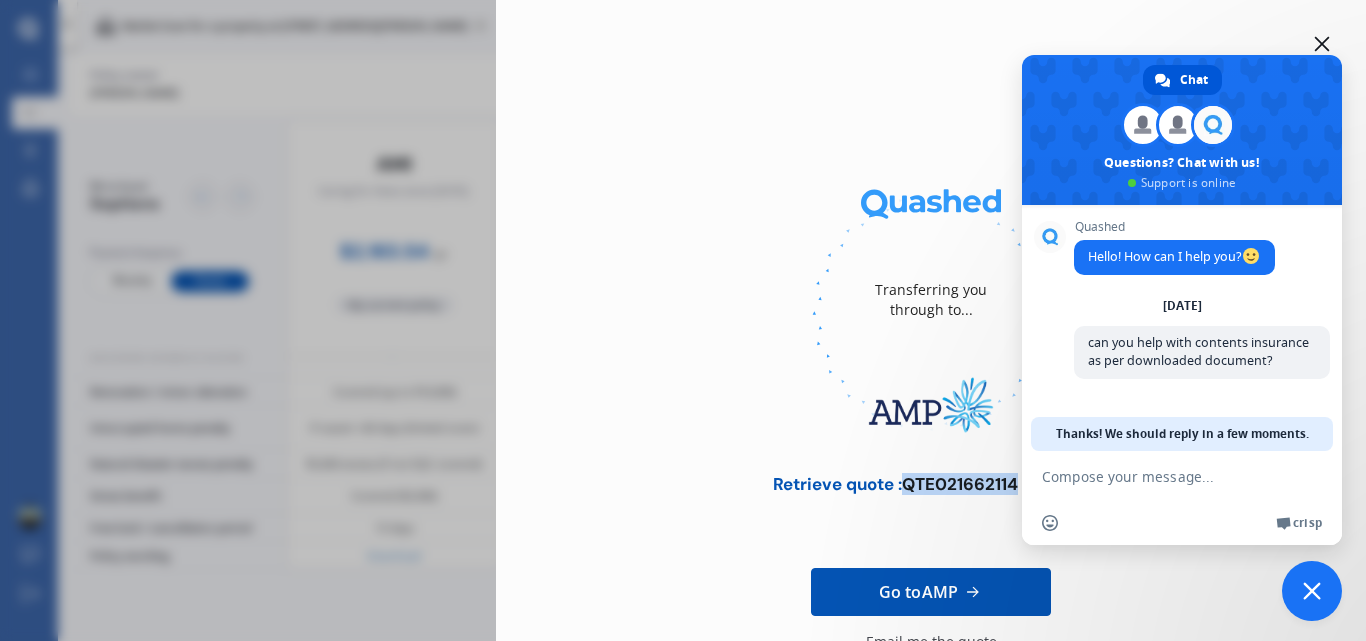 drag, startPoint x: 1013, startPoint y: 487, endPoint x: 903, endPoint y: 486, distance: 110.00455 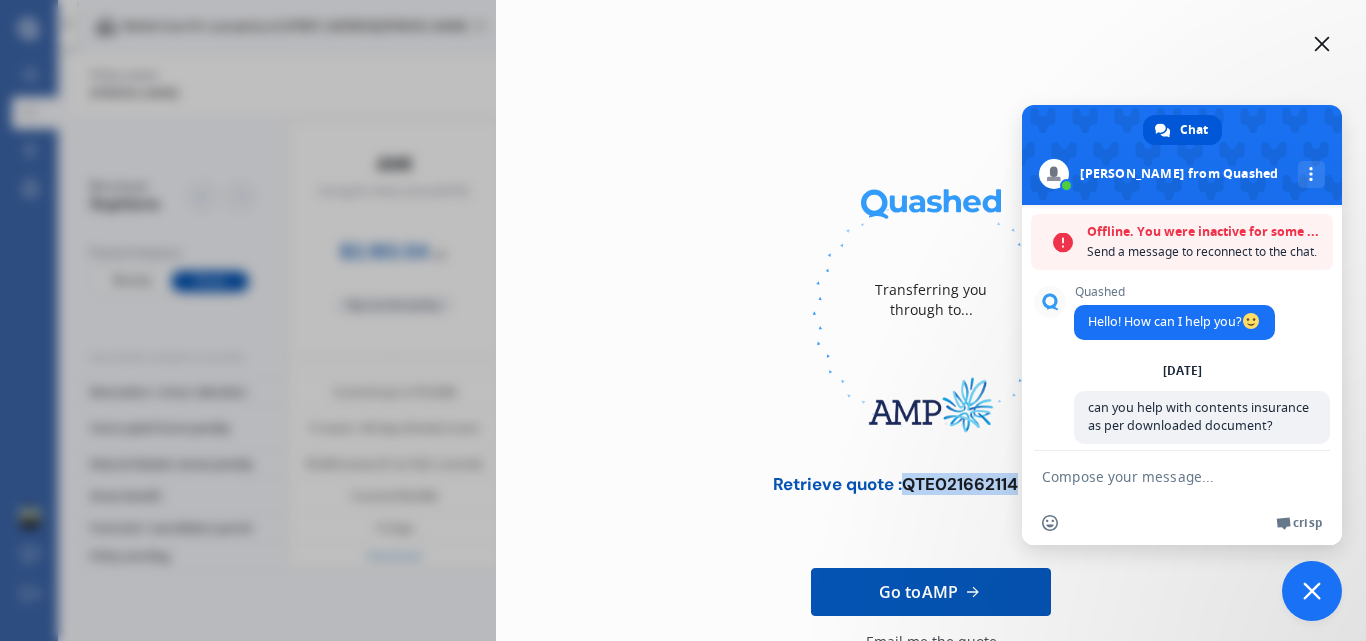 scroll, scrollTop: 309, scrollLeft: 0, axis: vertical 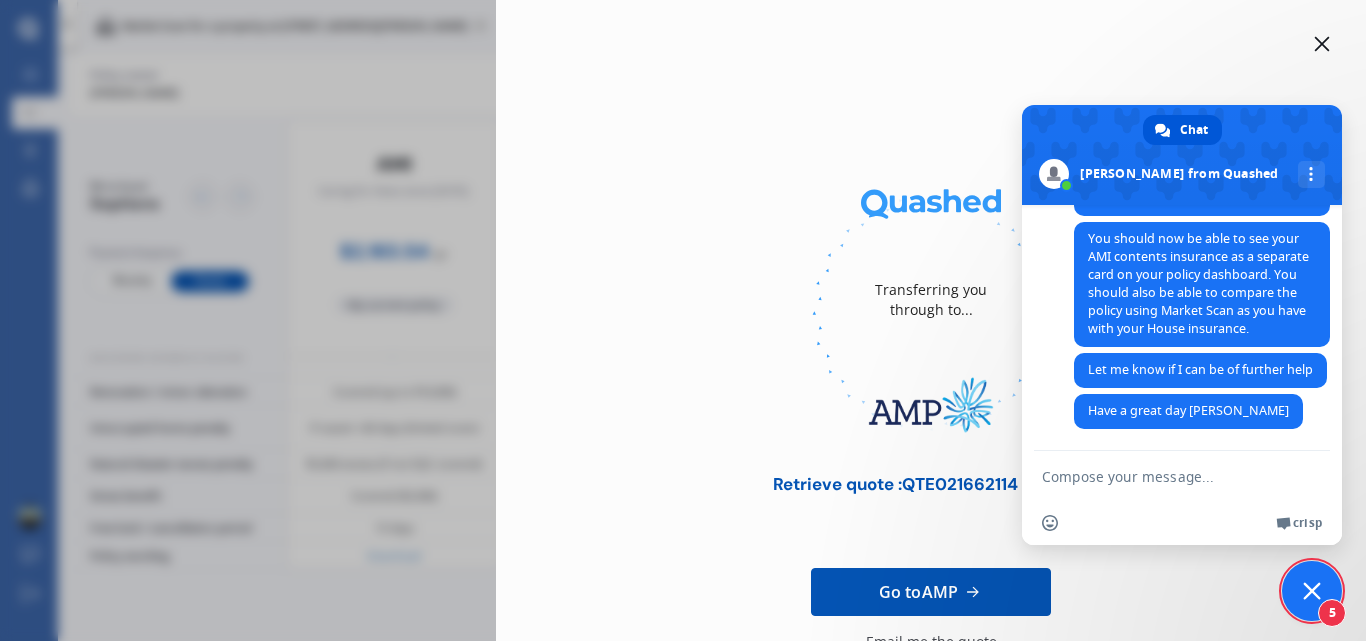 click 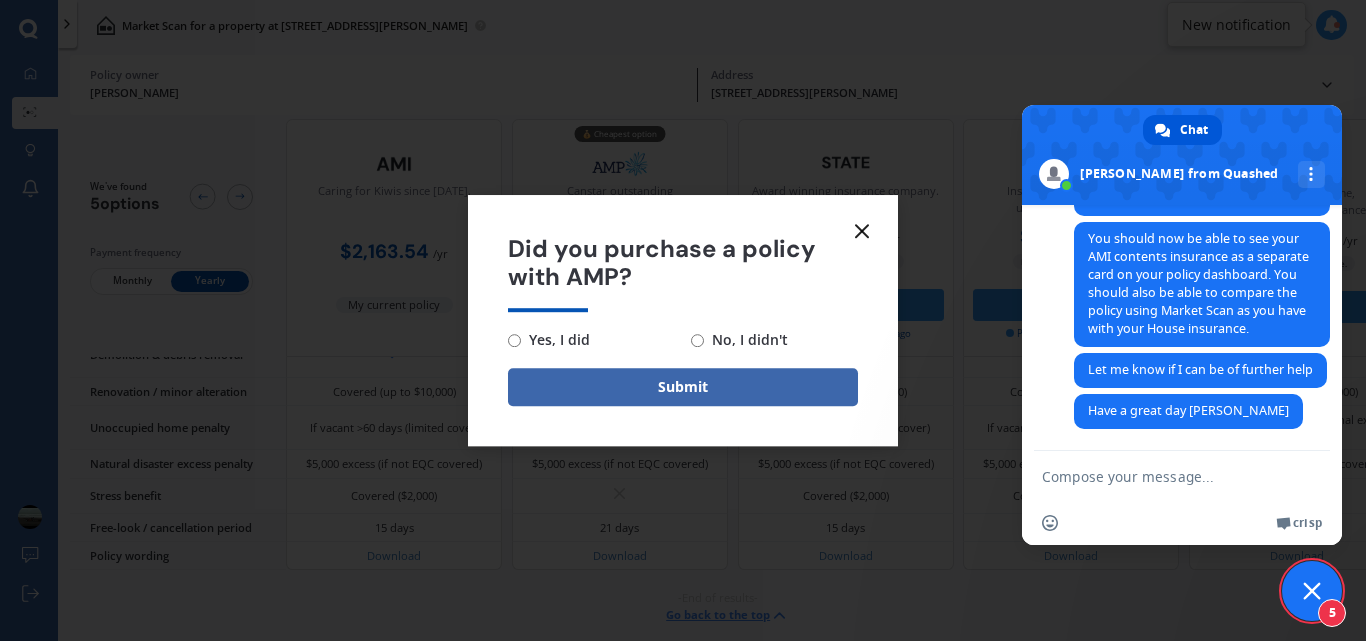 click on "Did you purchase a policy with AMP? Yes, I did No, I didn't Submit" at bounding box center [683, 321] 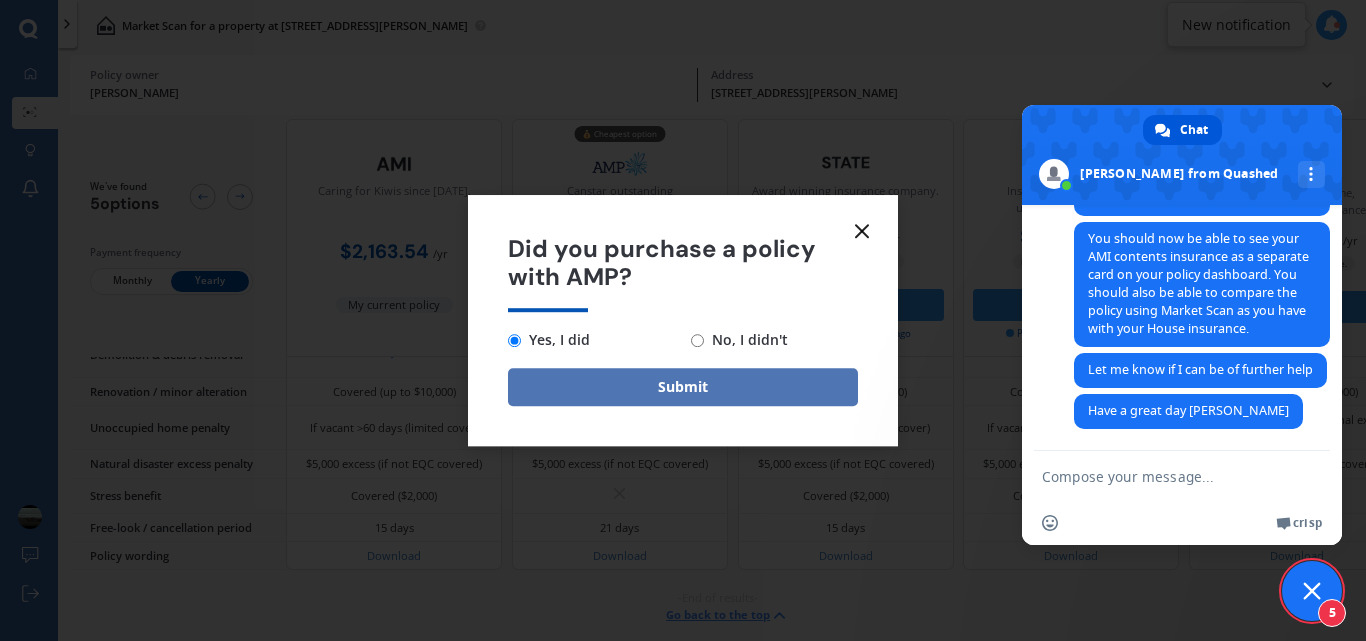 click on "Submit" at bounding box center [683, 387] 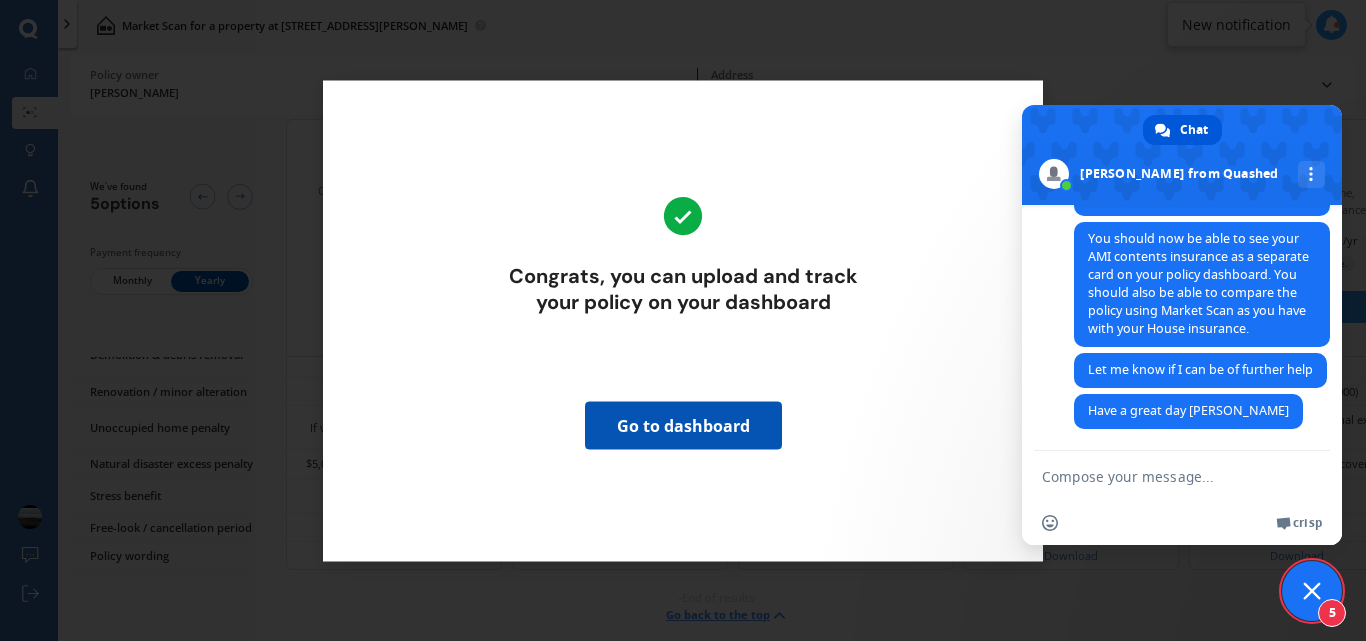 click on "Congrats, you can upload and track your policy on your dashboard Go to dashboard" at bounding box center (683, 320) 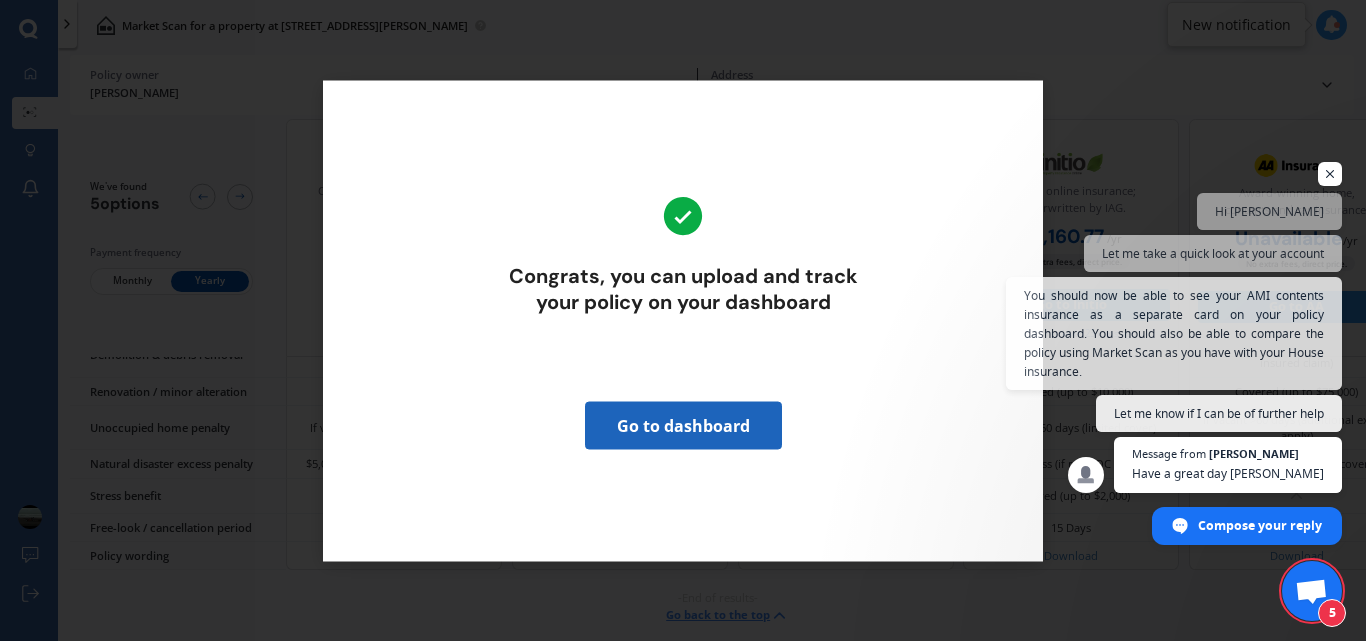 click on "Go to dashboard" at bounding box center [683, 425] 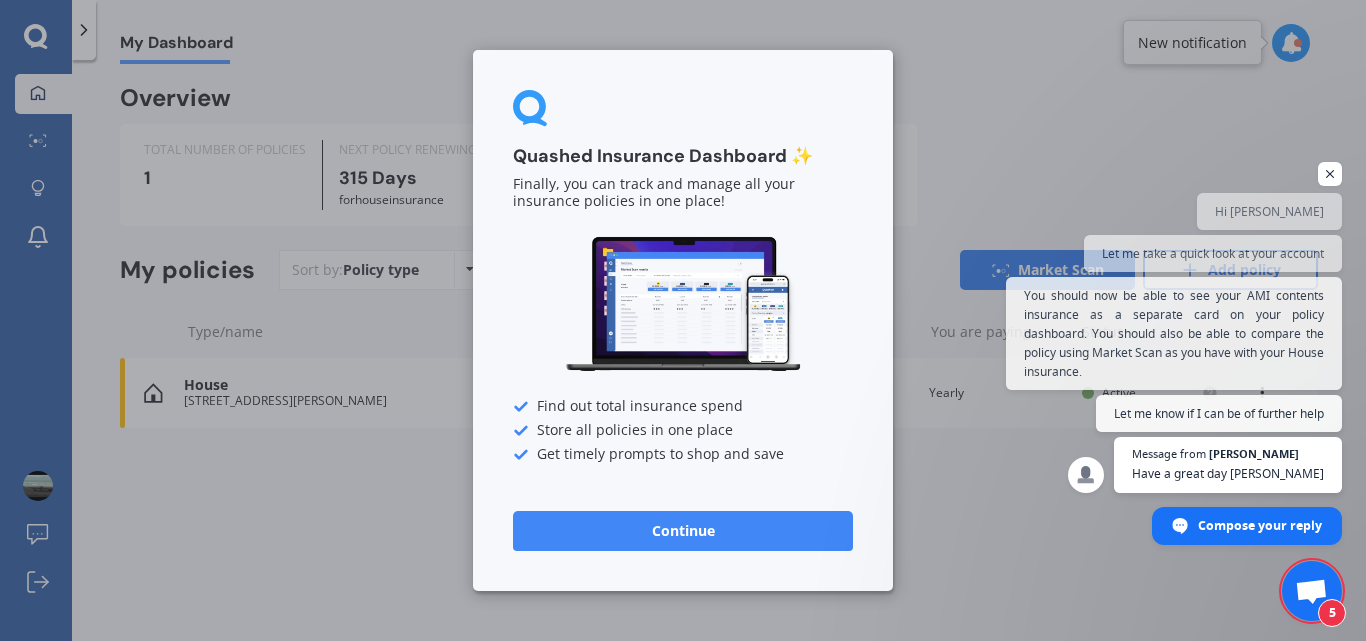click on "Quashed Insurance Dashboard ✨ Finally, you can track and manage all your insurance policies in one place!  Find out total insurance spend  Store all policies in one place  Get timely prompts to shop and save Continue" at bounding box center [683, 320] 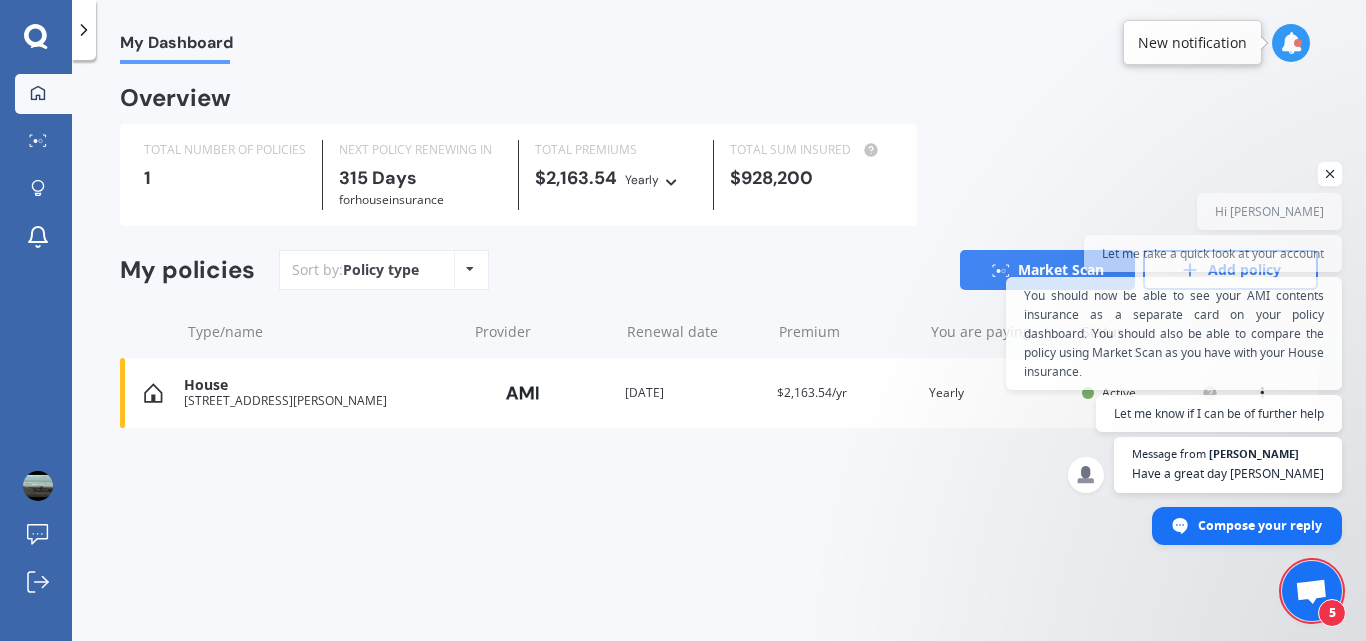 click at bounding box center [1330, 174] 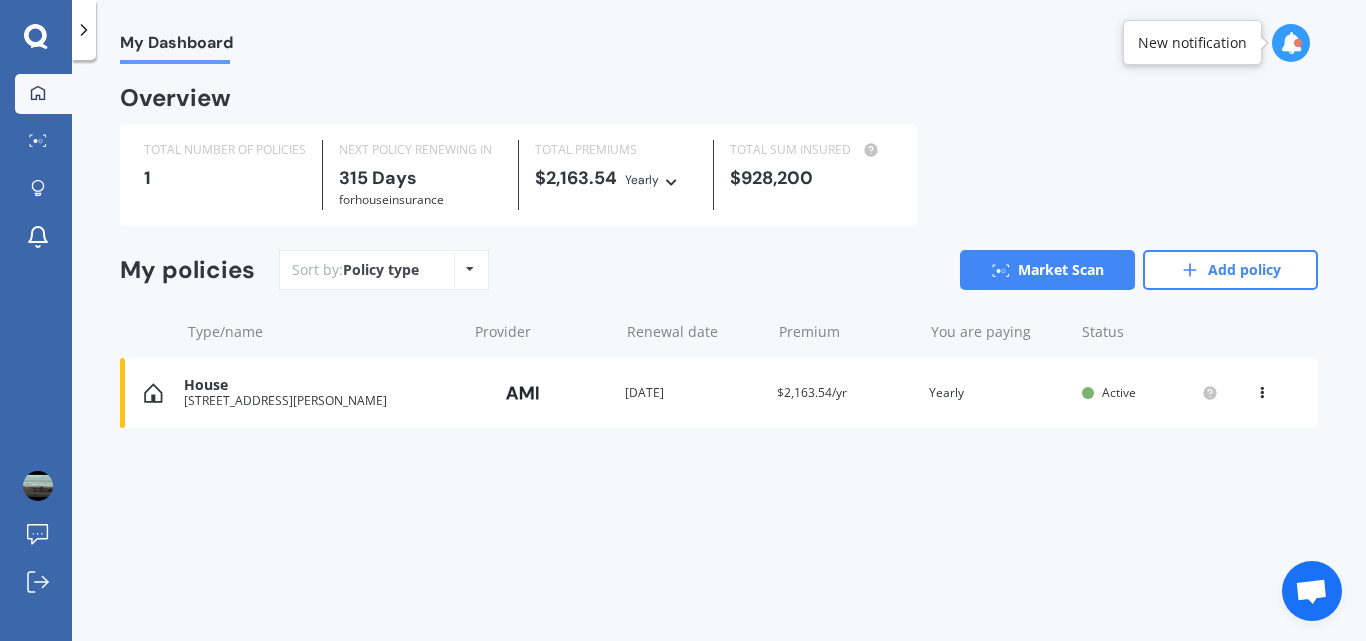 click 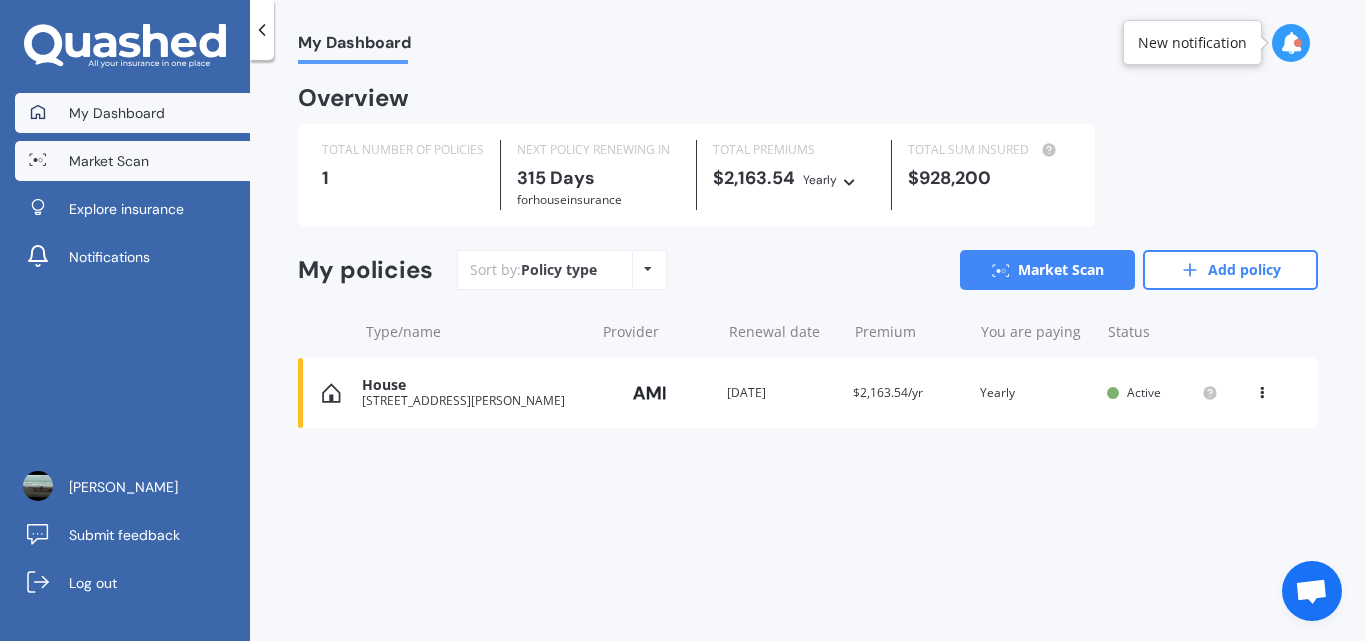 click on "Market Scan" at bounding box center (109, 161) 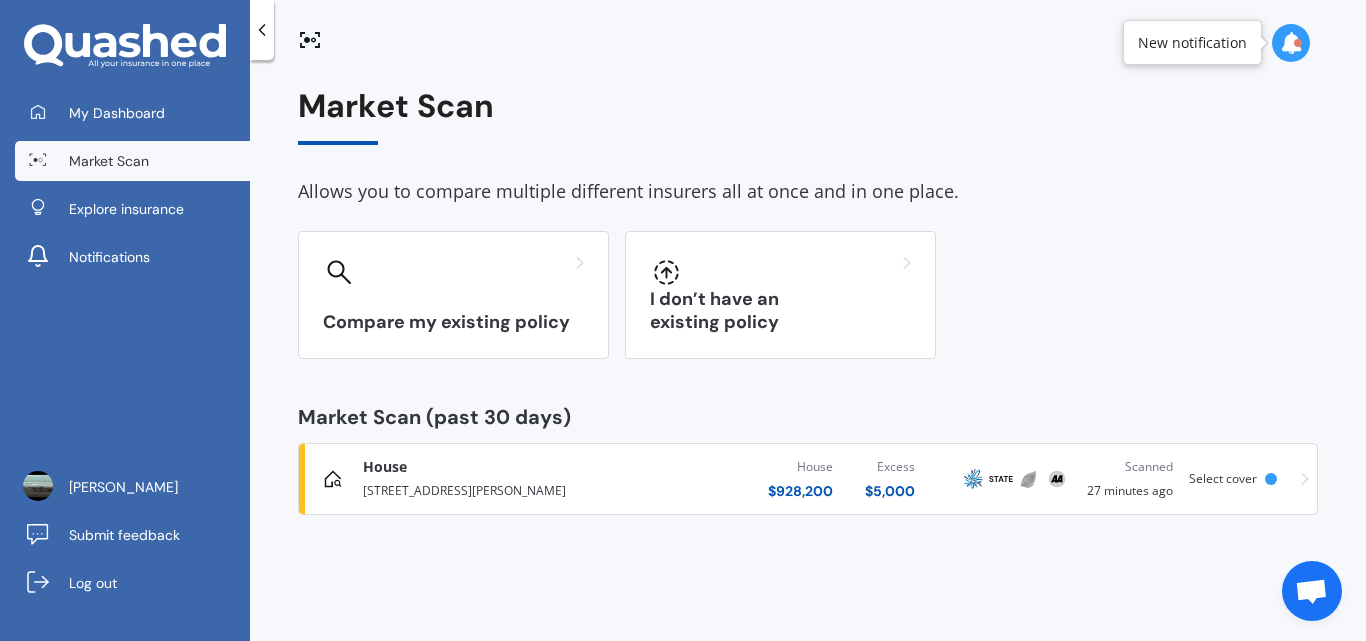click at bounding box center (1291, 43) 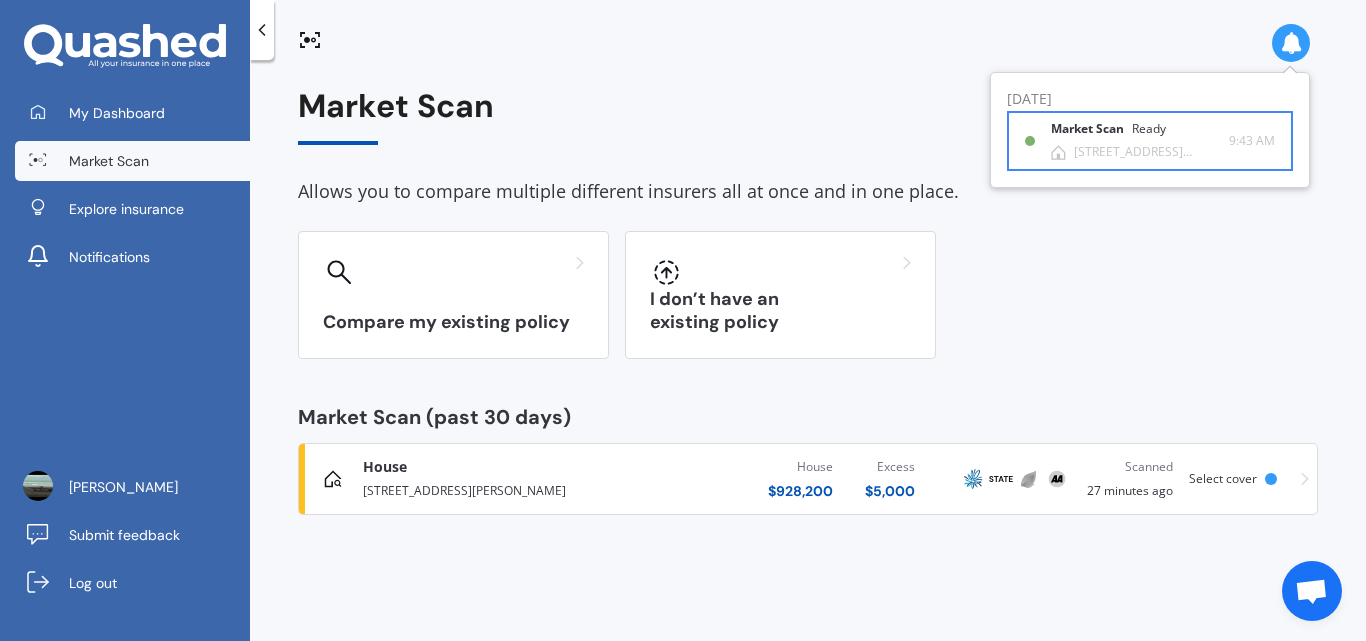 click on "[STREET_ADDRESS][PERSON_NAME]" at bounding box center (1151, 152) 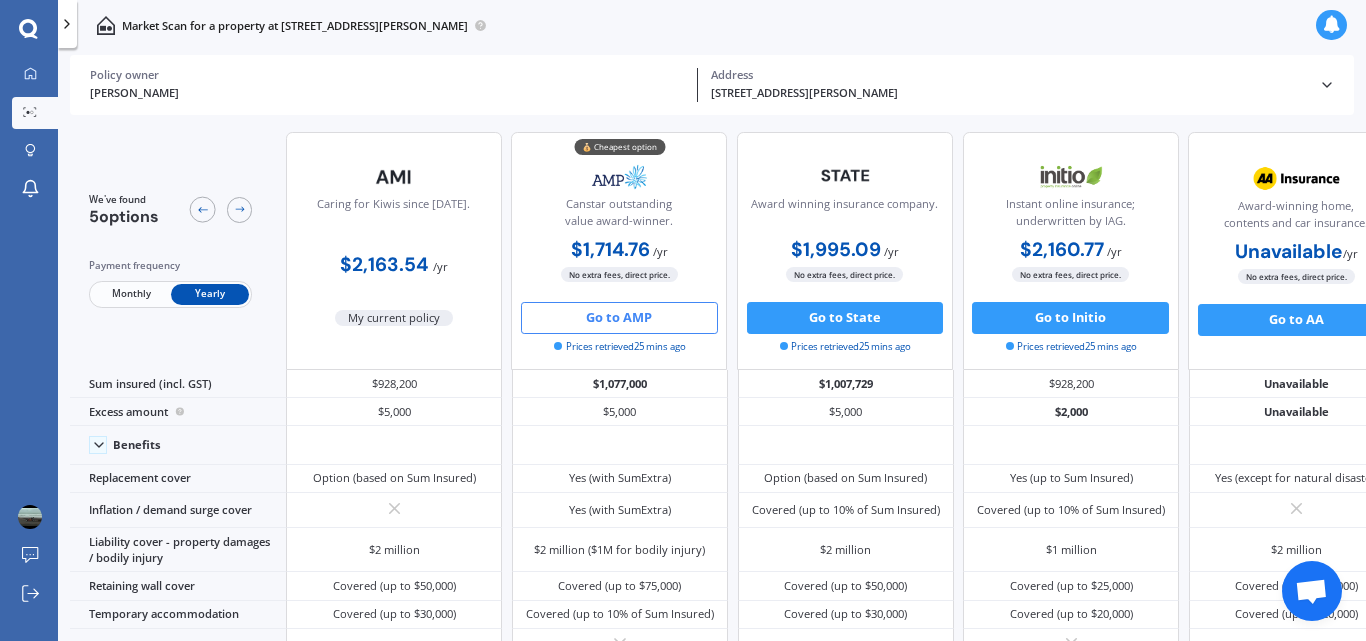 click at bounding box center [1311, 593] 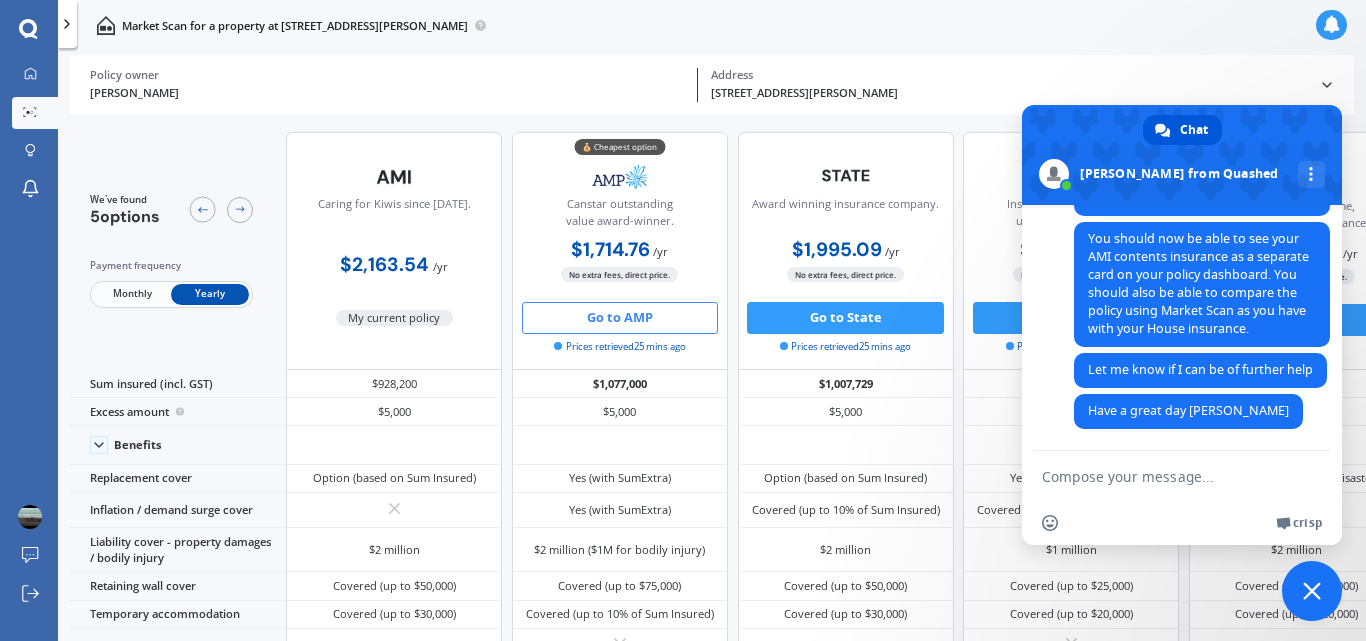 click at bounding box center [1312, 591] 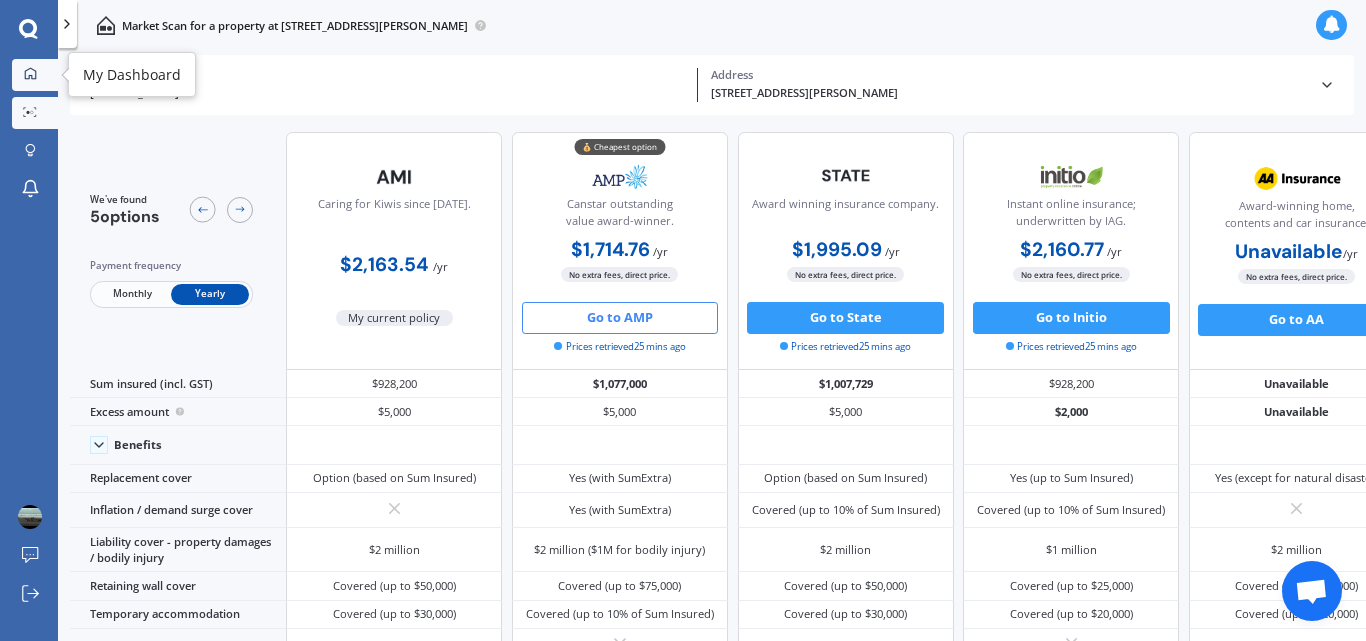 click 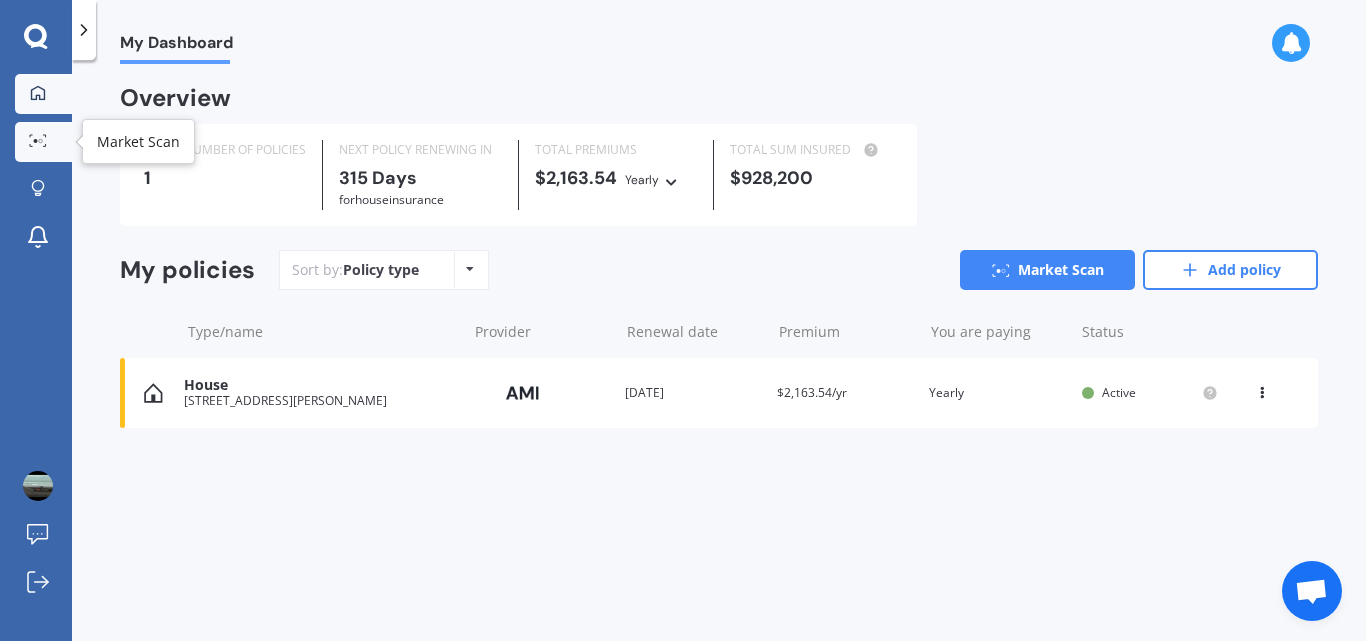 click 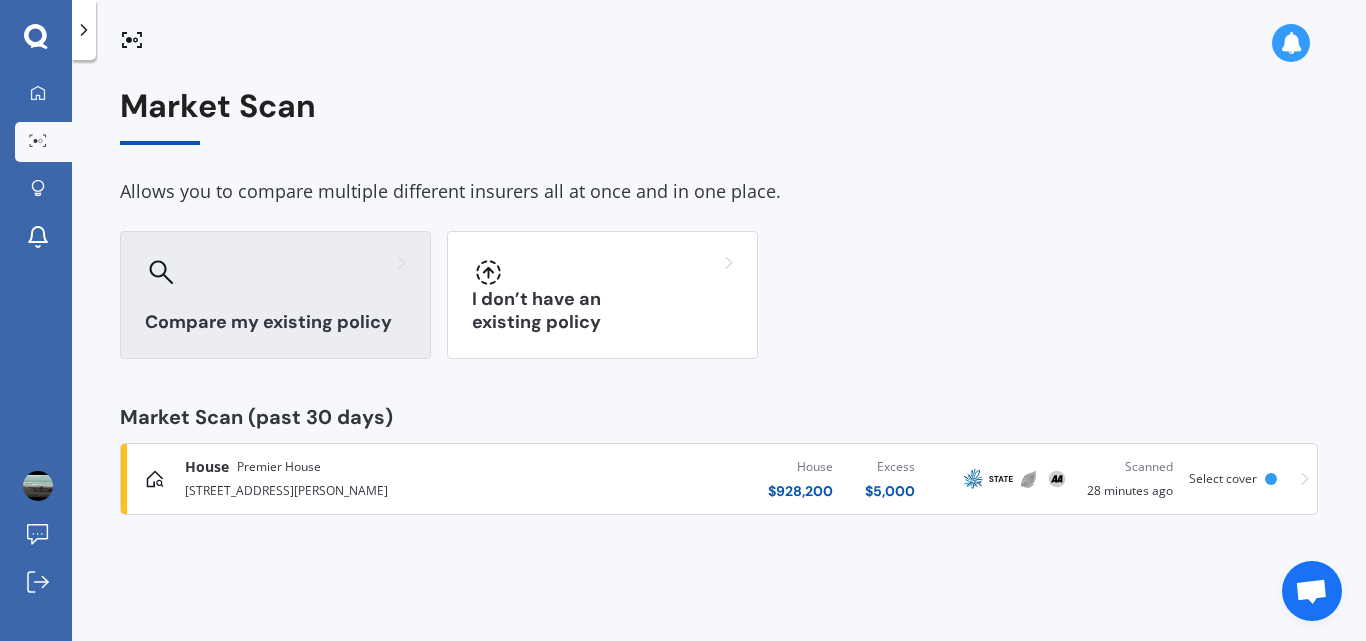 click on "Compare my existing policy" at bounding box center [275, 295] 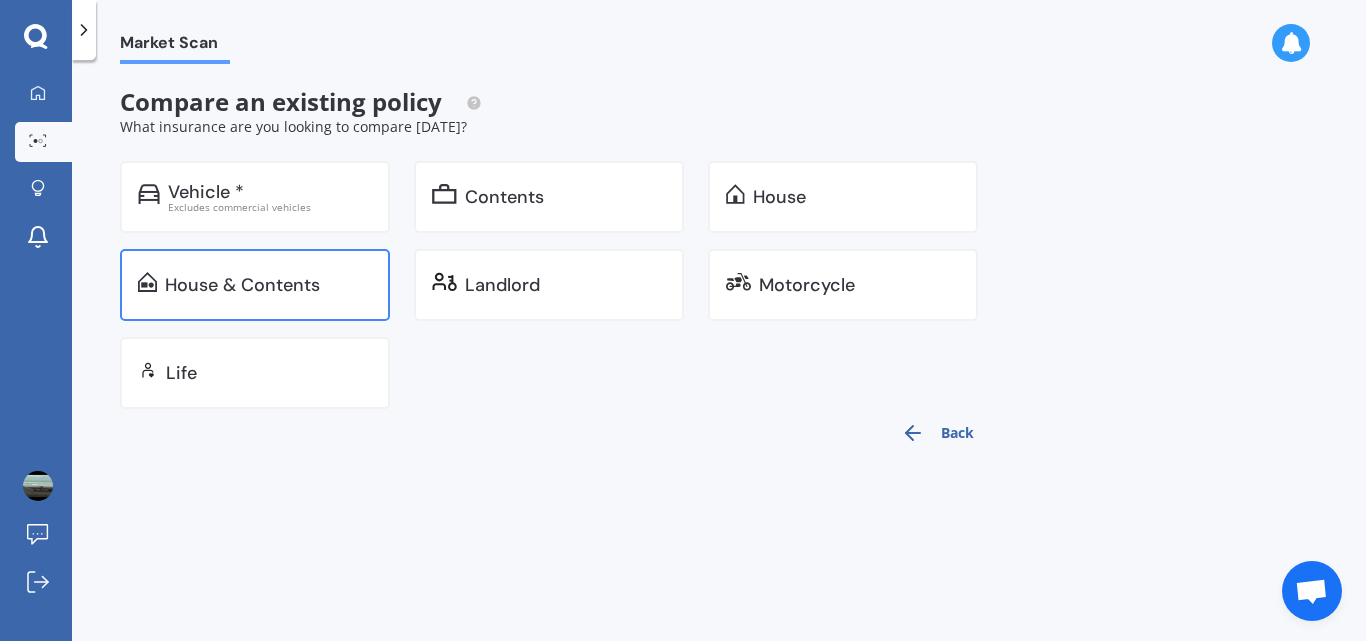 click on "House & Contents" at bounding box center [242, 285] 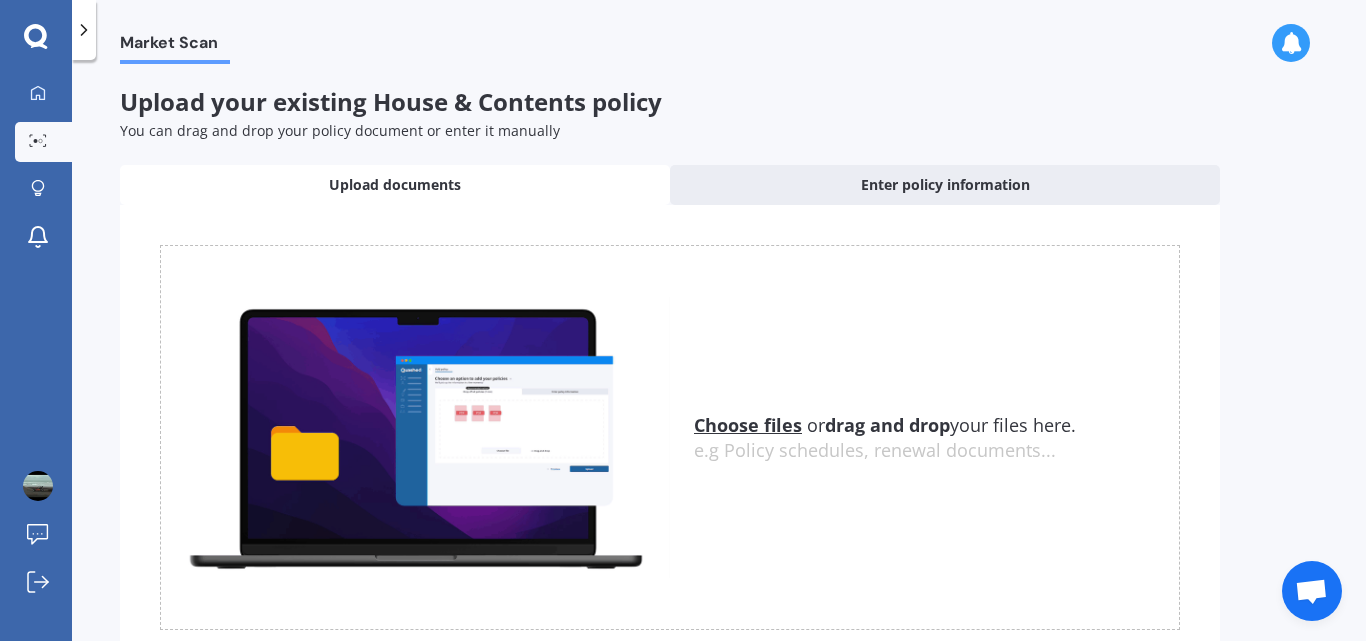 click at bounding box center [1311, 593] 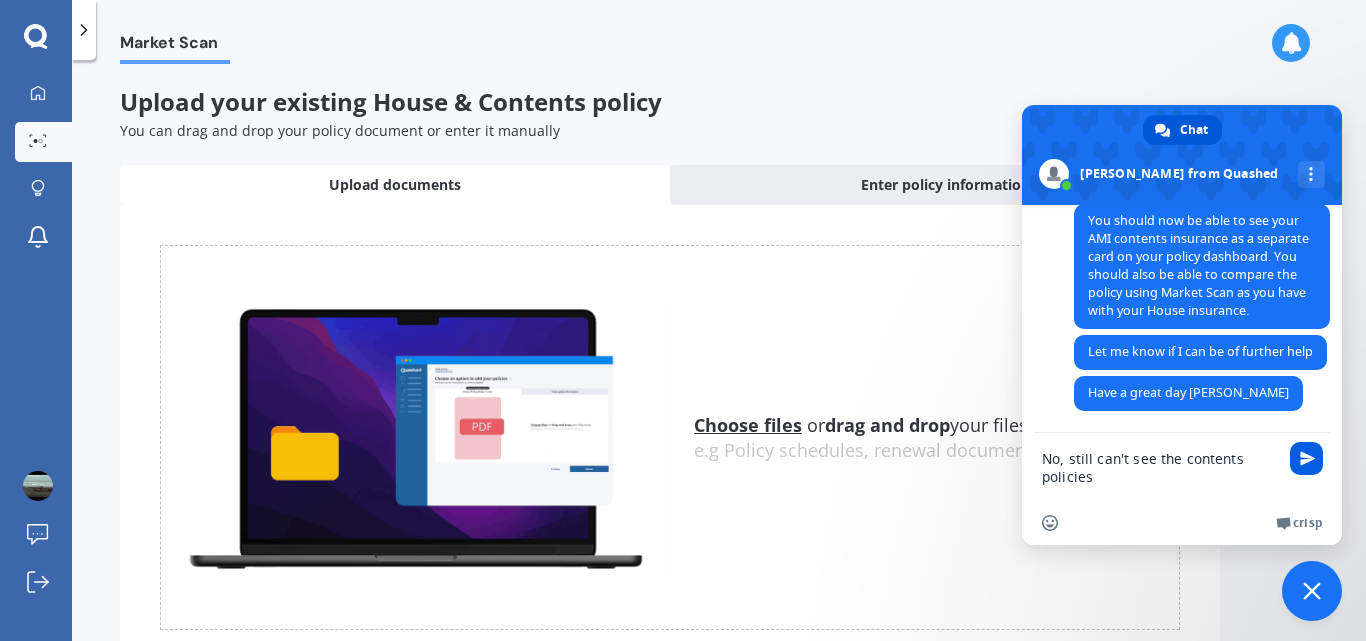 type on "No, still can't see the contents policies" 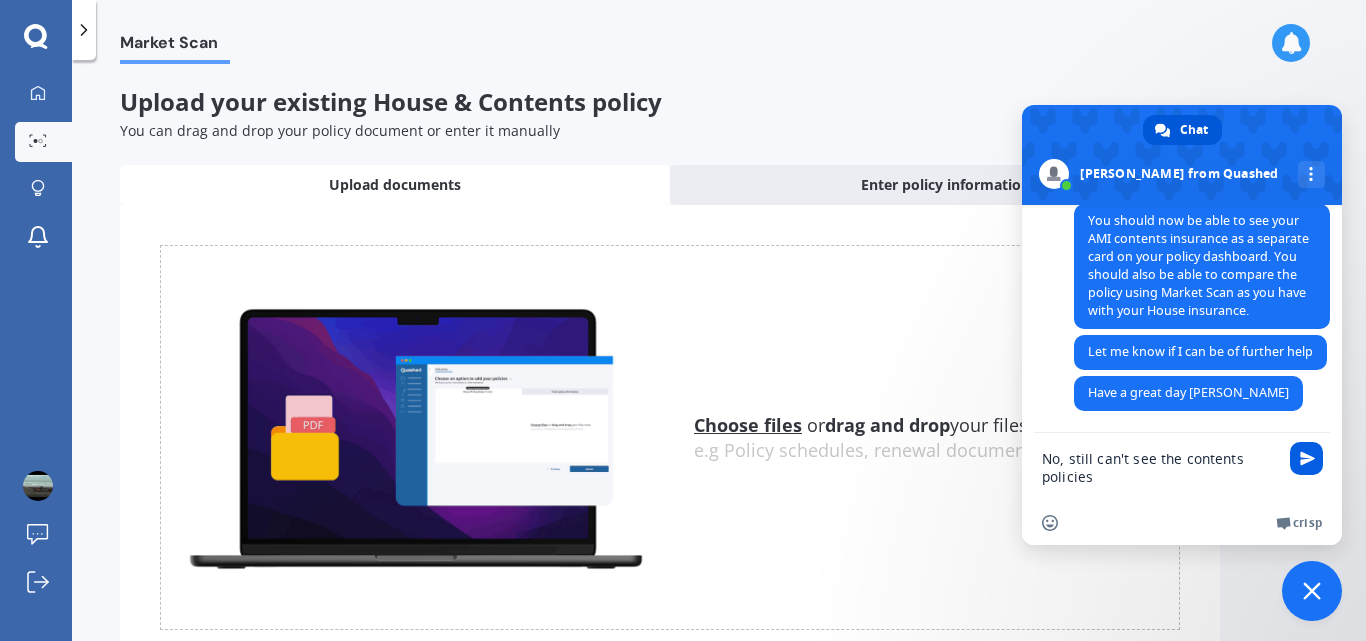 click at bounding box center (1307, 458) 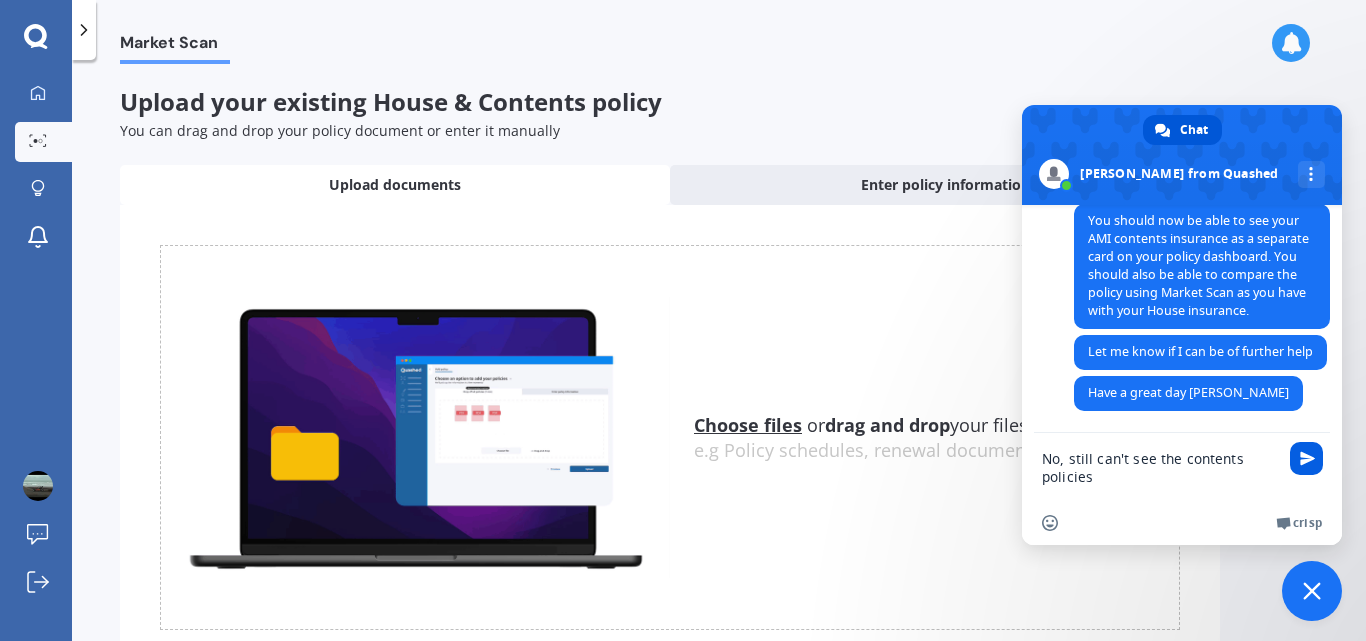 type 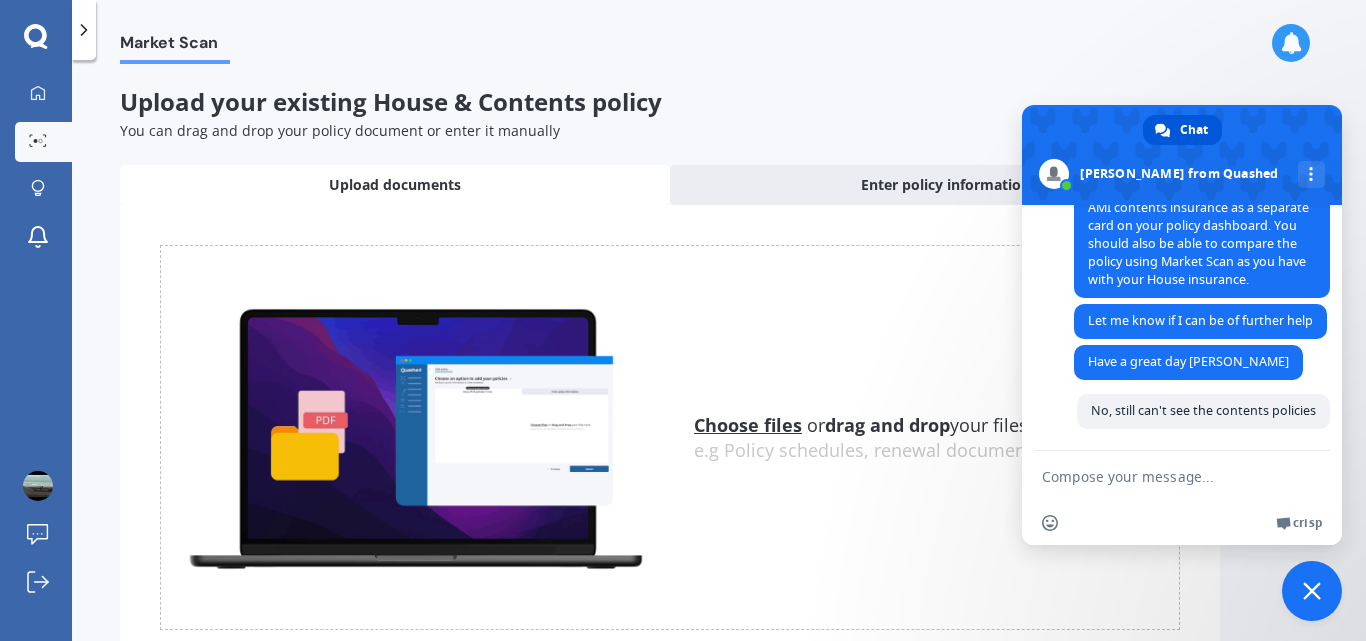scroll, scrollTop: 376, scrollLeft: 0, axis: vertical 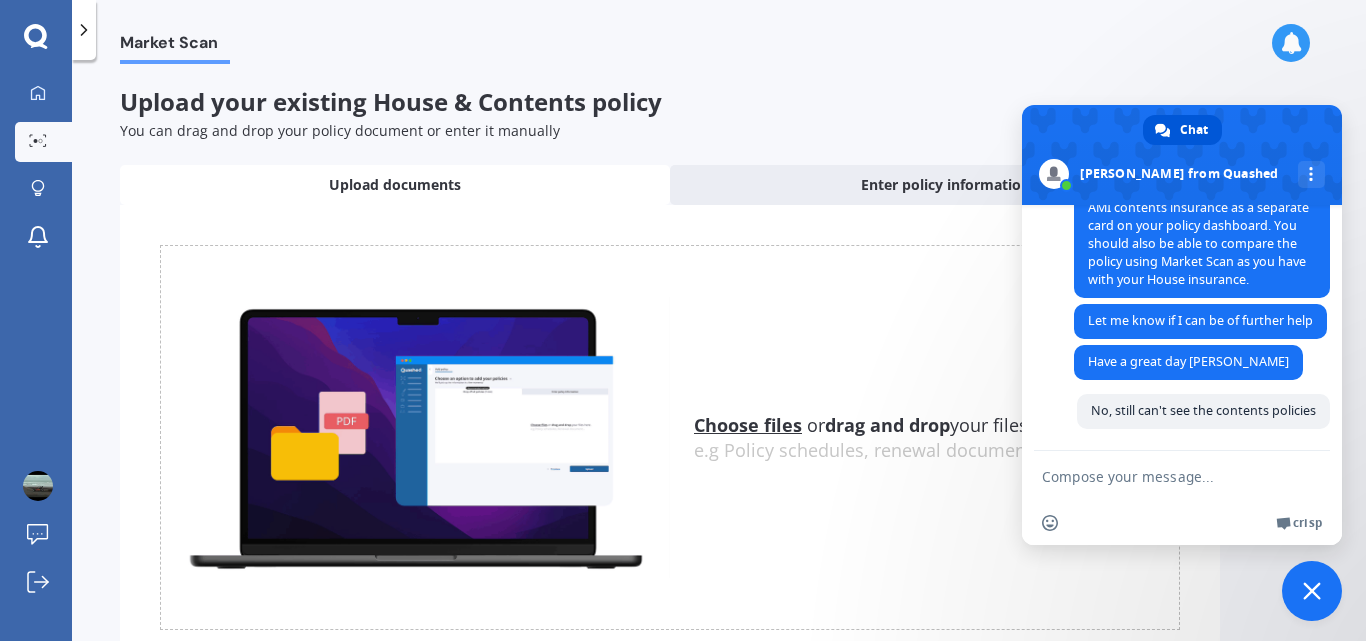 click 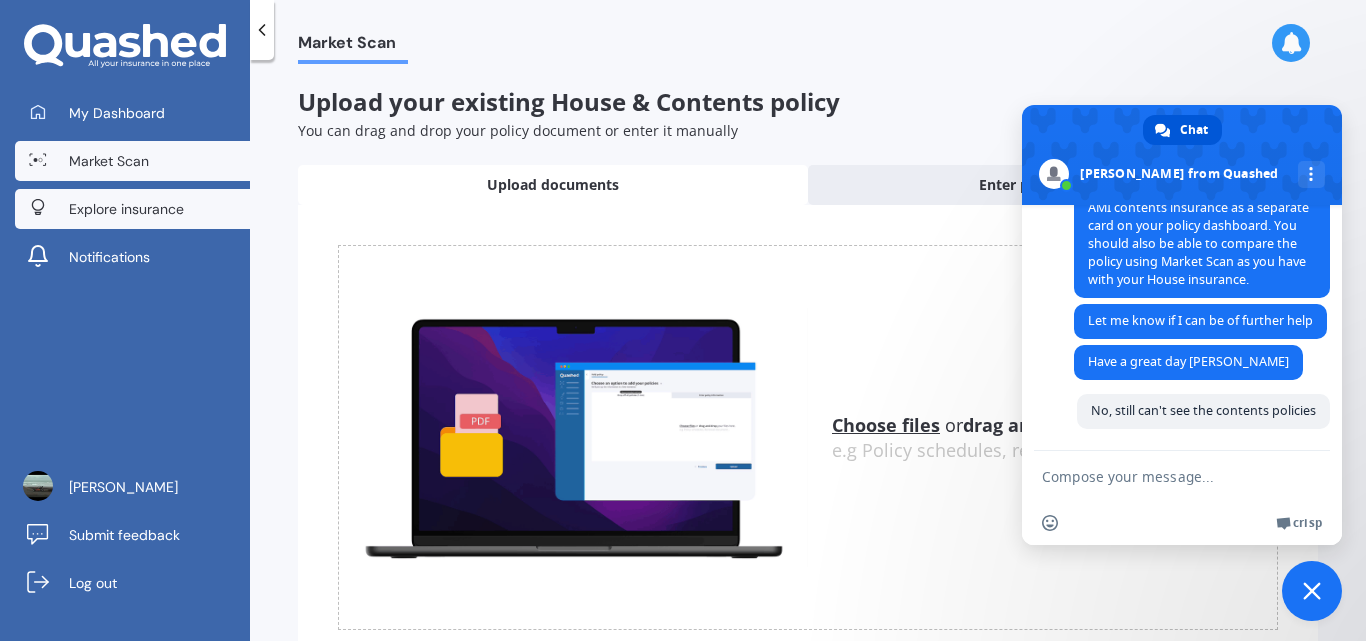 click on "Explore insurance" at bounding box center (126, 209) 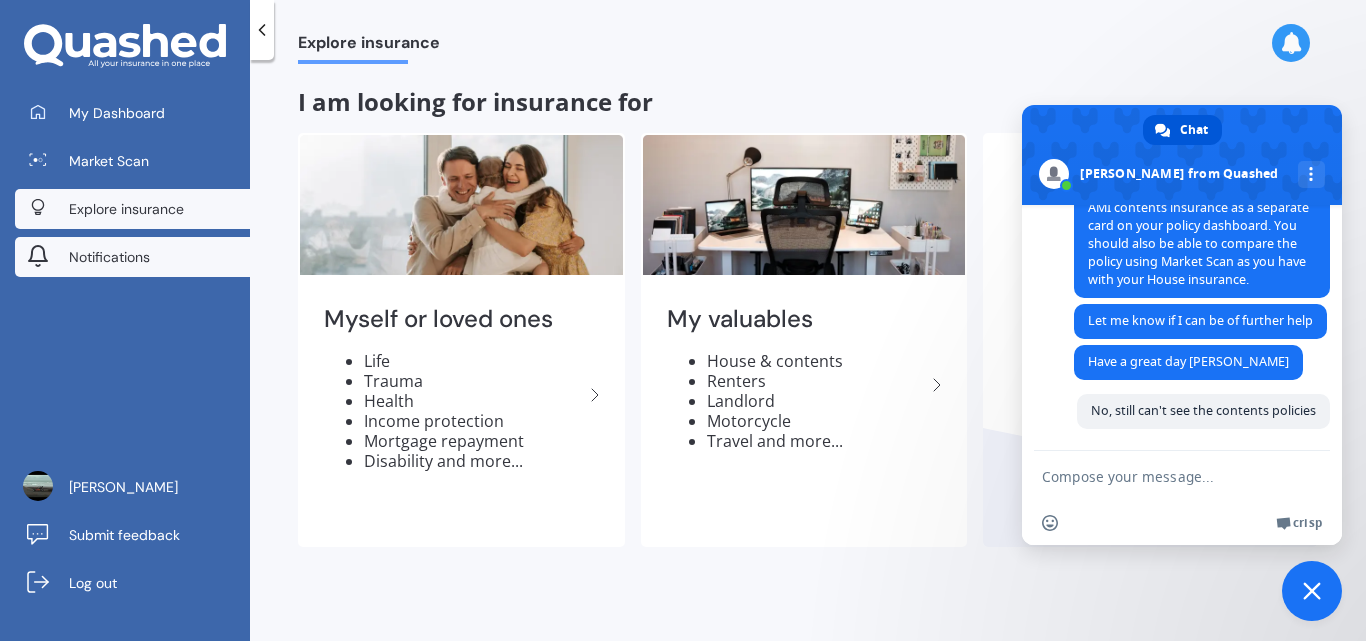 click on "Notifications" at bounding box center [109, 257] 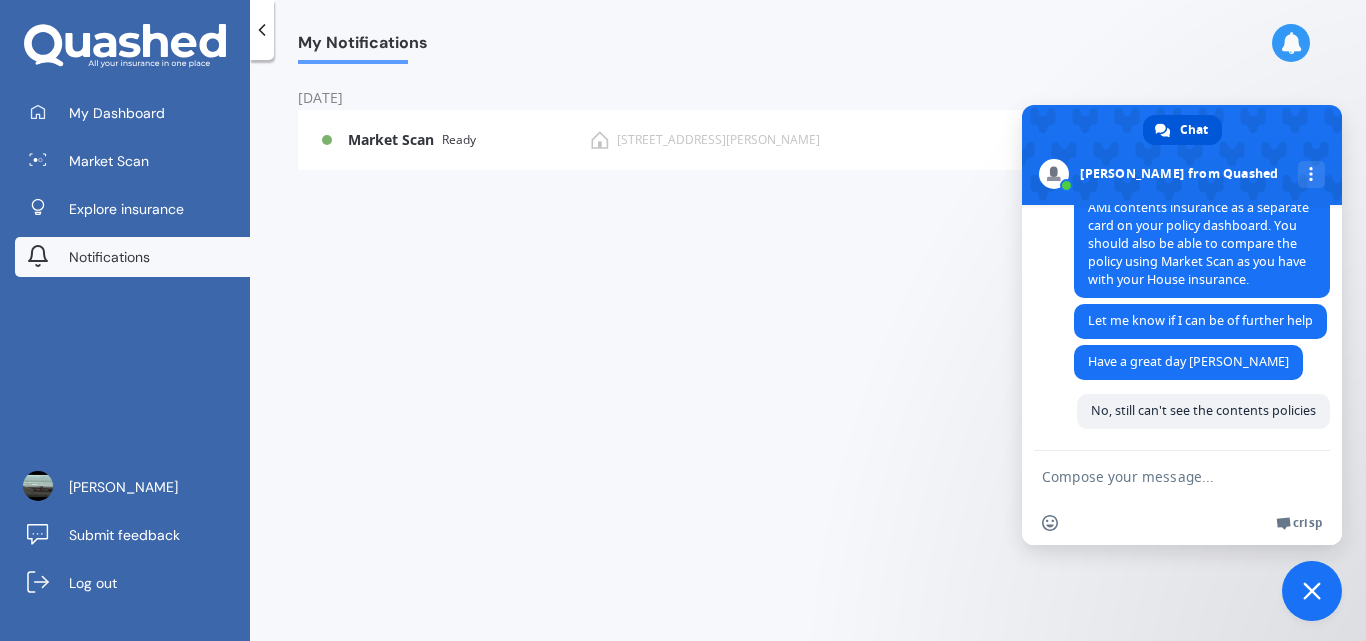 scroll, scrollTop: 445, scrollLeft: 0, axis: vertical 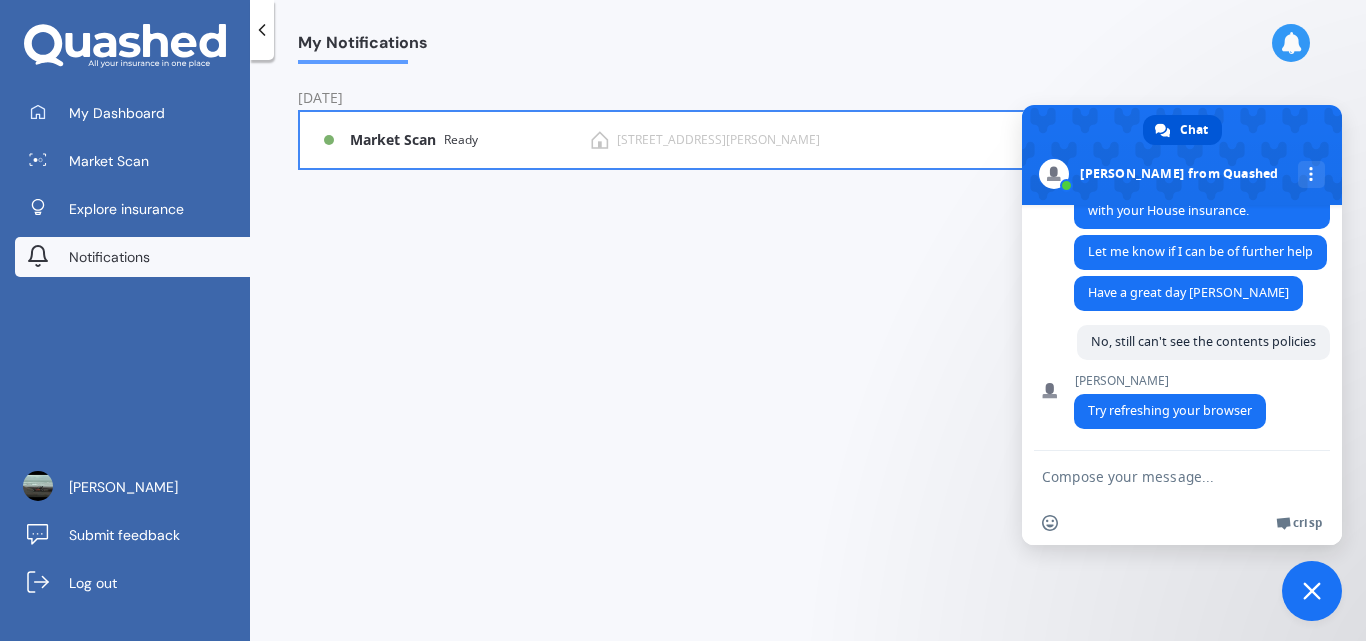 click on "Market Scan" at bounding box center (397, 140) 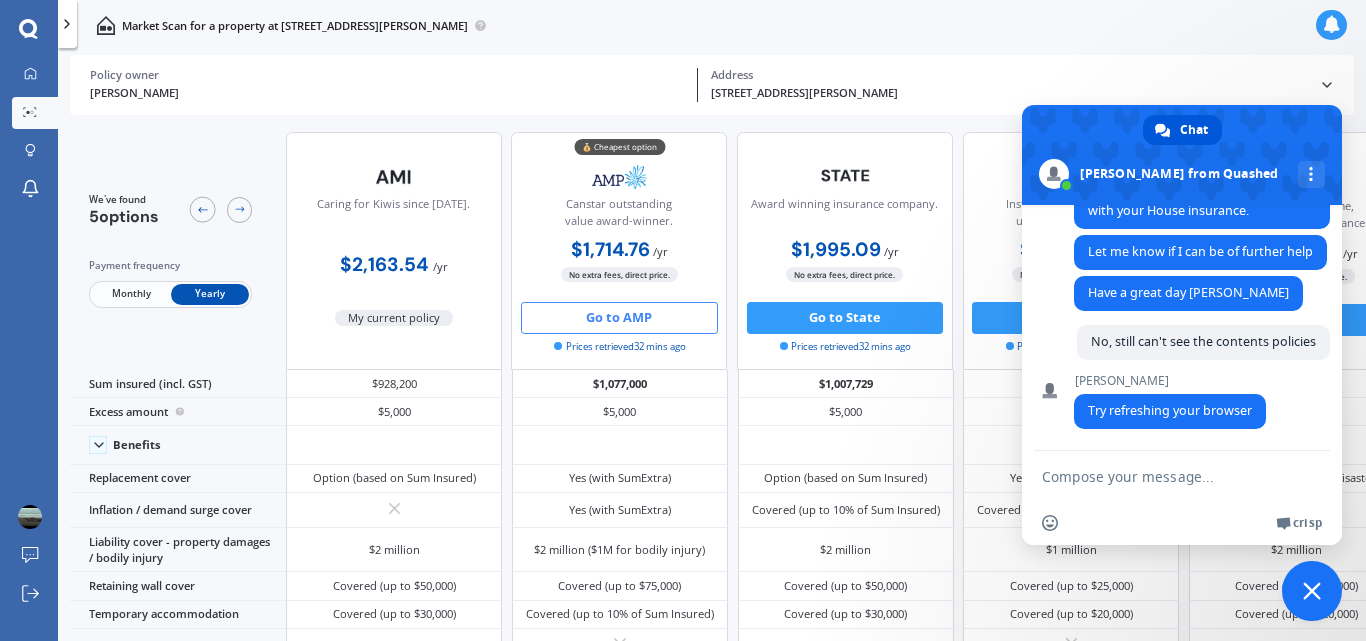click 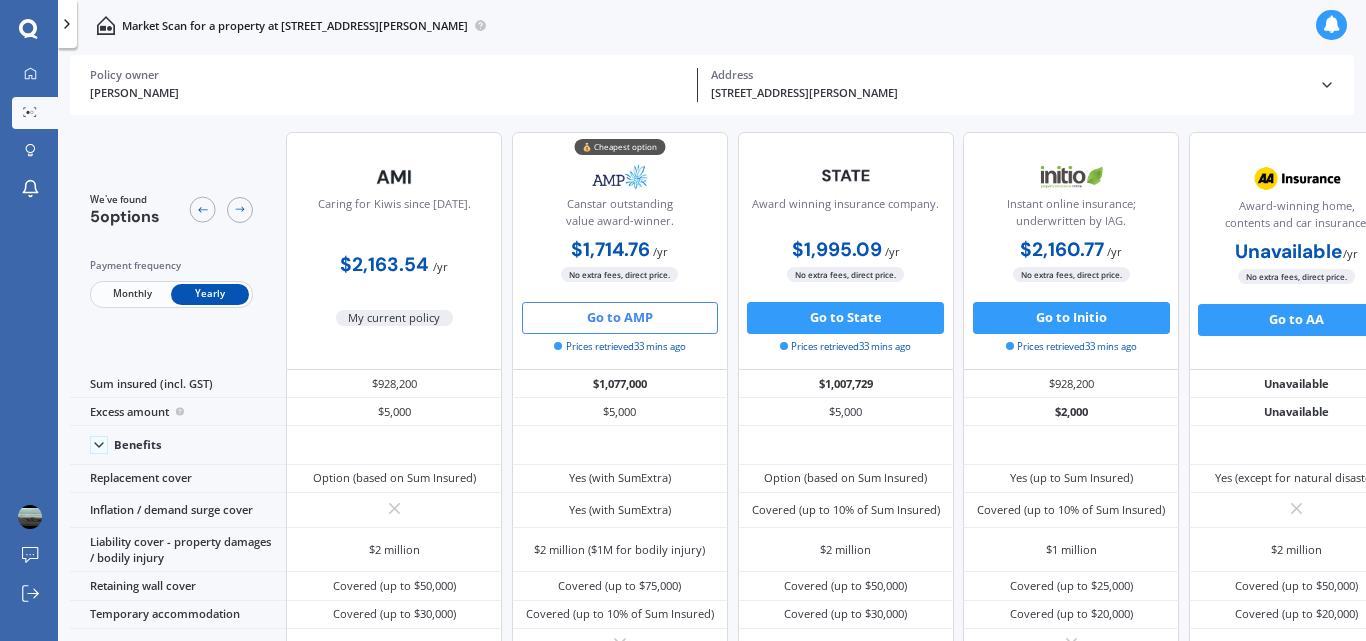 scroll, scrollTop: 0, scrollLeft: 0, axis: both 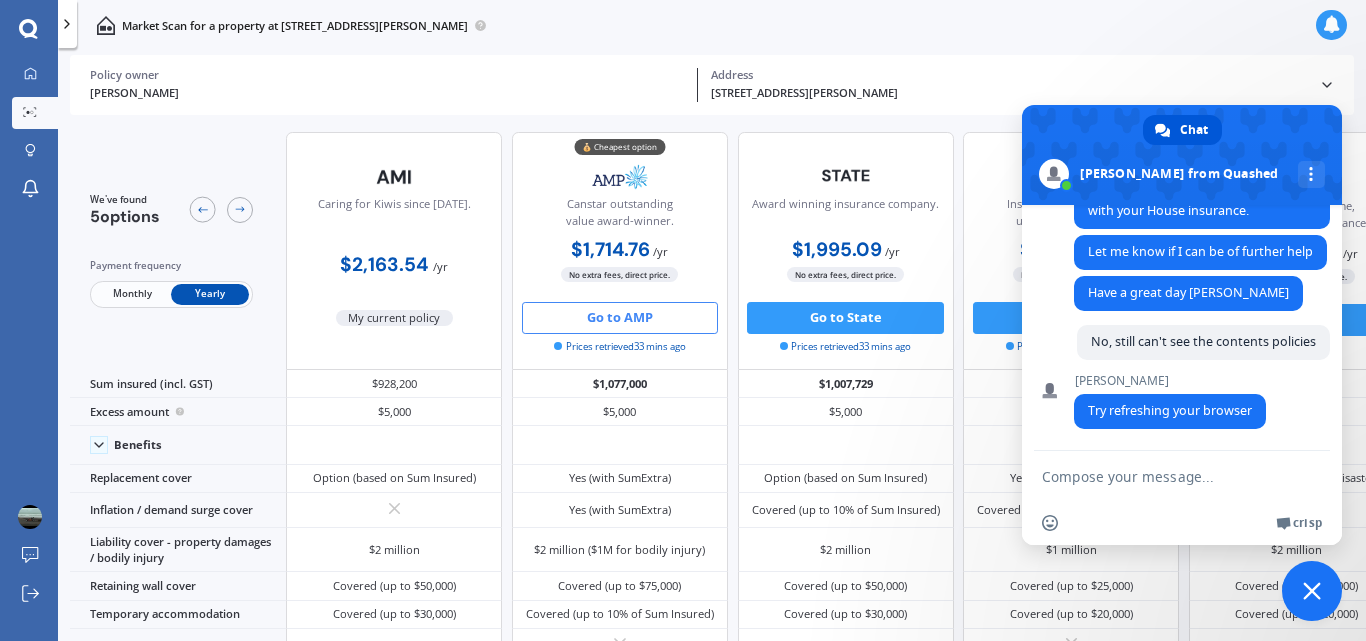 click 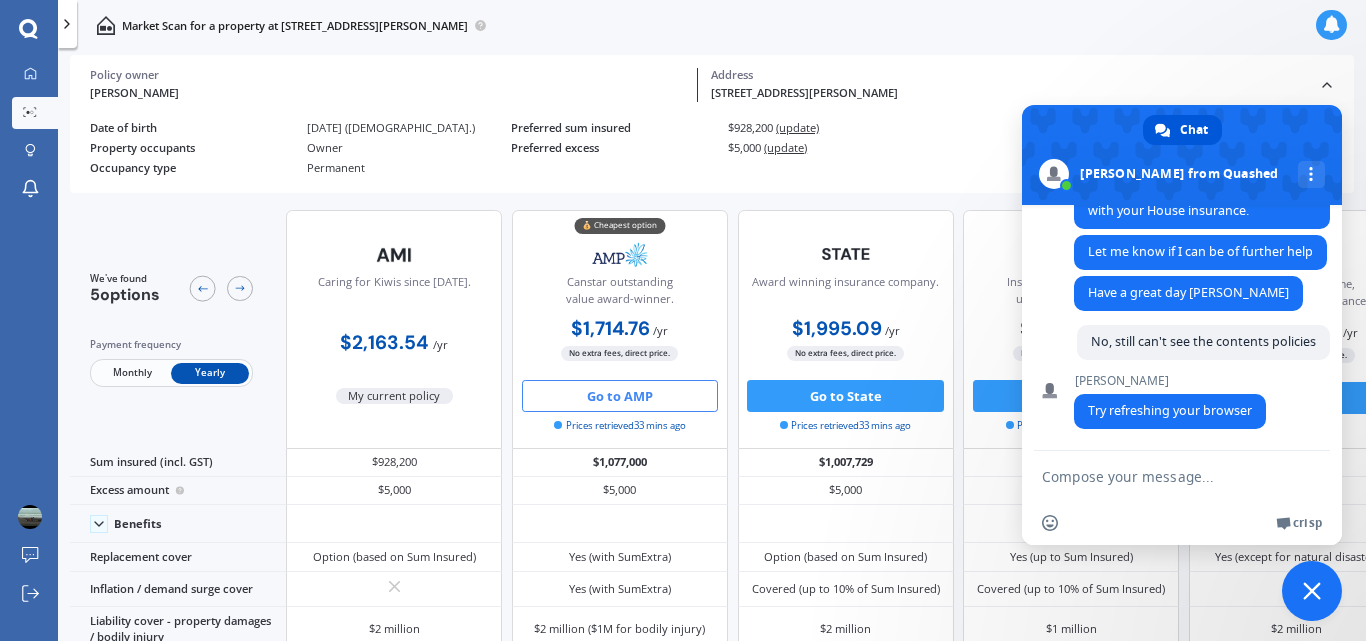 click 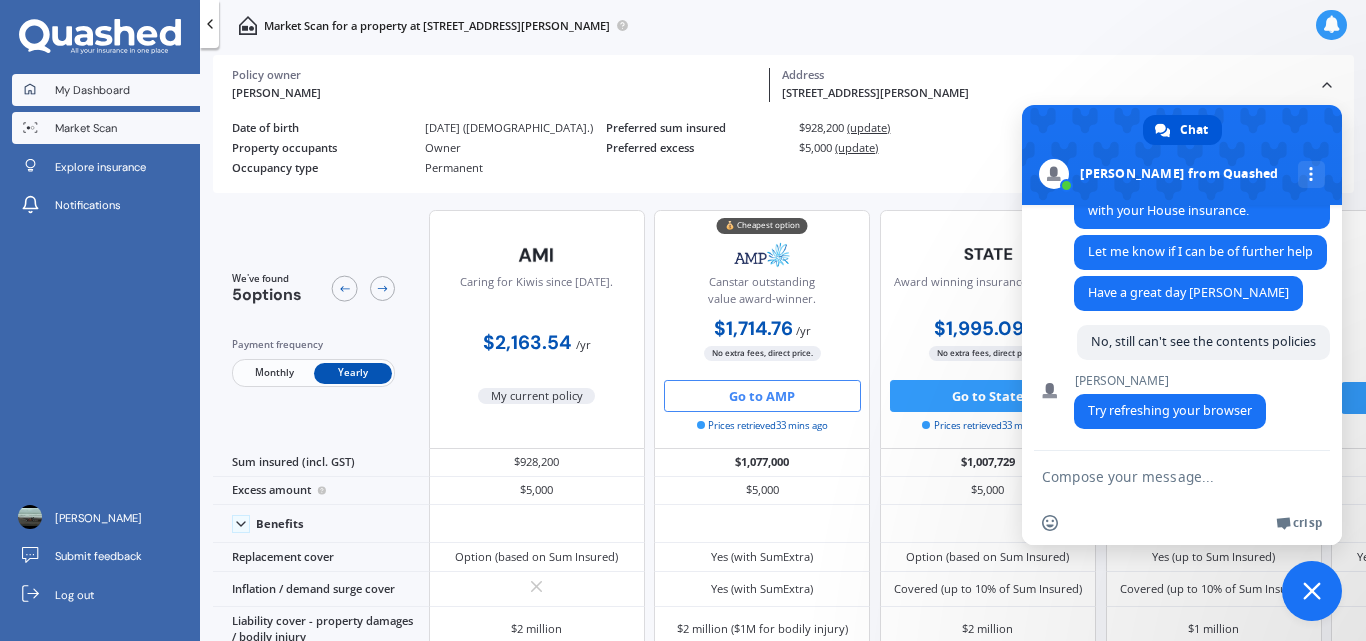 click on "My Dashboard" at bounding box center (92, 90) 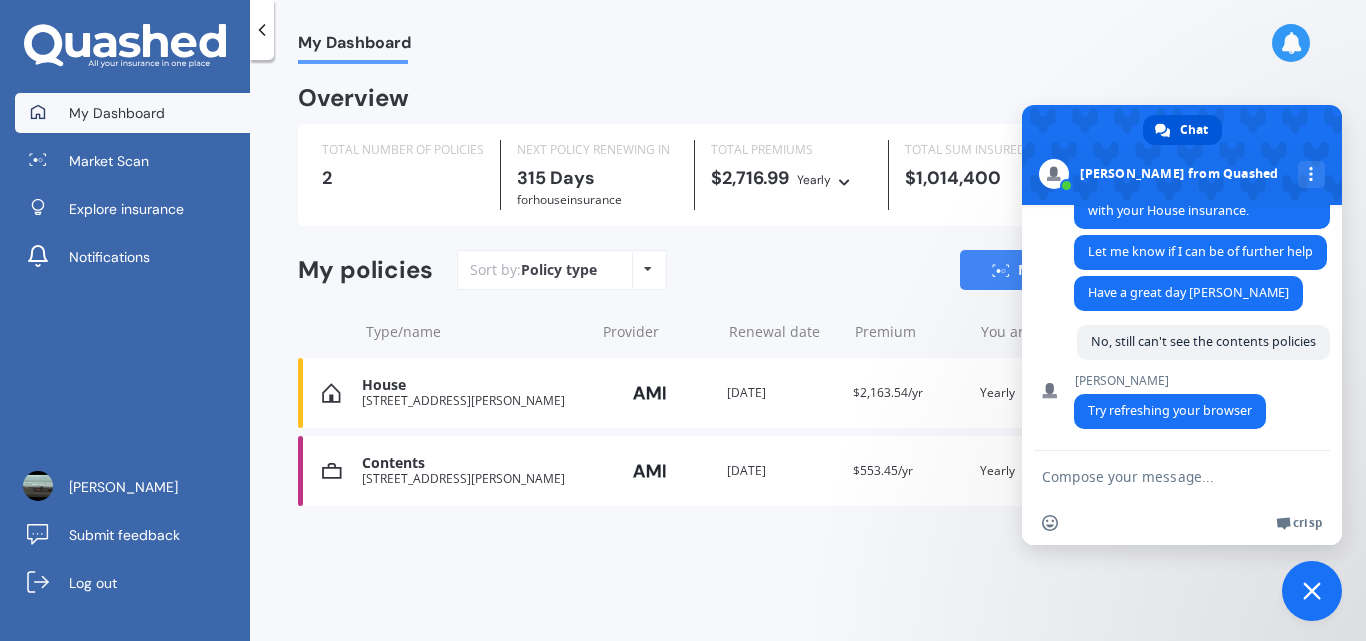 click on "[STREET_ADDRESS][PERSON_NAME]" at bounding box center (473, 479) 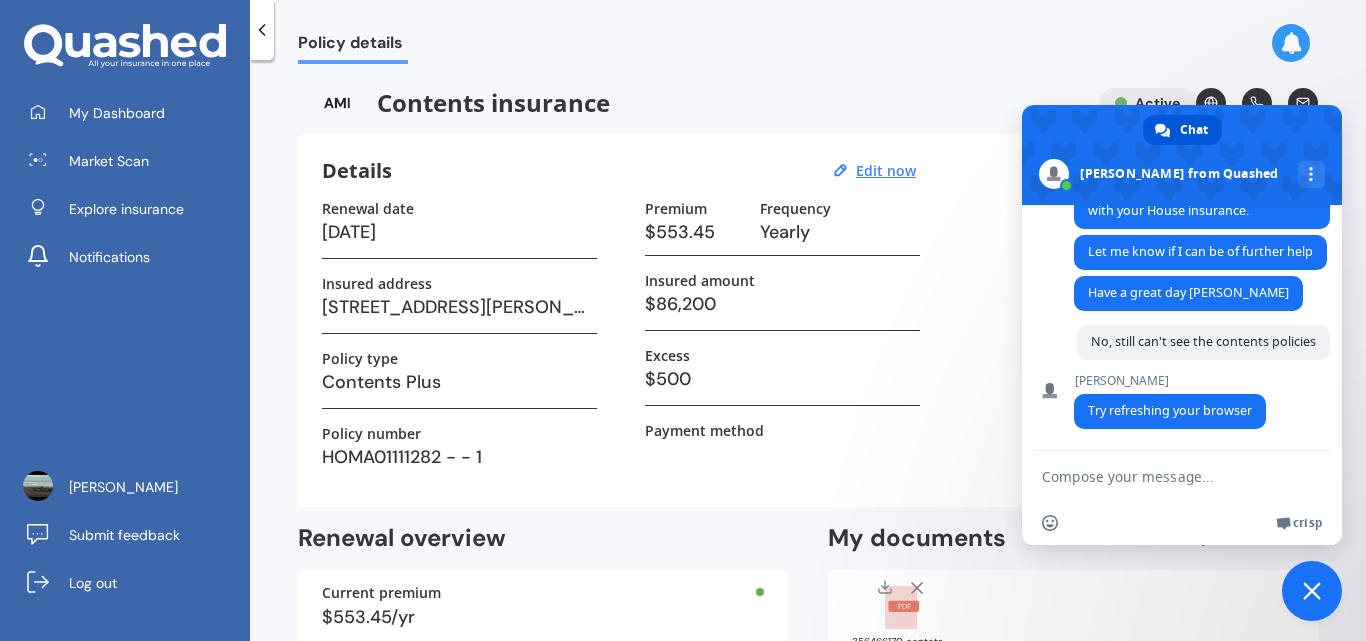 click at bounding box center (1162, 476) 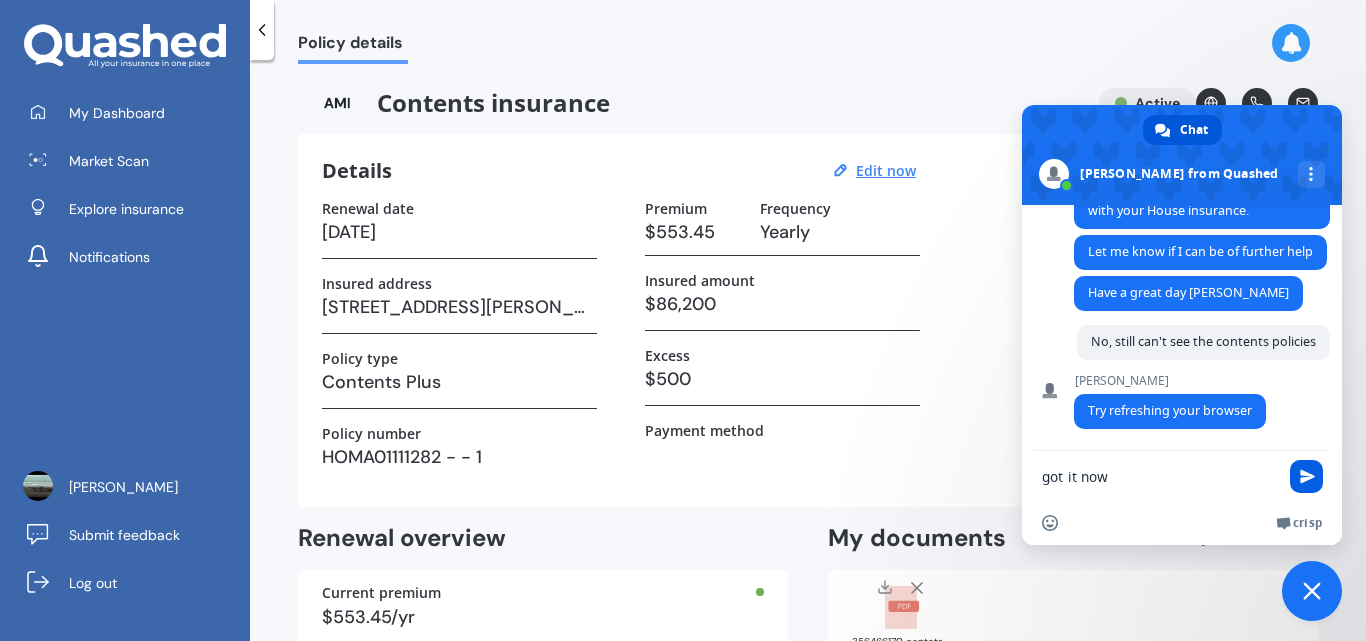 type on "got it now" 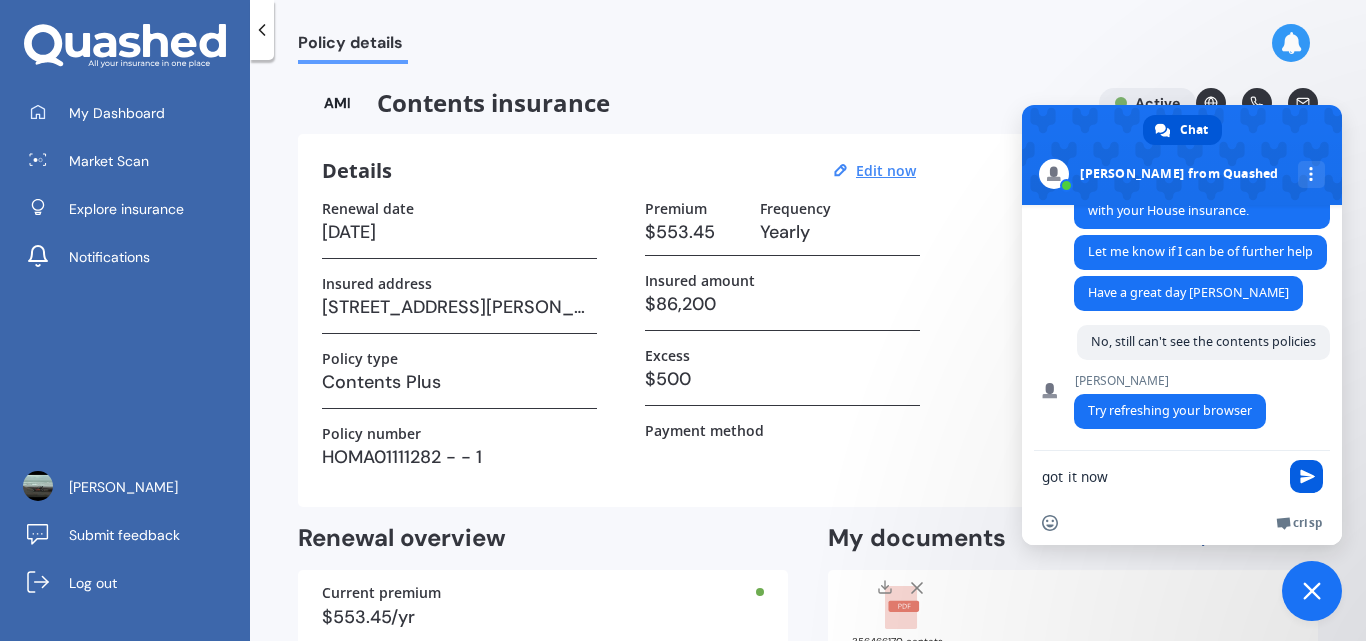 click at bounding box center [1307, 476] 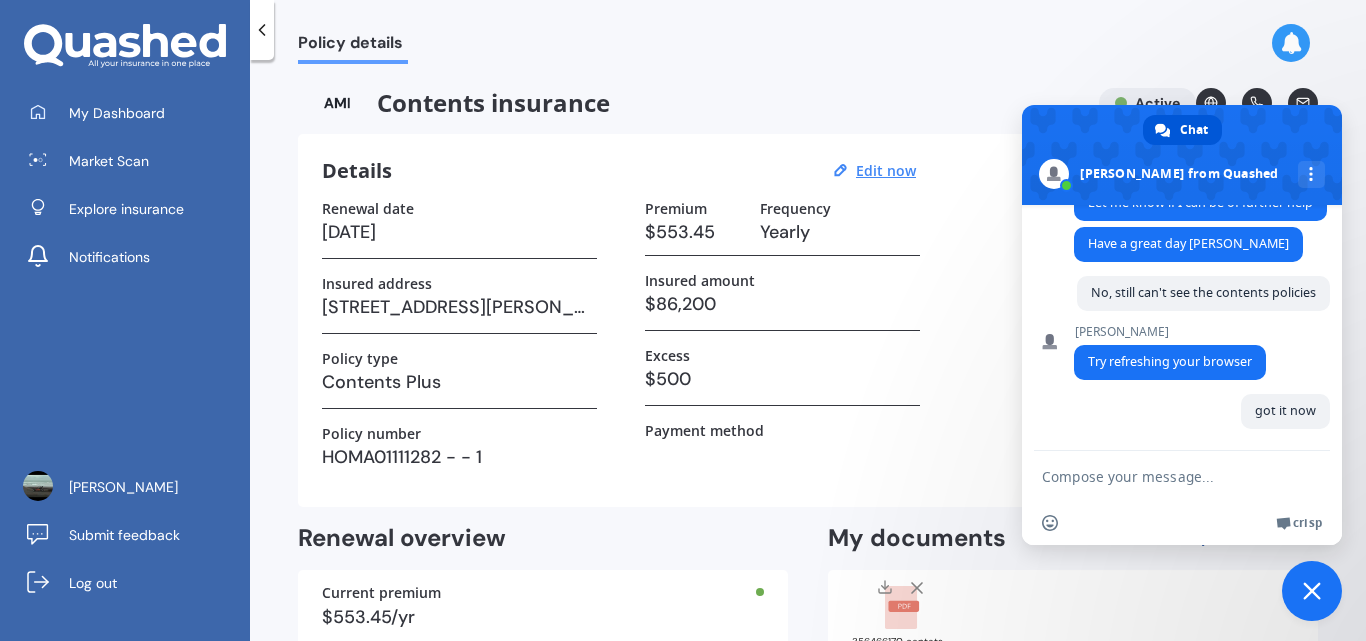scroll, scrollTop: 494, scrollLeft: 0, axis: vertical 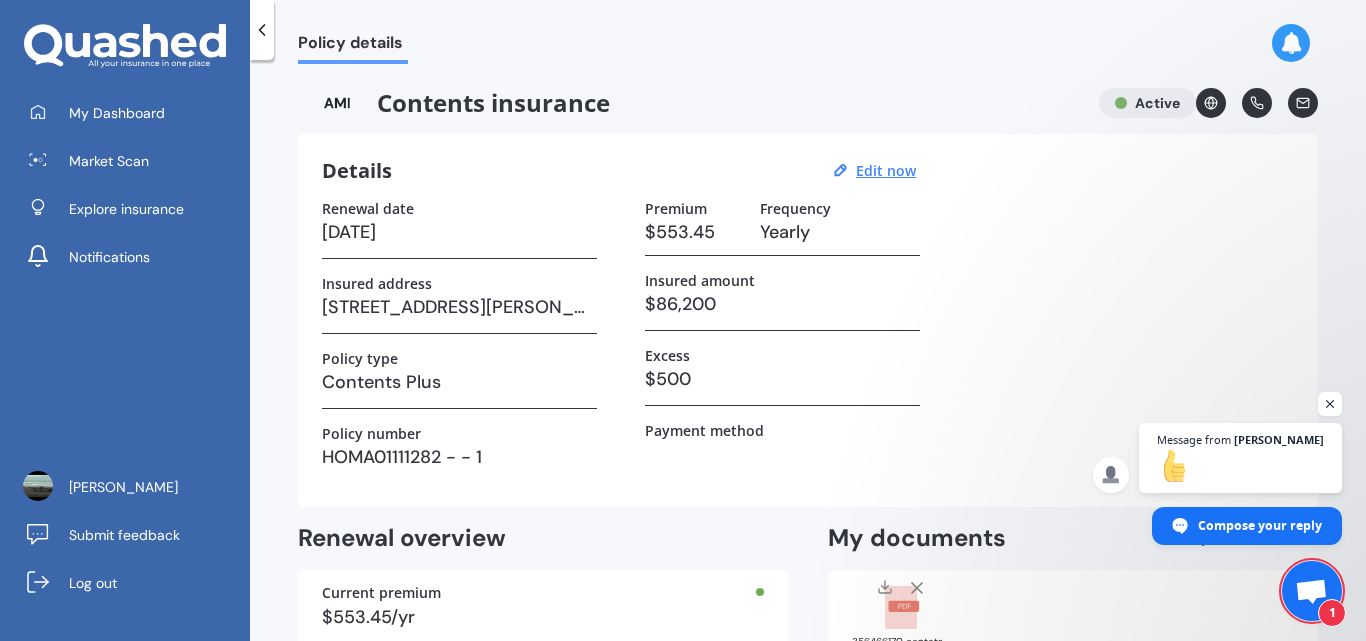 click 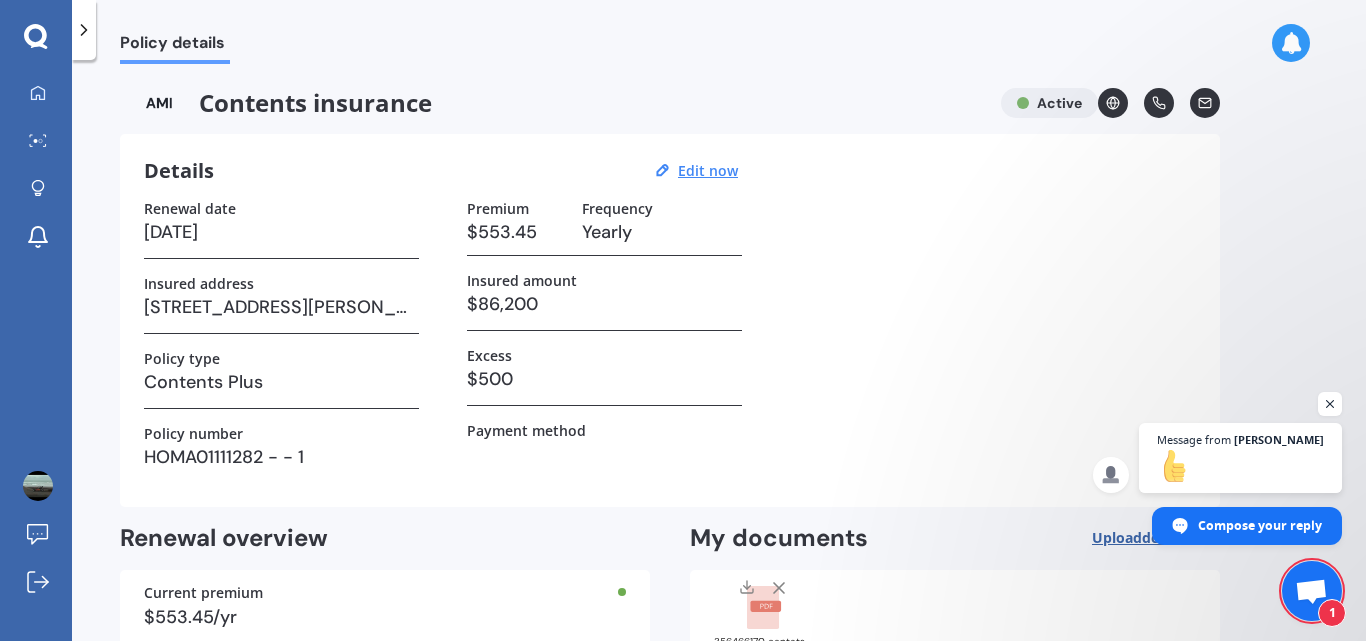 scroll, scrollTop: 127, scrollLeft: 0, axis: vertical 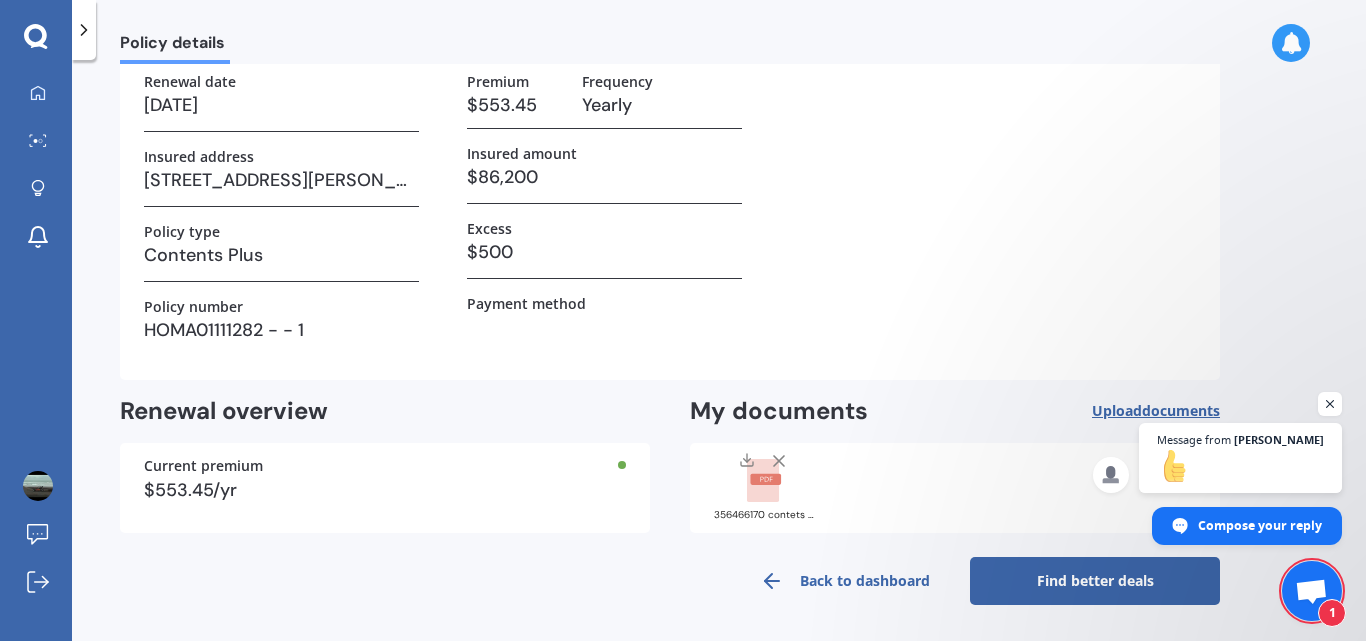 click on "Find better deals" at bounding box center (1095, 581) 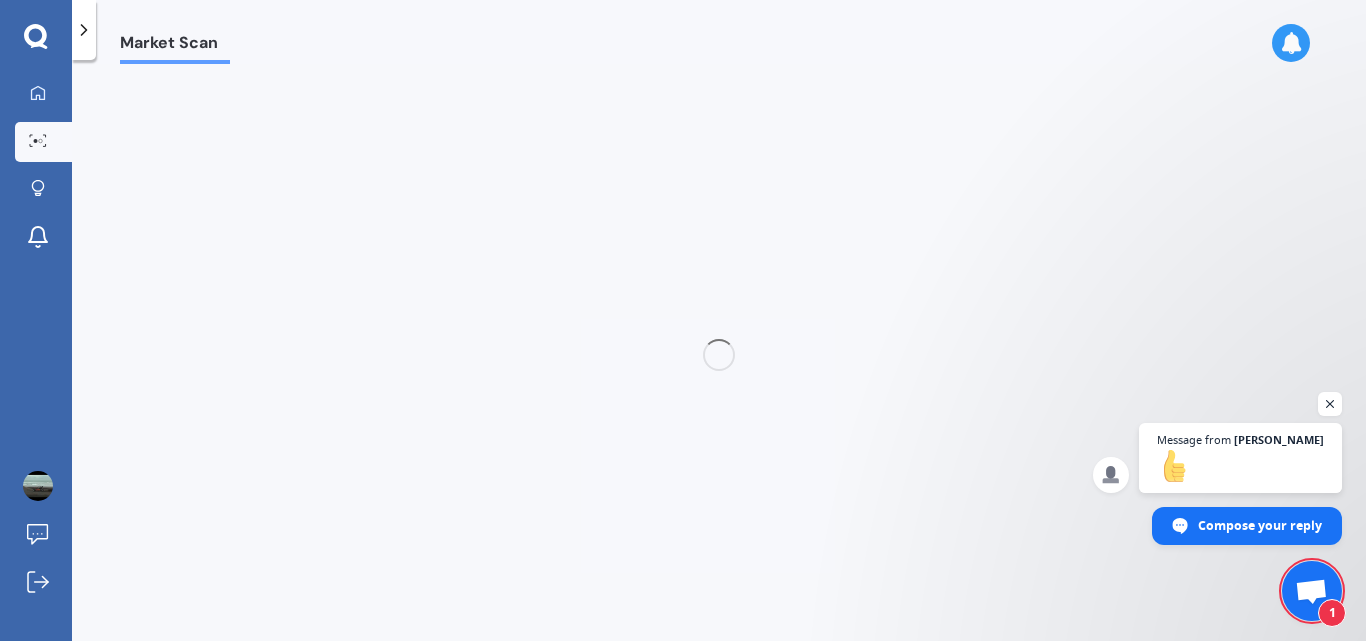 scroll, scrollTop: 0, scrollLeft: 0, axis: both 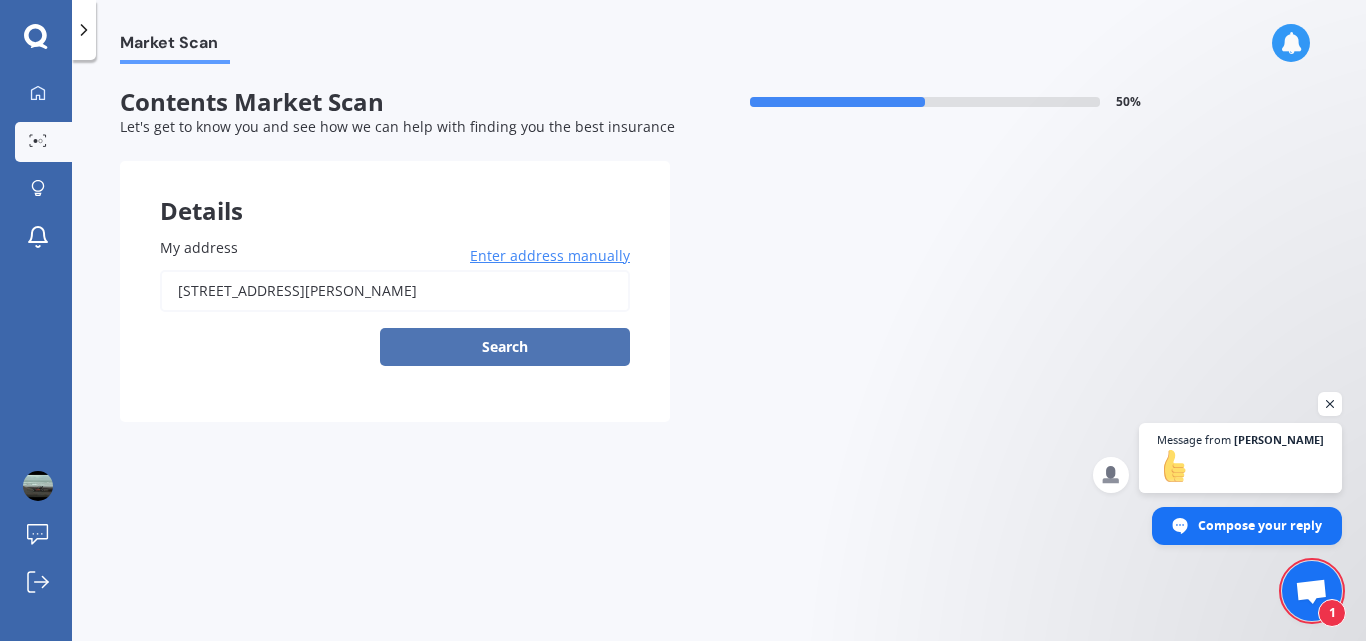 click on "Search" at bounding box center [505, 347] 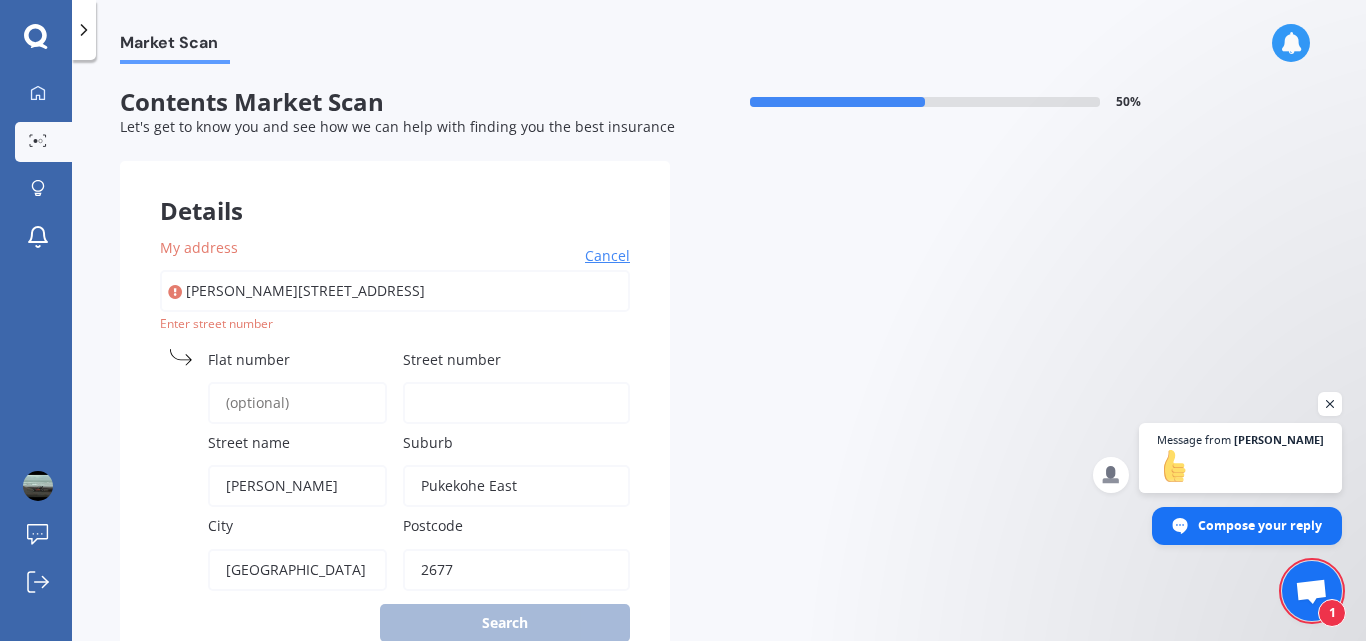click on "[PERSON_NAME][STREET_ADDRESS]" at bounding box center [395, 291] 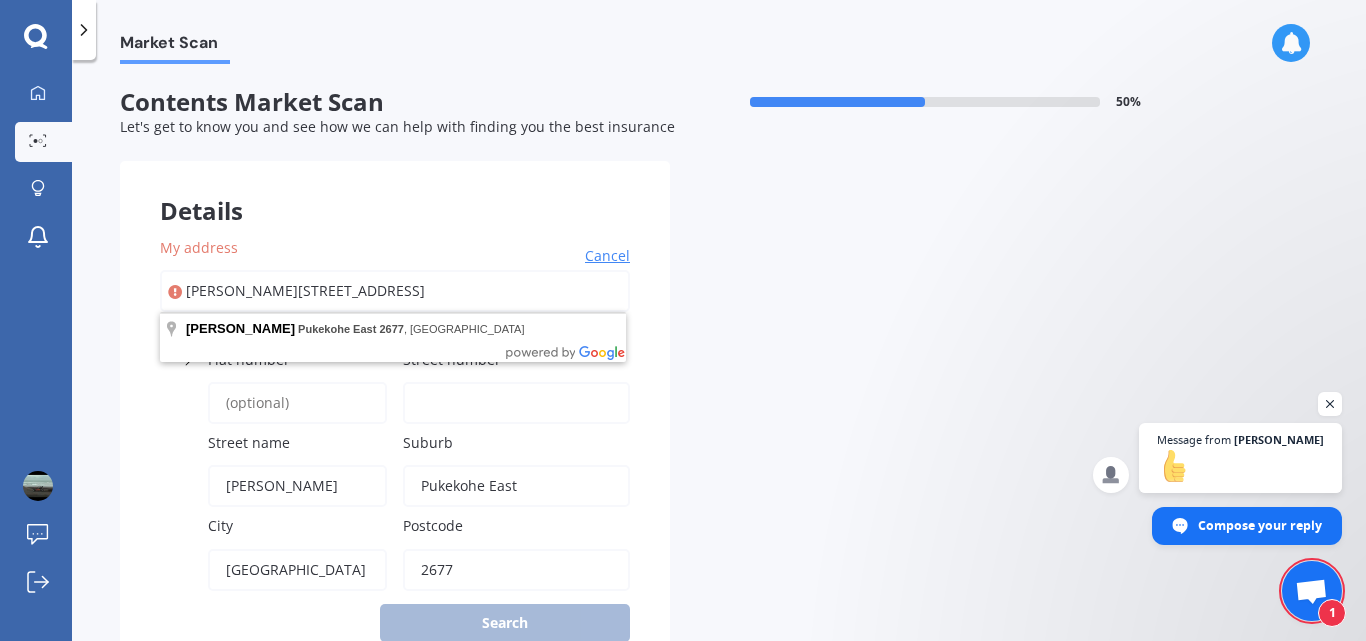 click on "[PERSON_NAME][STREET_ADDRESS]" at bounding box center [395, 291] 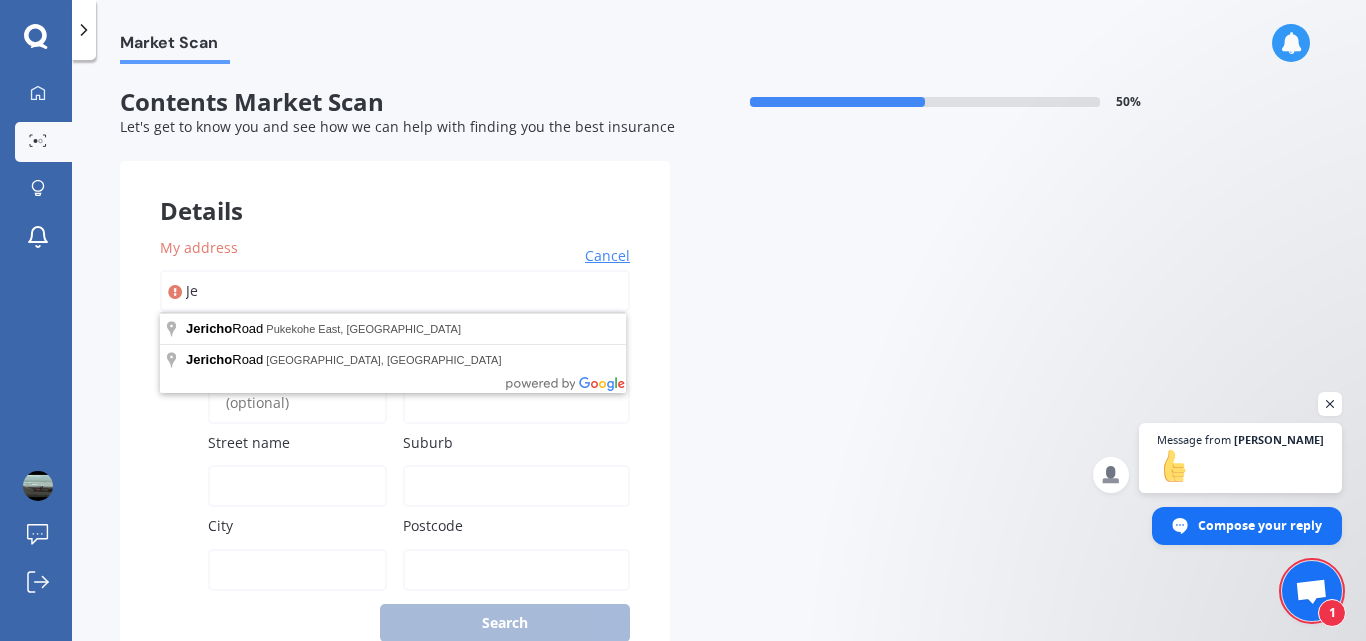 type on "J" 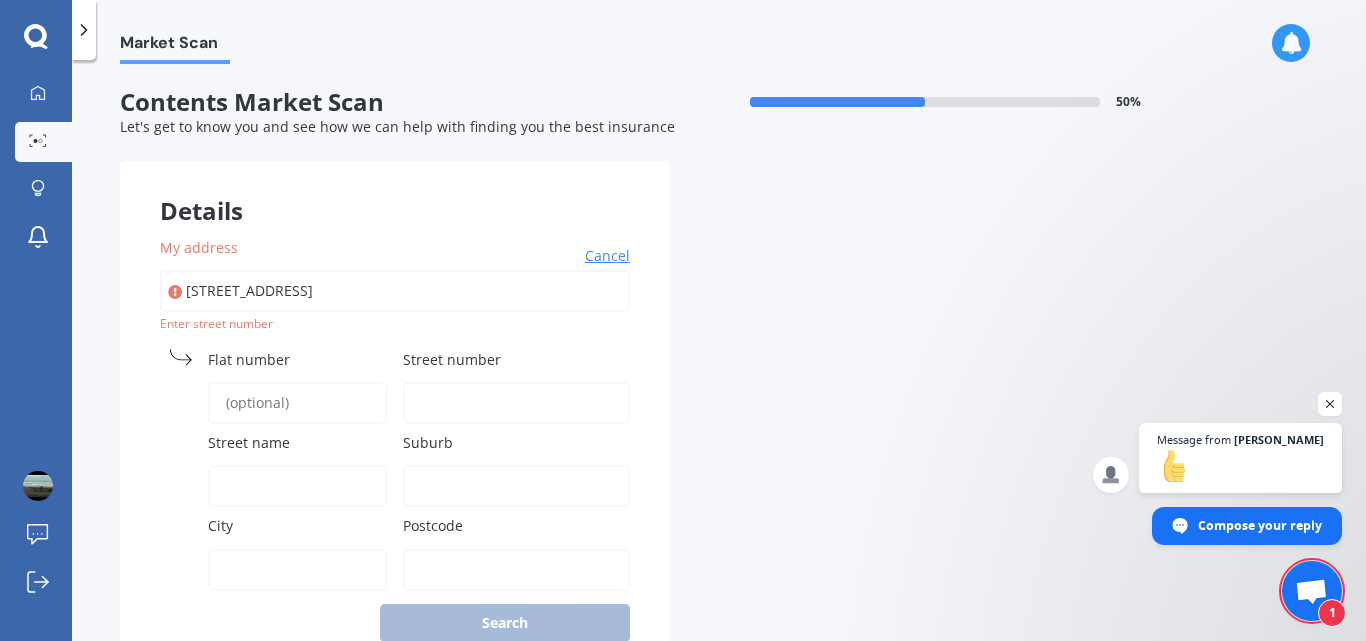 type on "[STREET_ADDRESS][PERSON_NAME]" 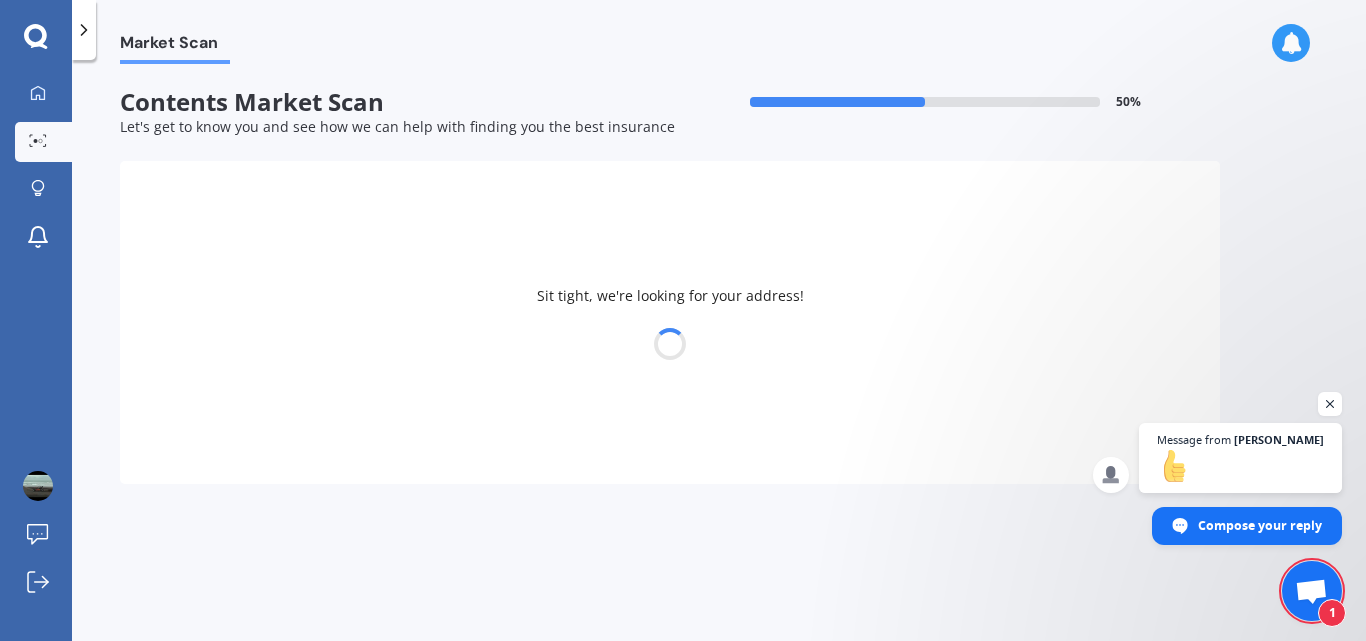 select on "03" 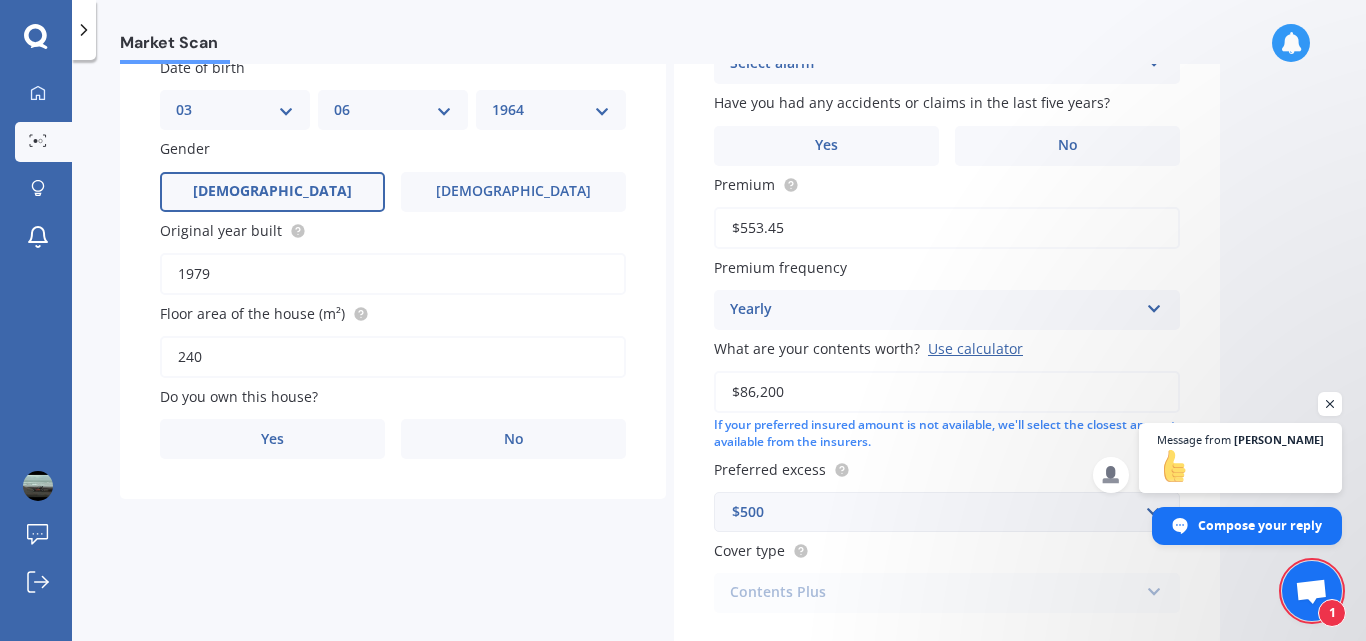 scroll, scrollTop: 272, scrollLeft: 0, axis: vertical 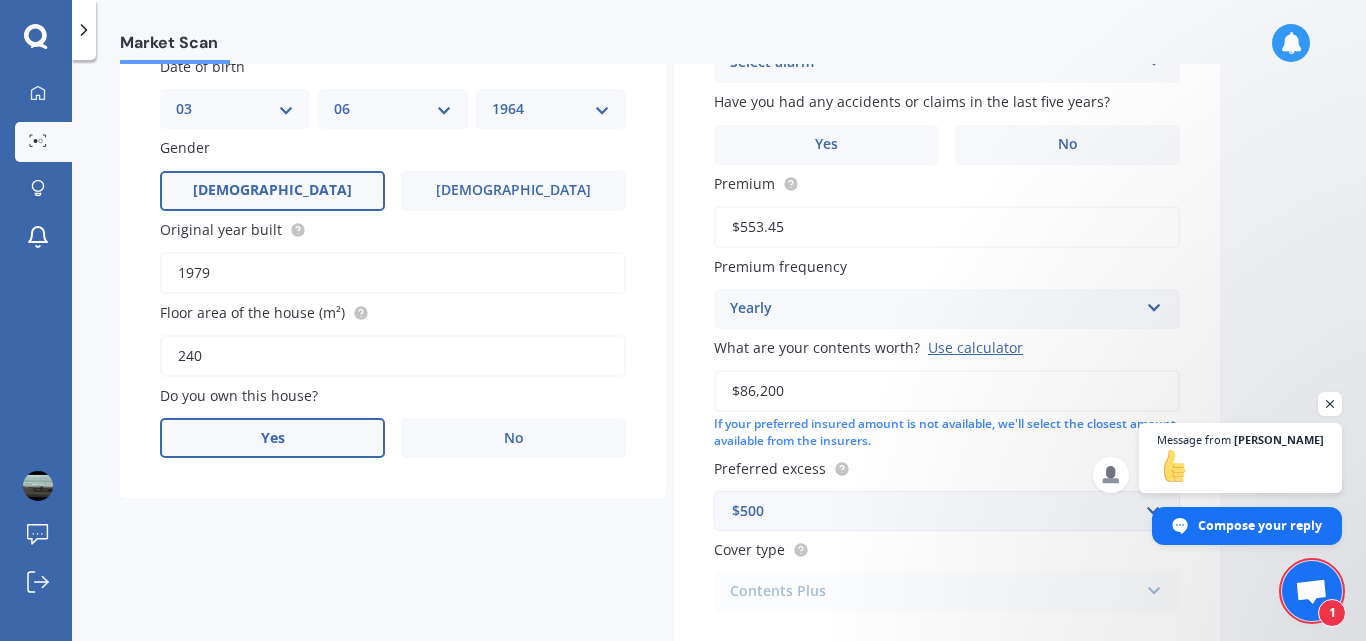 click on "Yes" at bounding box center (273, 438) 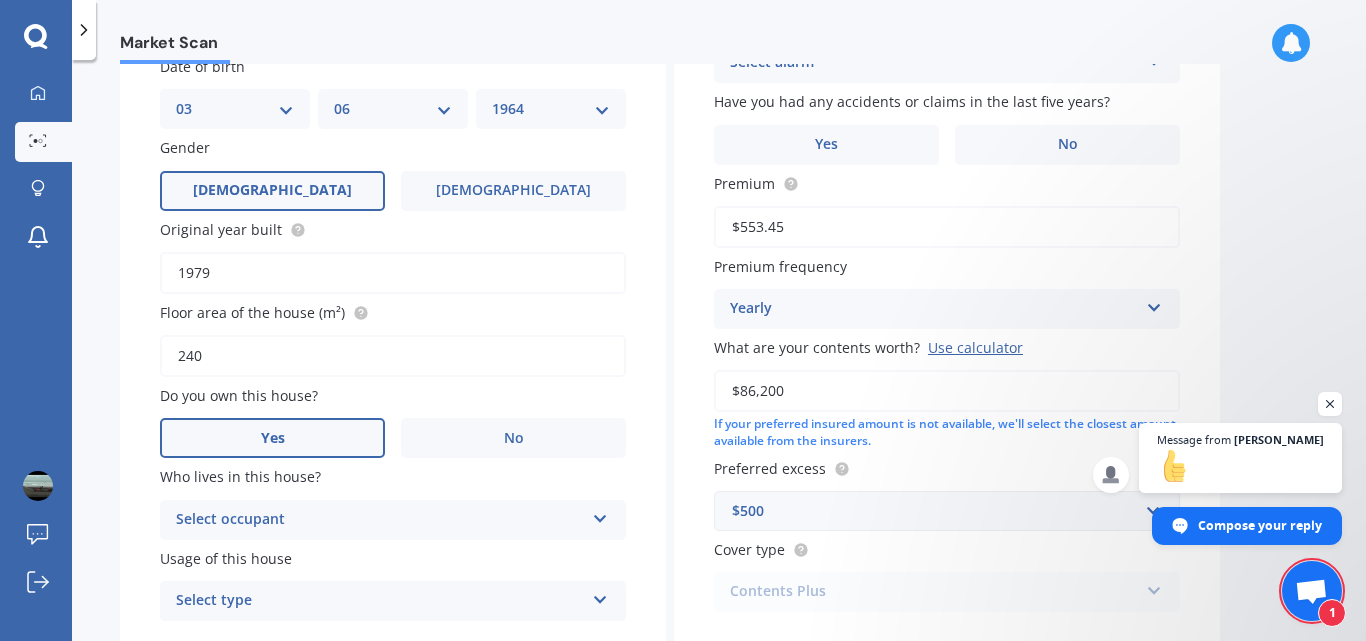scroll, scrollTop: 399, scrollLeft: 0, axis: vertical 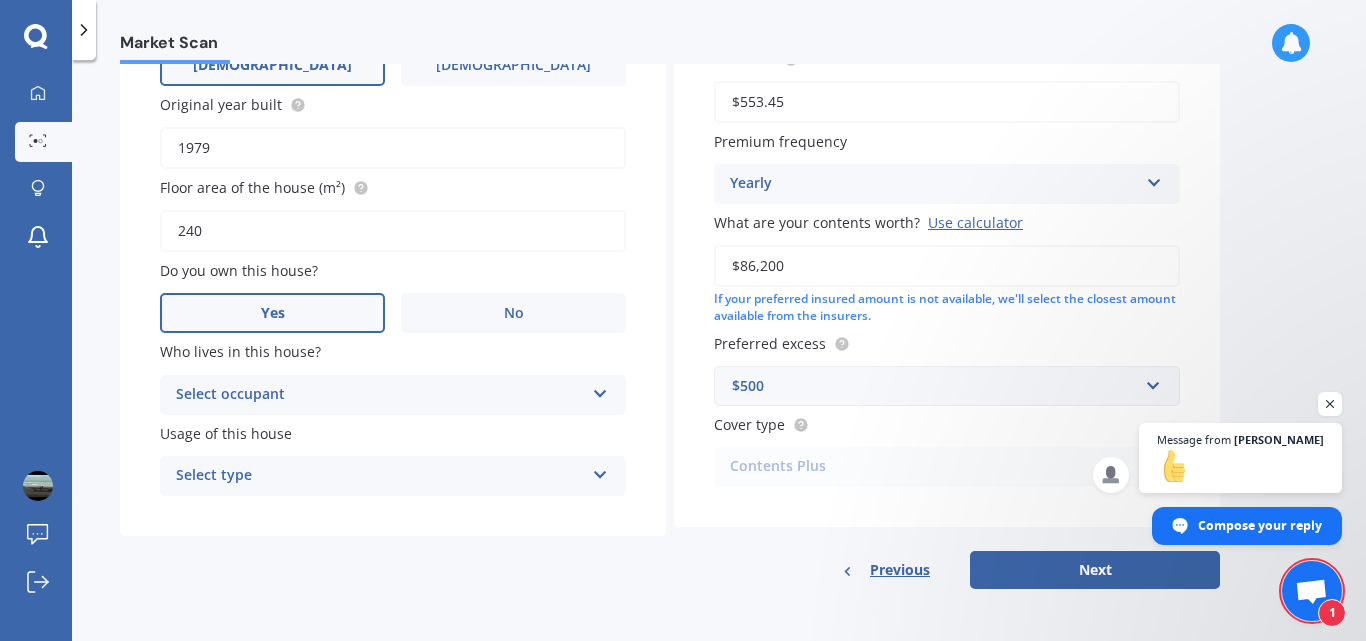 click on "Select occupant" at bounding box center [380, 395] 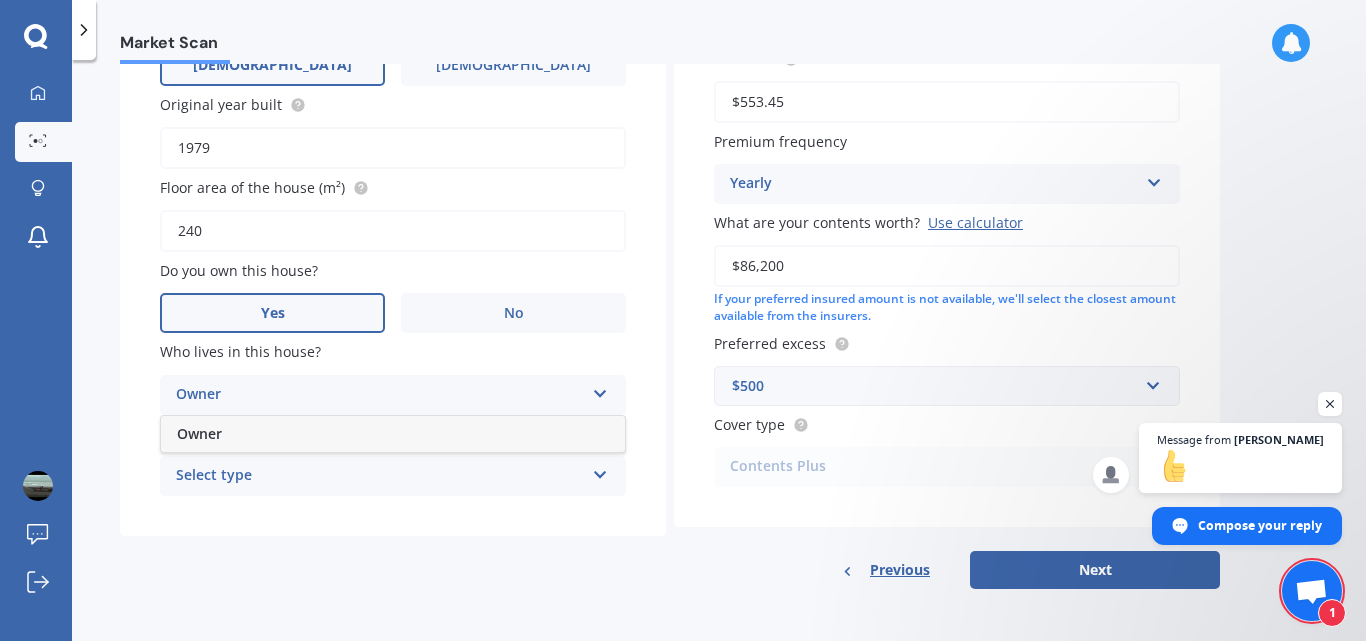 click on "Owner" at bounding box center [393, 434] 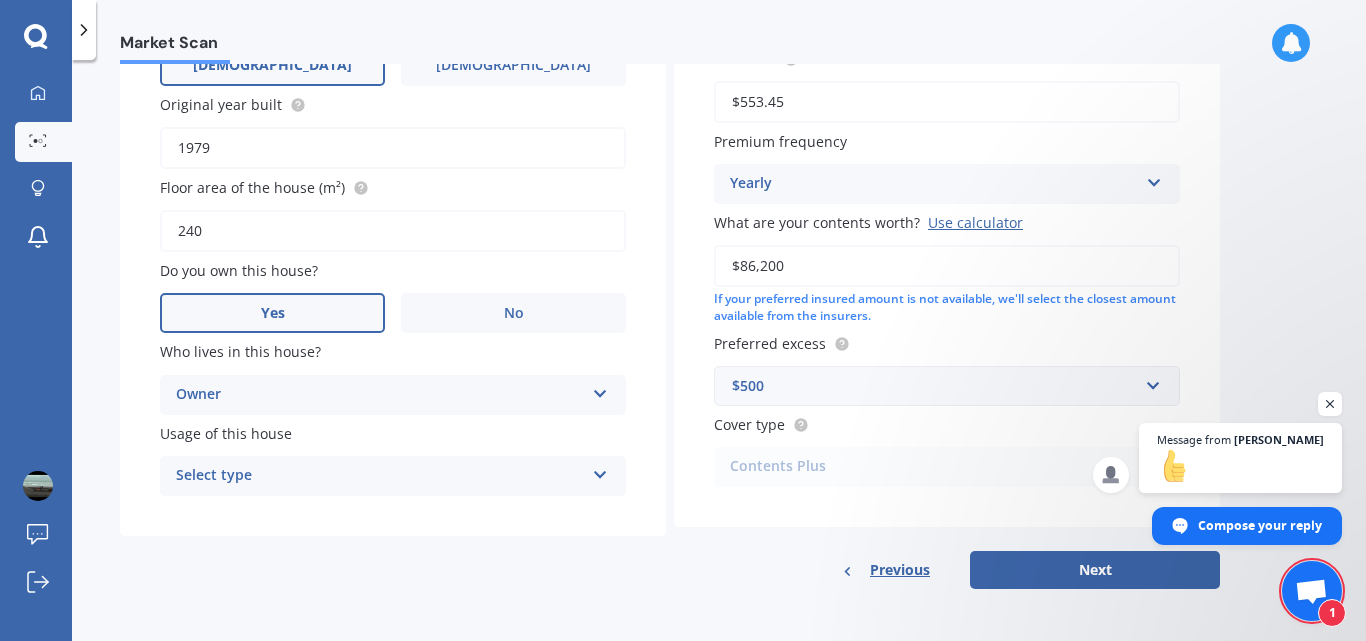 click on "Select type" at bounding box center [380, 476] 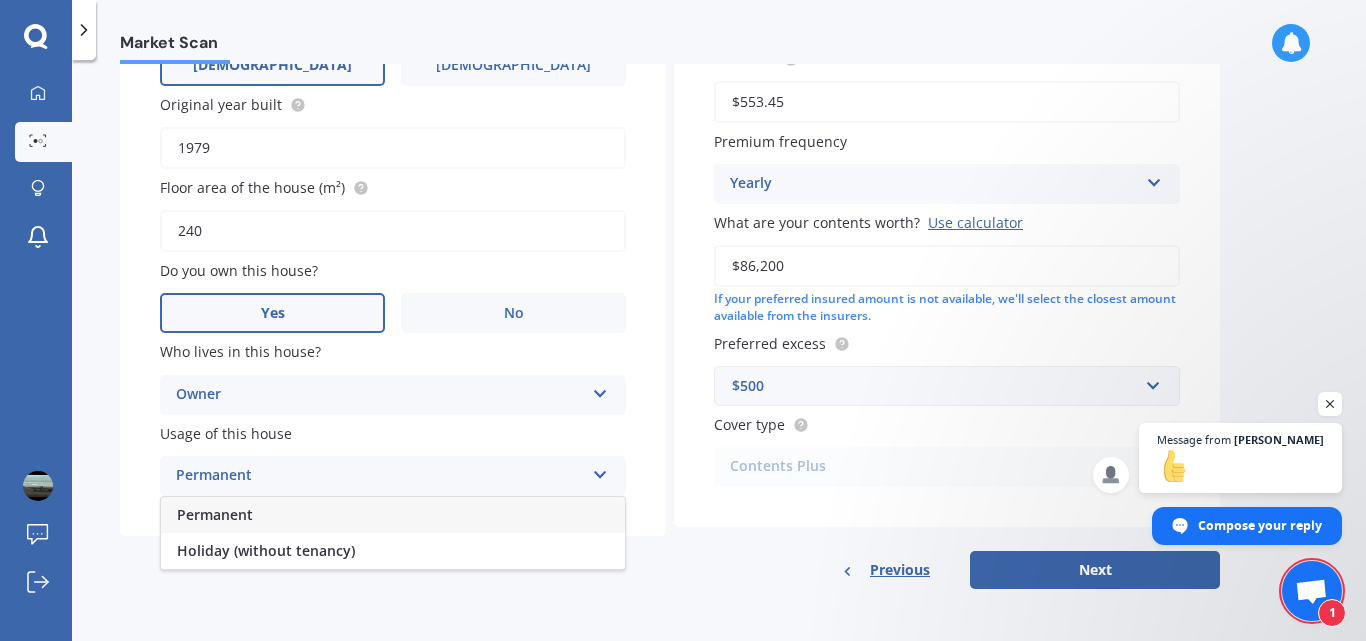 click on "Permanent" at bounding box center (215, 514) 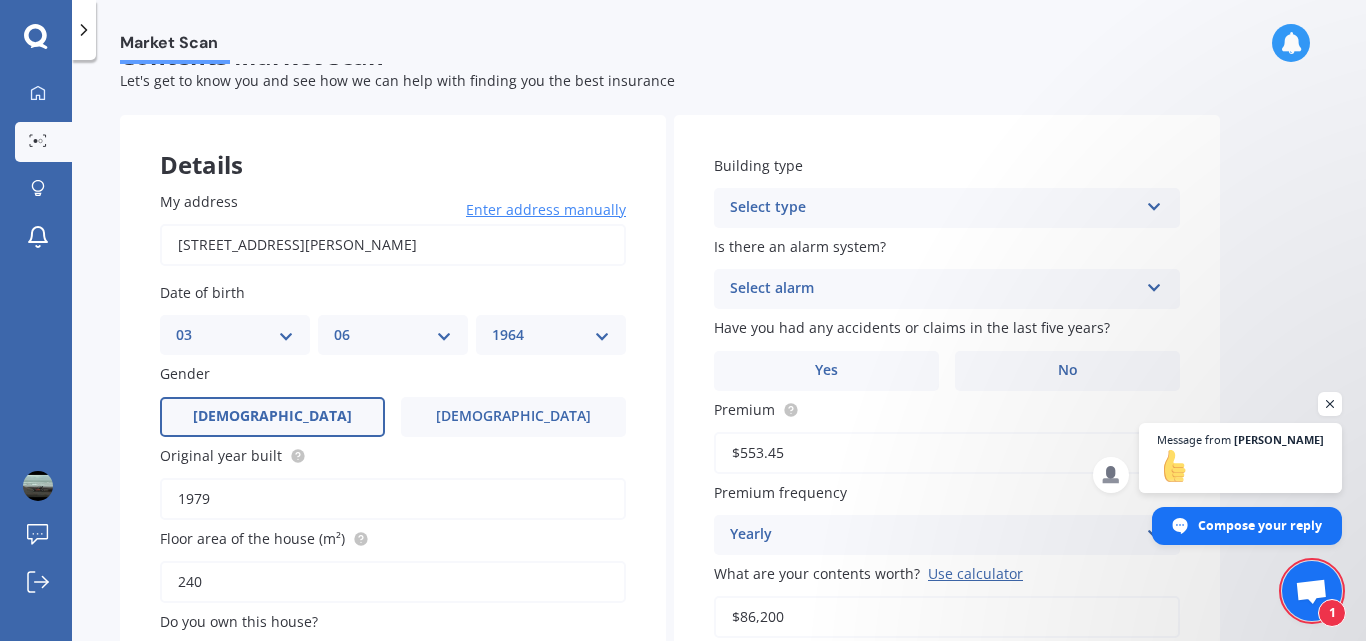 scroll, scrollTop: 0, scrollLeft: 0, axis: both 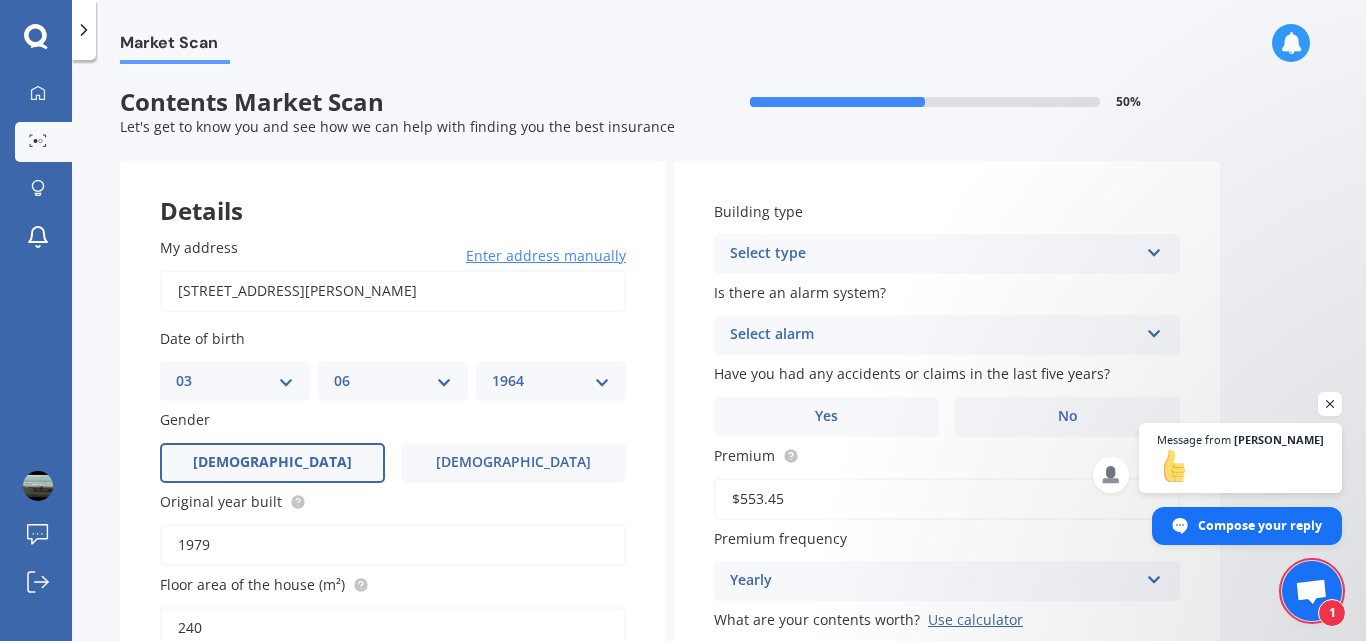 click on "Select type" at bounding box center [934, 254] 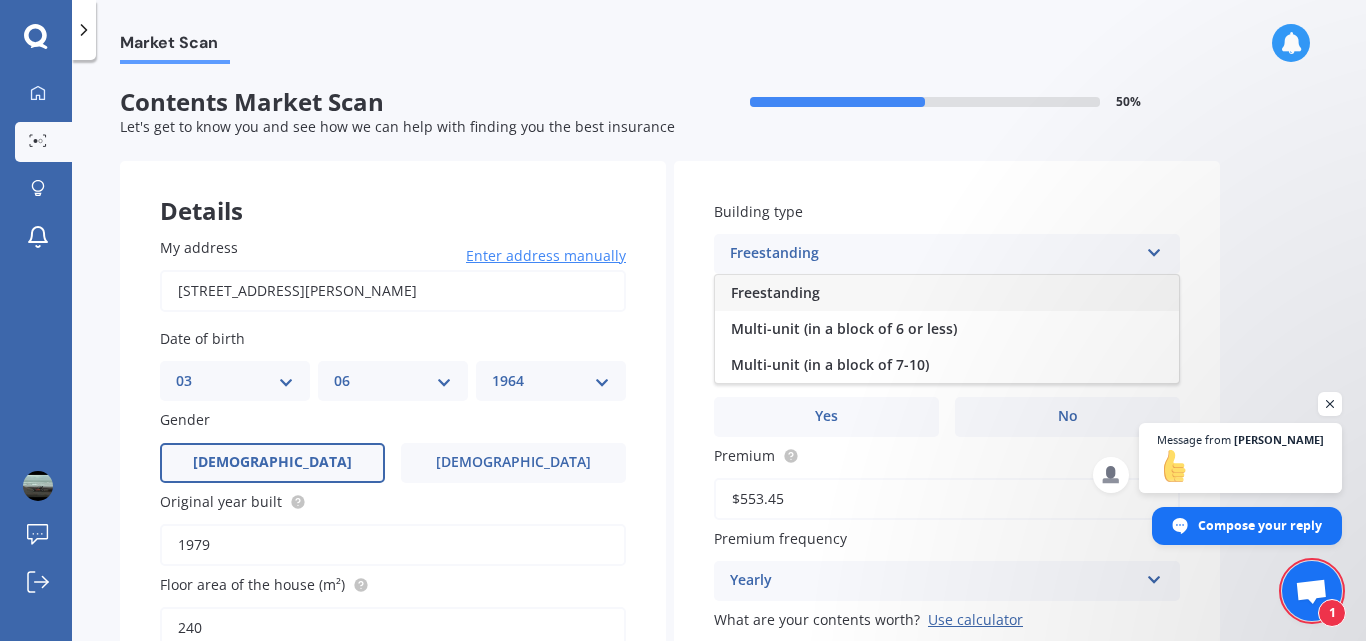 click on "Freestanding" at bounding box center (775, 292) 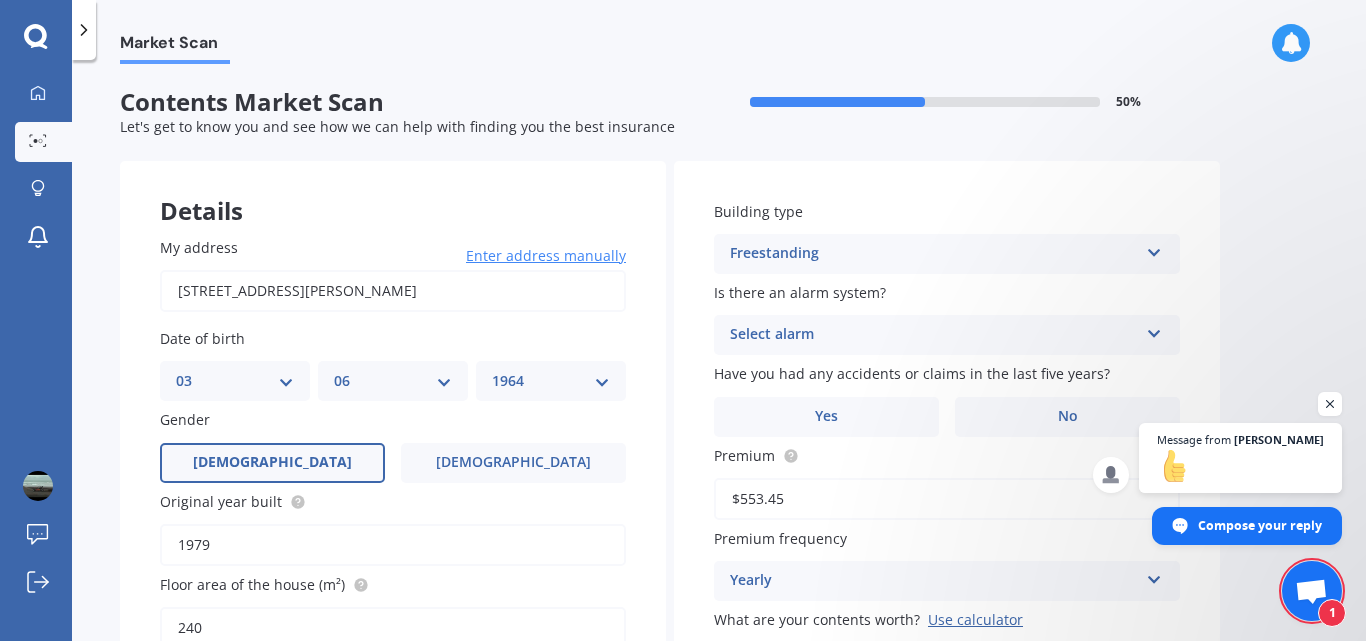 click on "Select alarm" at bounding box center [934, 335] 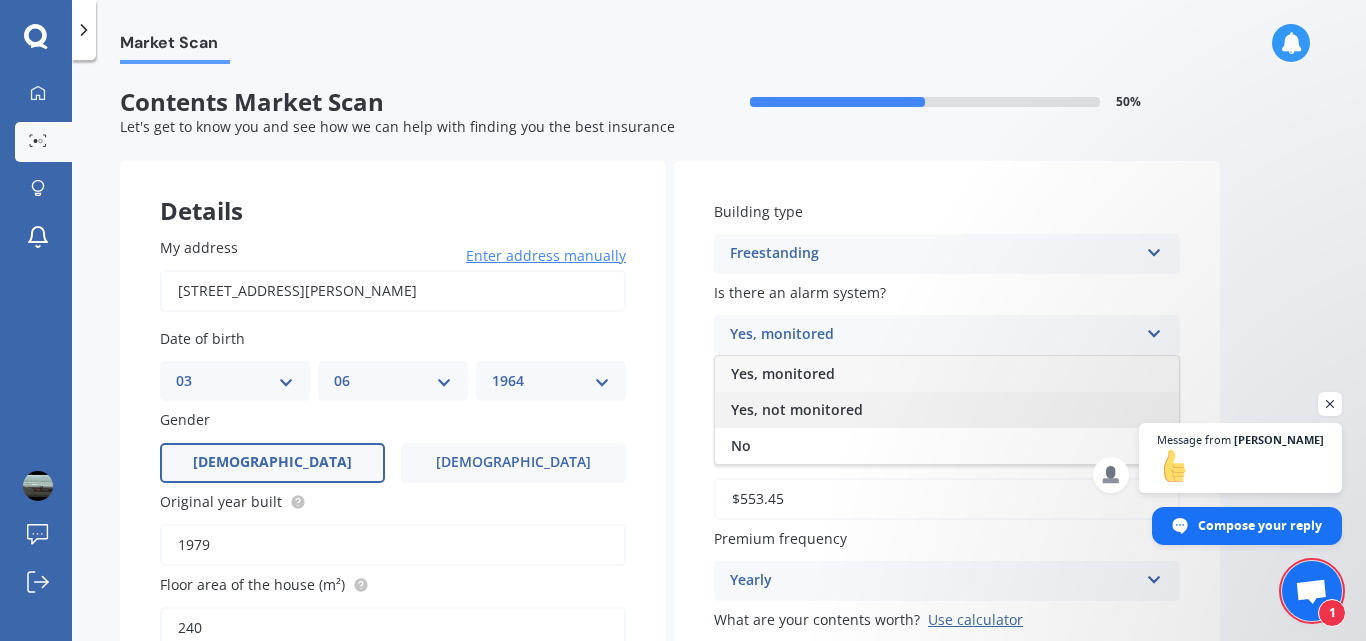 click on "Yes, not monitored" at bounding box center (797, 409) 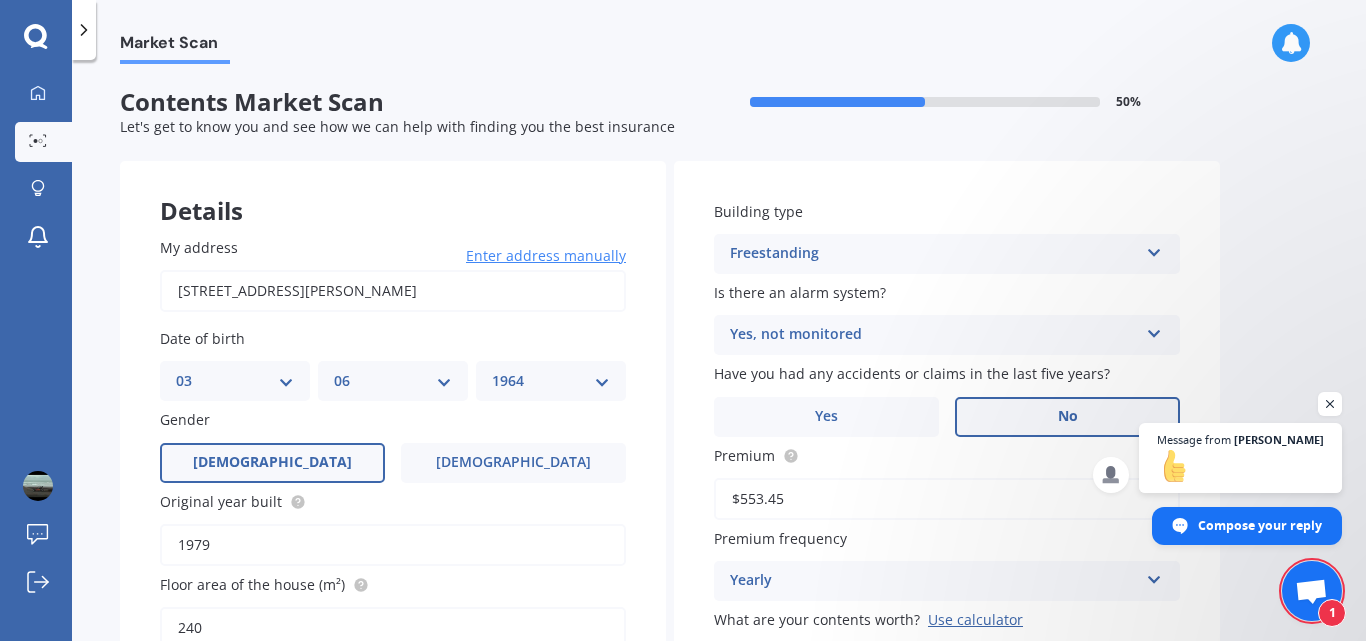 click on "No" at bounding box center (1068, 416) 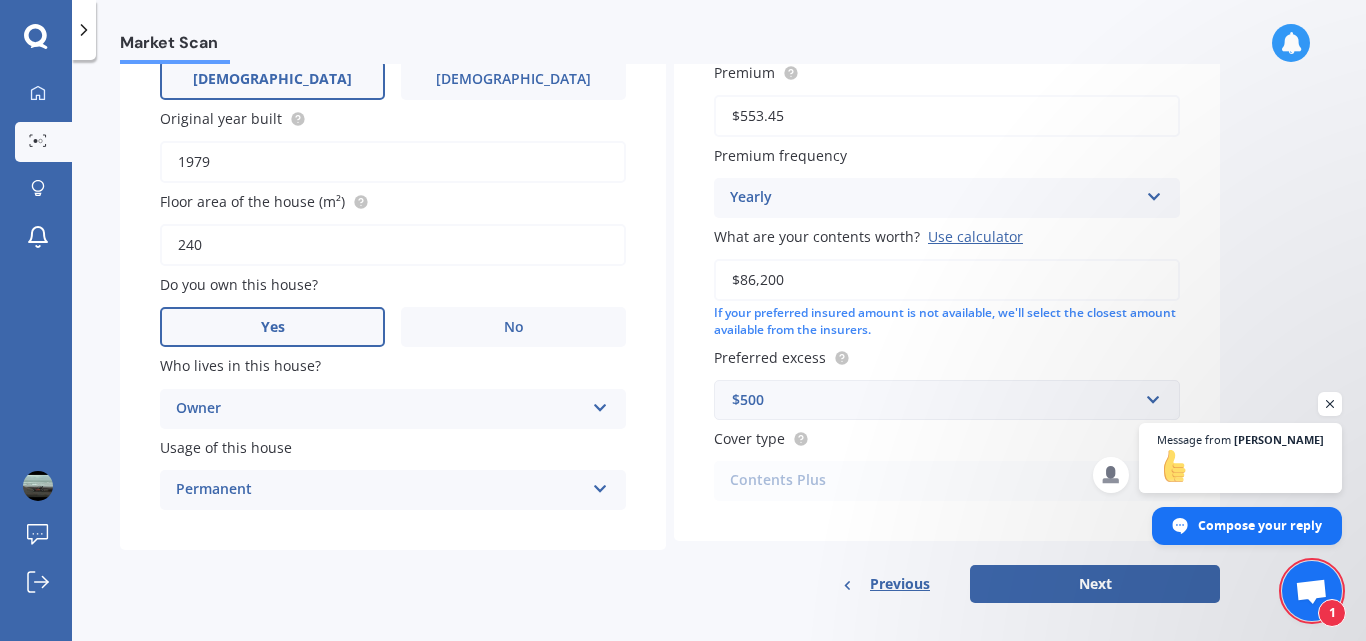 scroll, scrollTop: 399, scrollLeft: 0, axis: vertical 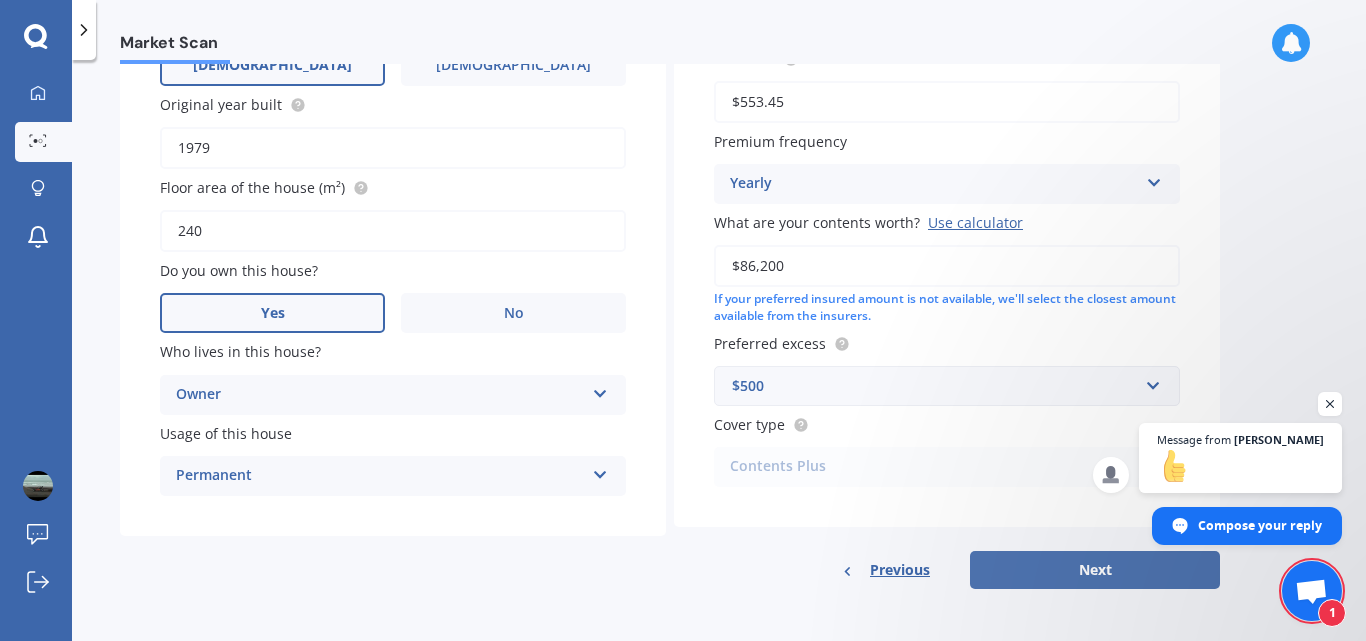 click on "Next" at bounding box center [1095, 570] 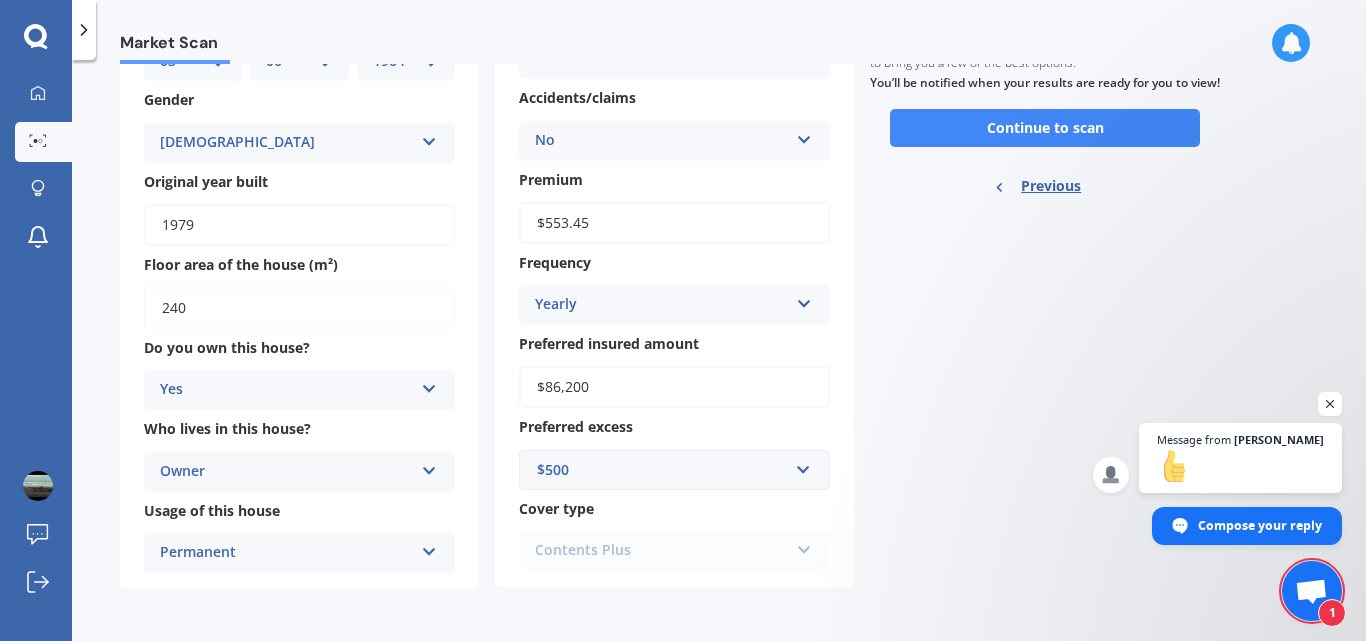 scroll, scrollTop: 0, scrollLeft: 0, axis: both 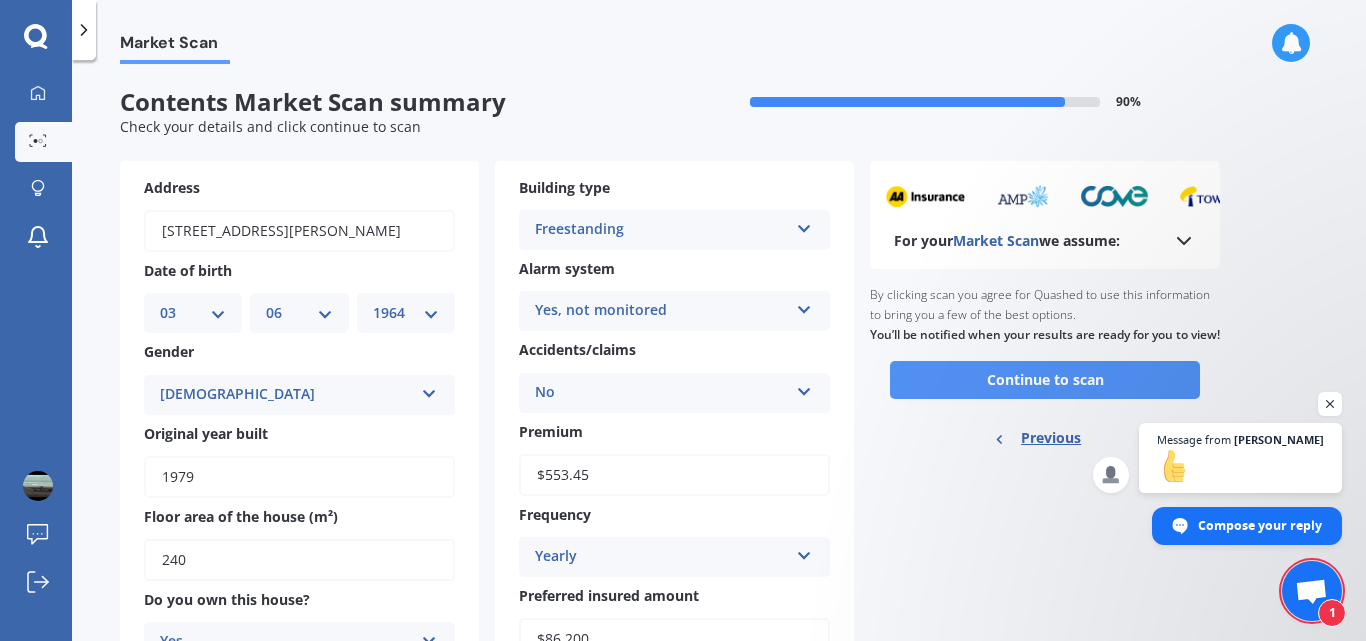 click on "Continue to scan" at bounding box center (1045, 380) 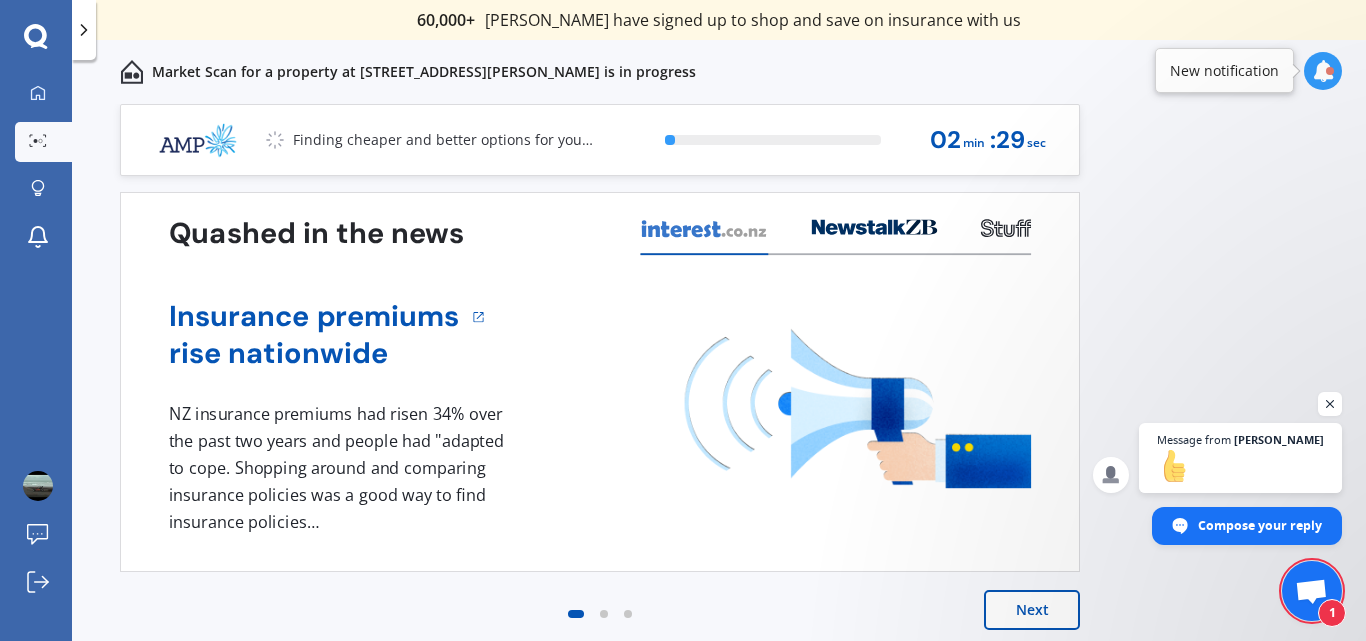click on "Next" at bounding box center (1032, 610) 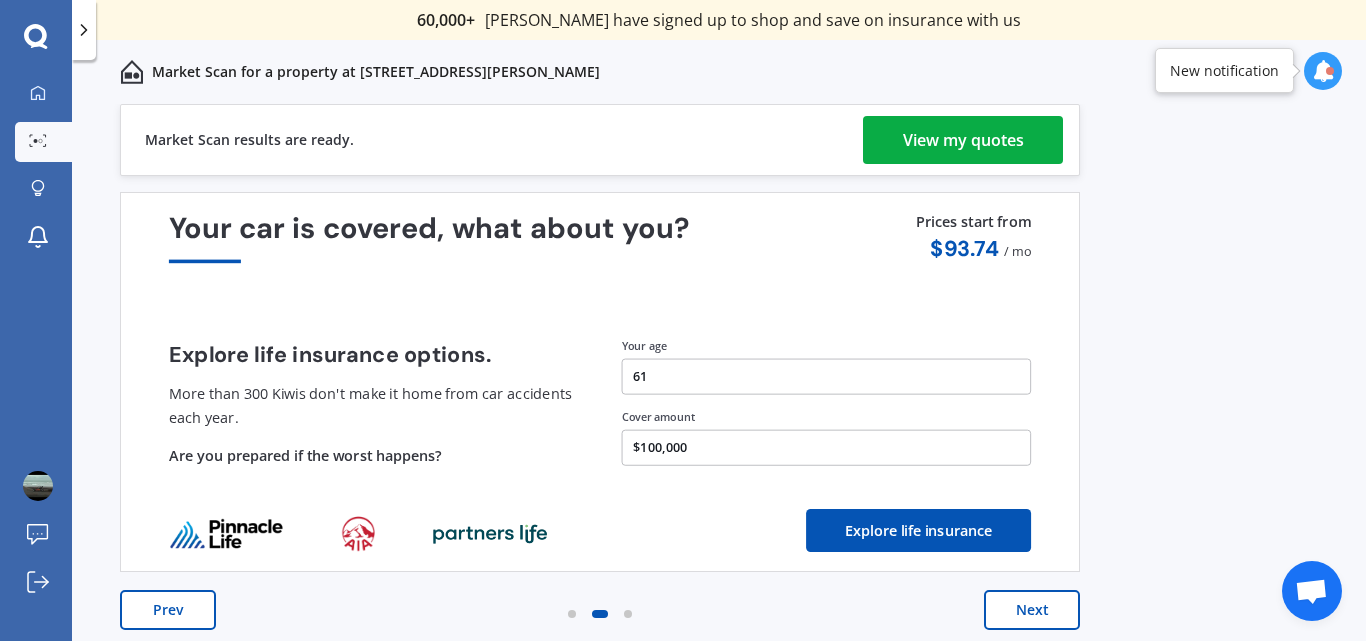 click on "View my quotes" at bounding box center [963, 140] 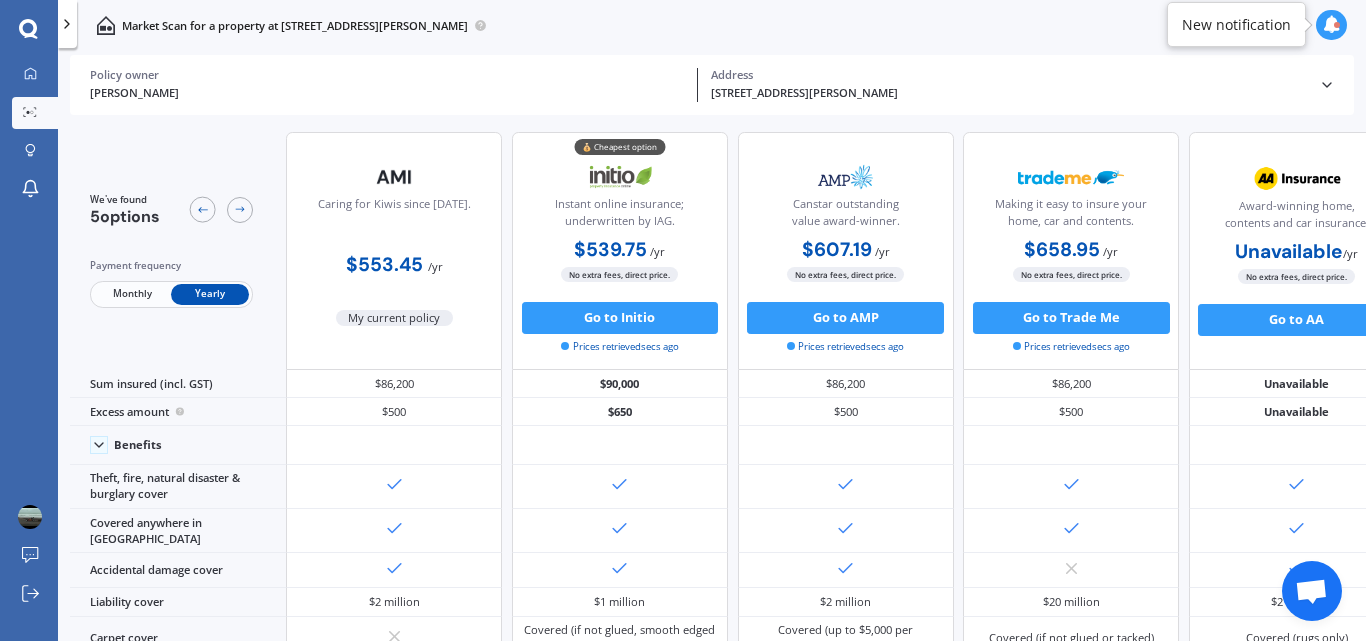 click on "Canstar outstanding value award-winner. $607.19   /  yr $607.19   /  yr $55.43   /  mo No extra fees, direct price. Go to AMP Prices retrieved  secs ago" at bounding box center [846, 251] 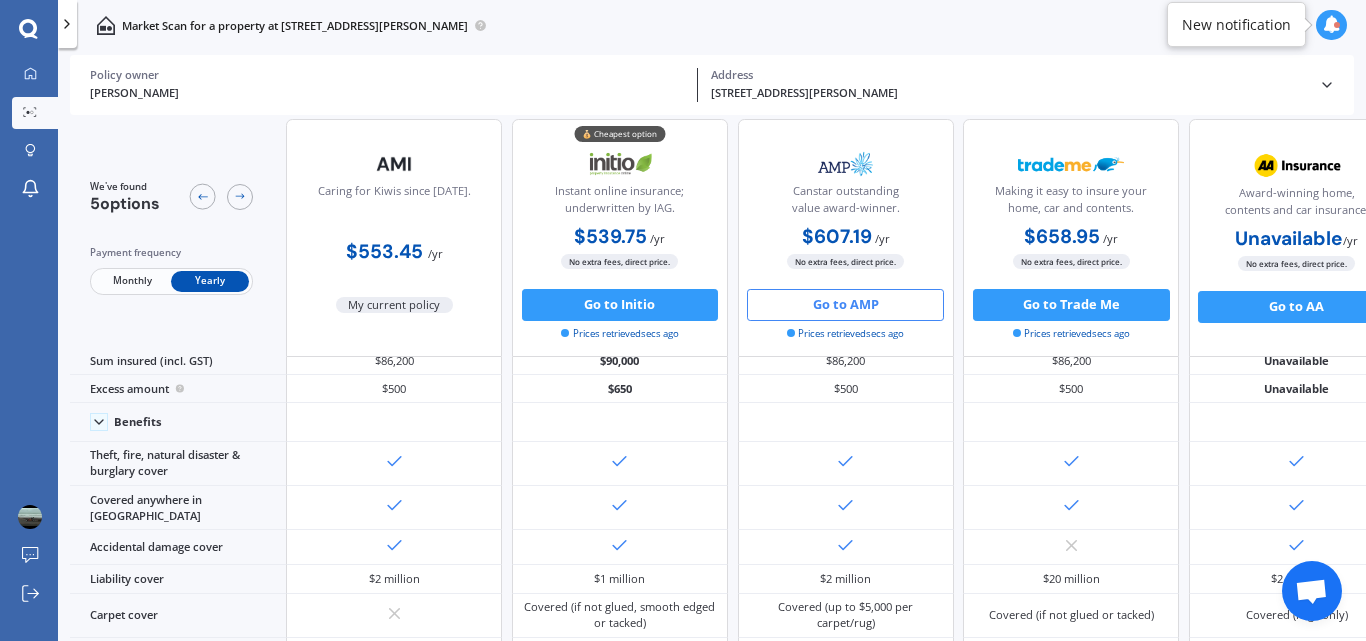 scroll, scrollTop: 0, scrollLeft: 0, axis: both 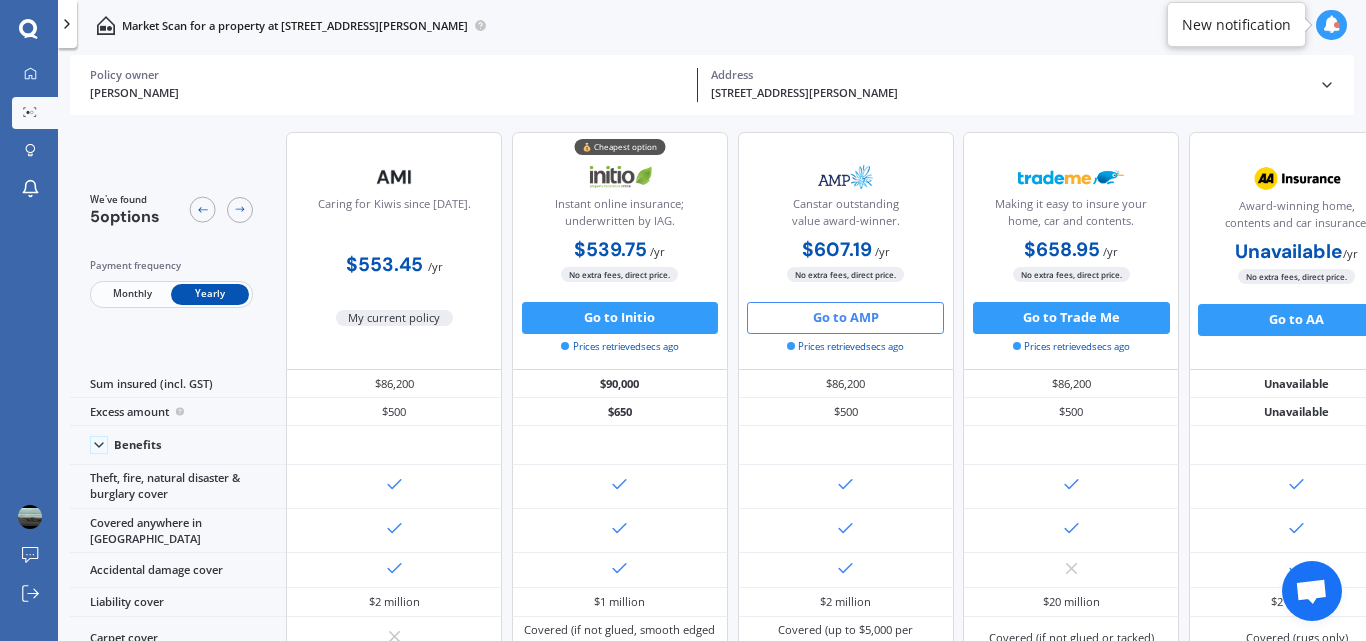 click on "Go to AMP" at bounding box center (845, 318) 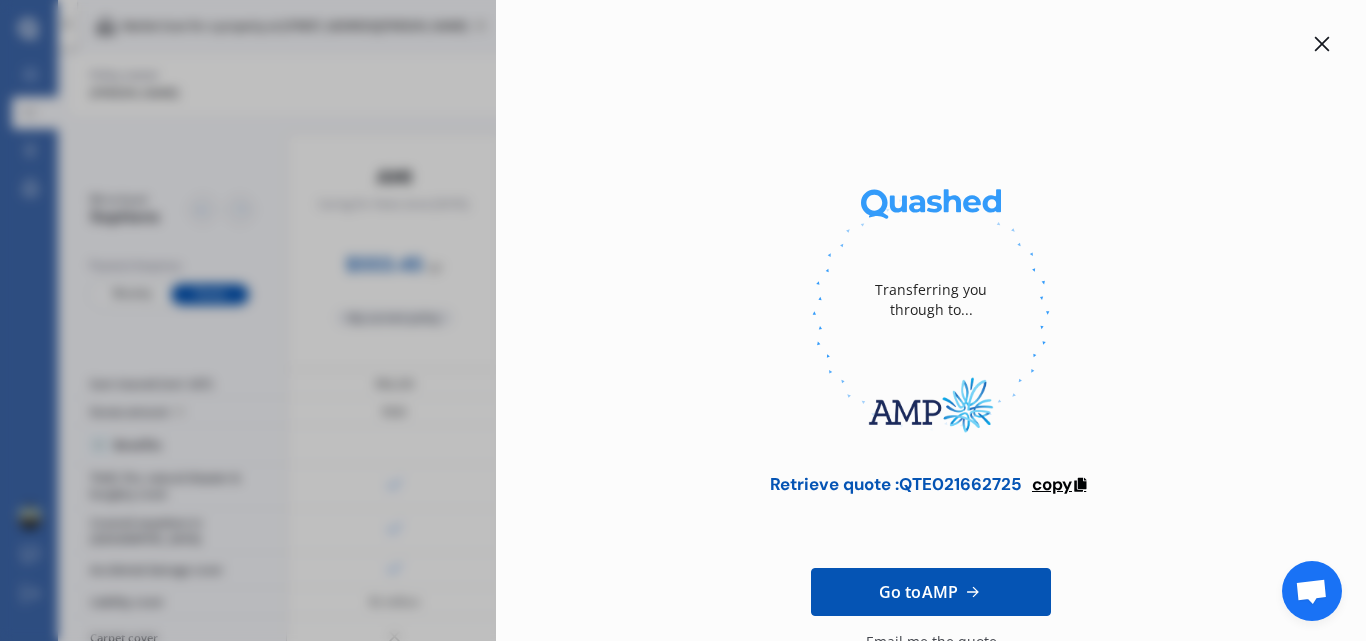 click on "copy" at bounding box center [1052, 484] 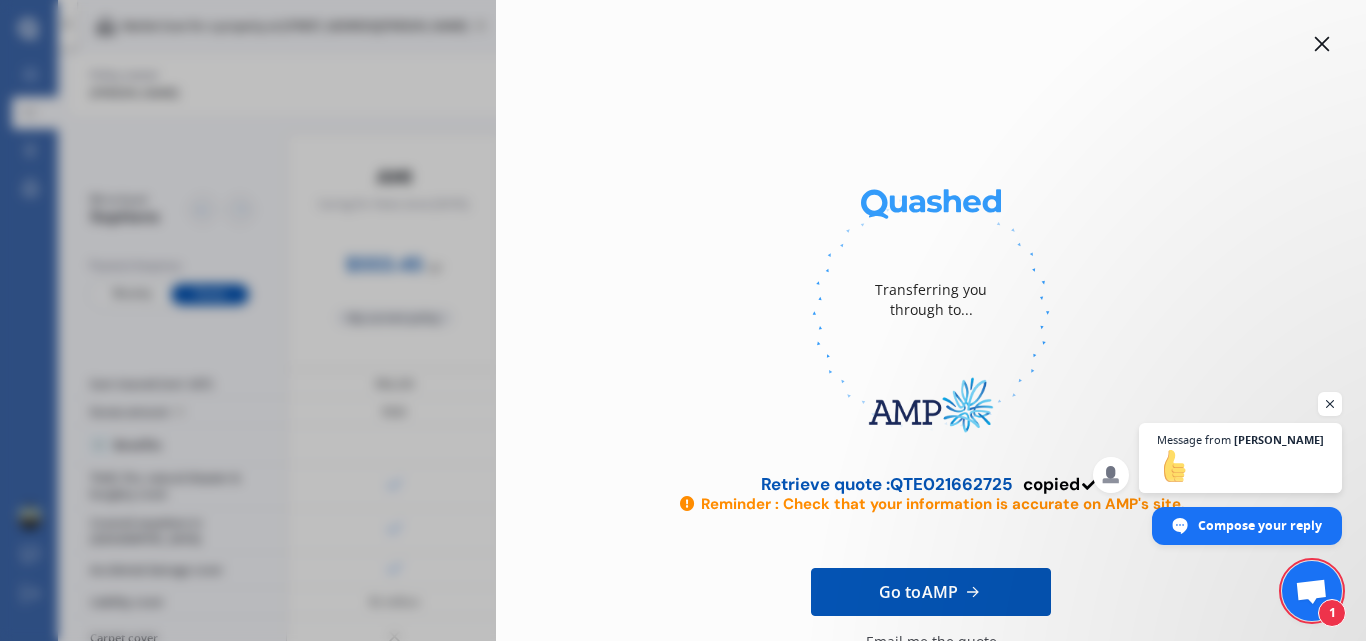 scroll, scrollTop: 190, scrollLeft: 0, axis: vertical 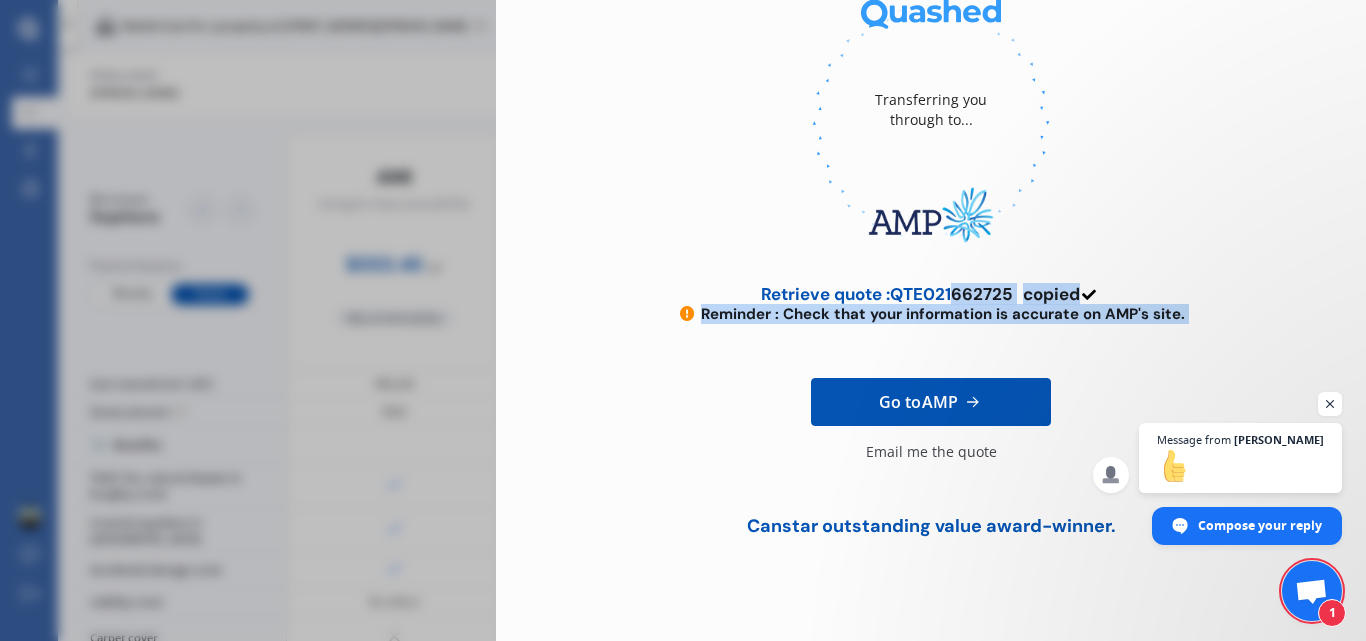drag, startPoint x: 739, startPoint y: 339, endPoint x: 953, endPoint y: 300, distance: 217.5247 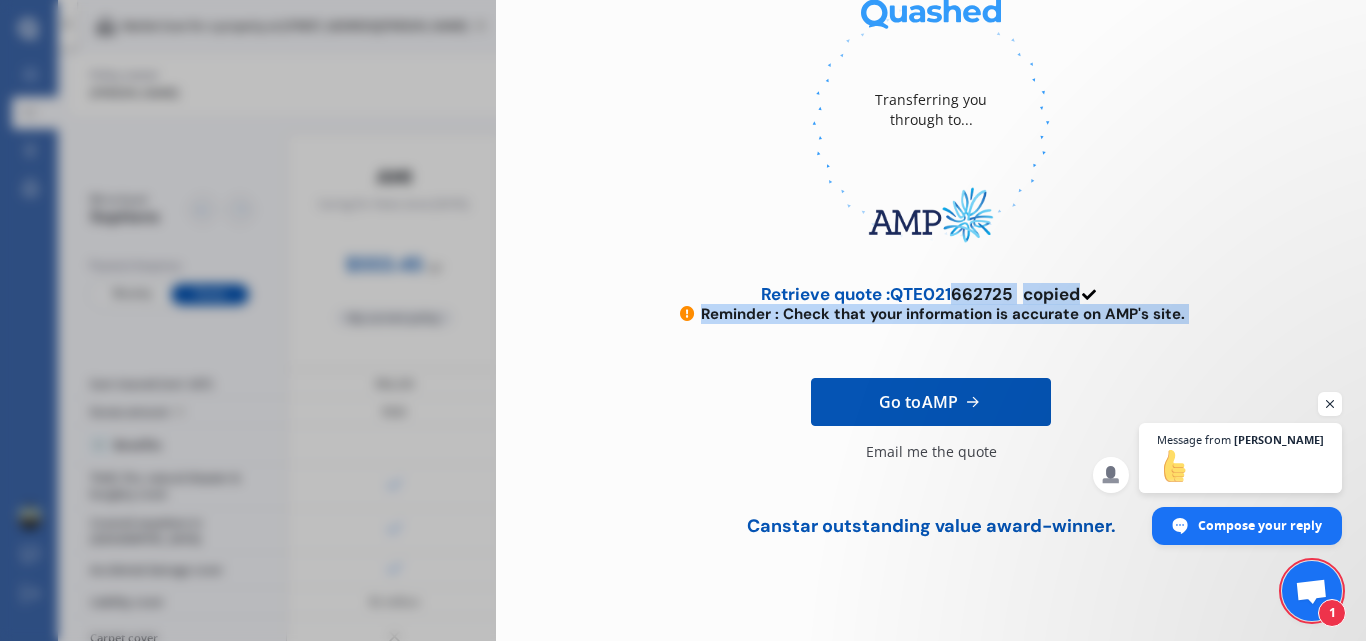 click on "Go to  AMP" at bounding box center (931, 402) 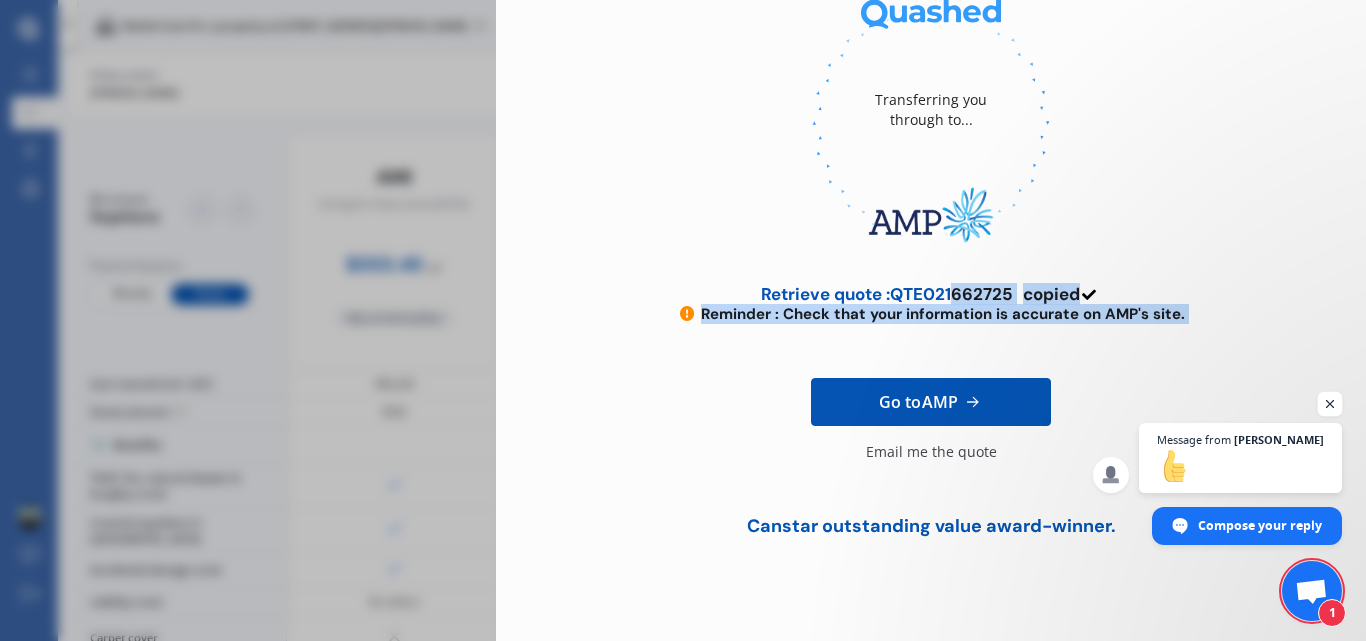 click at bounding box center (1330, 404) 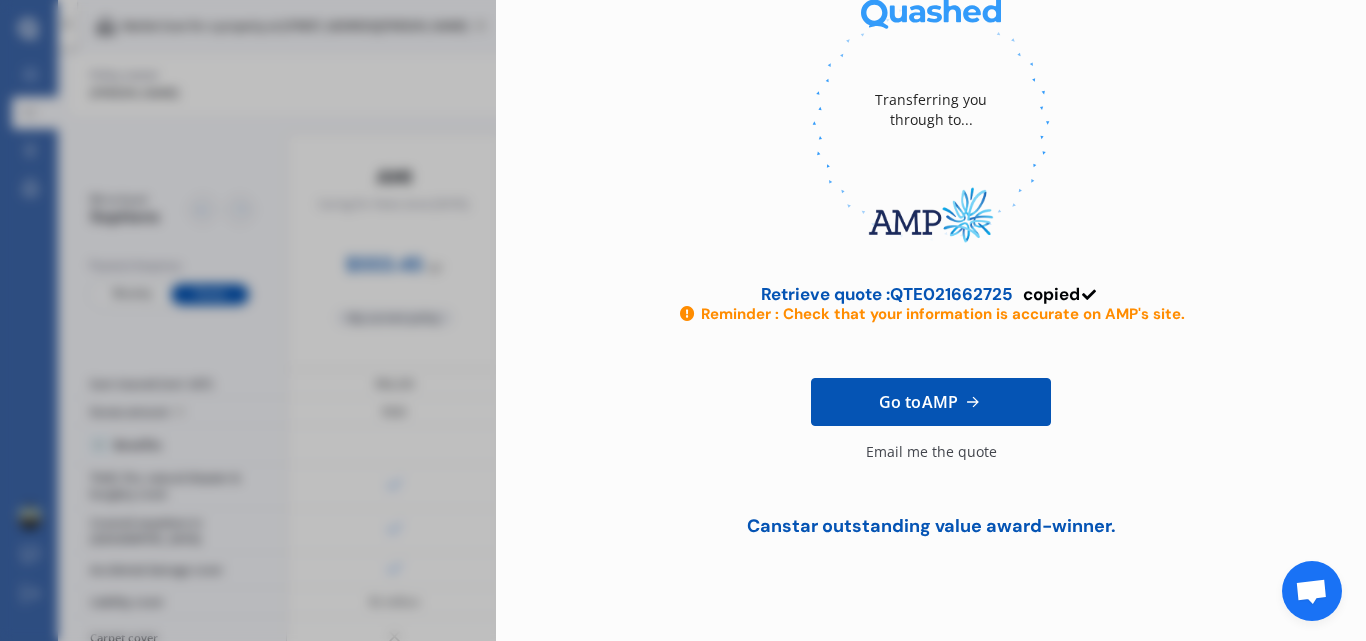 click at bounding box center (931, 123) 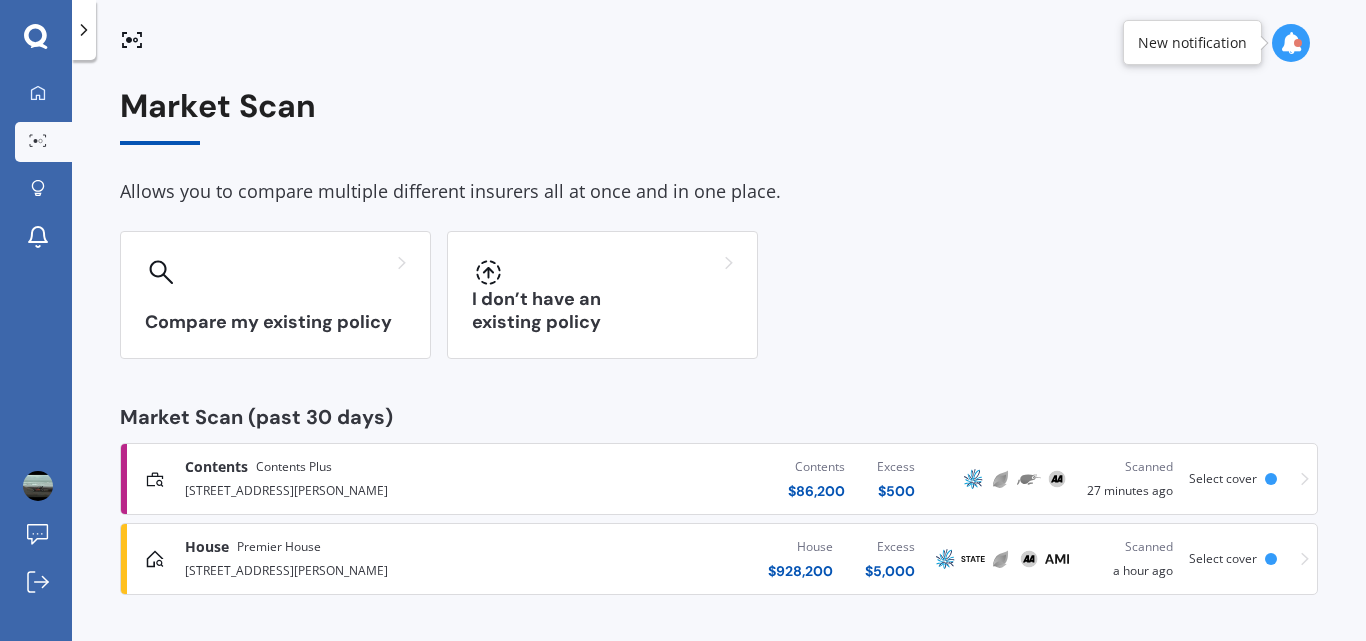 click on "Contents Contents Plus" at bounding box center (361, 467) 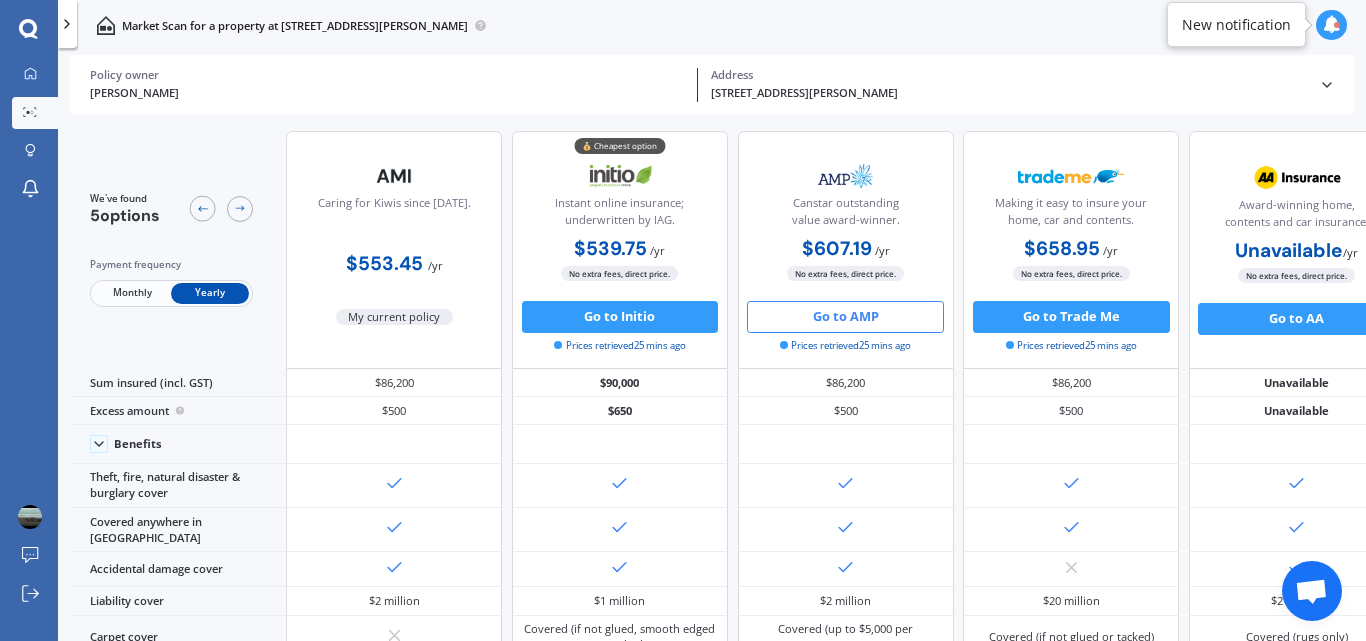 scroll, scrollTop: 2, scrollLeft: 0, axis: vertical 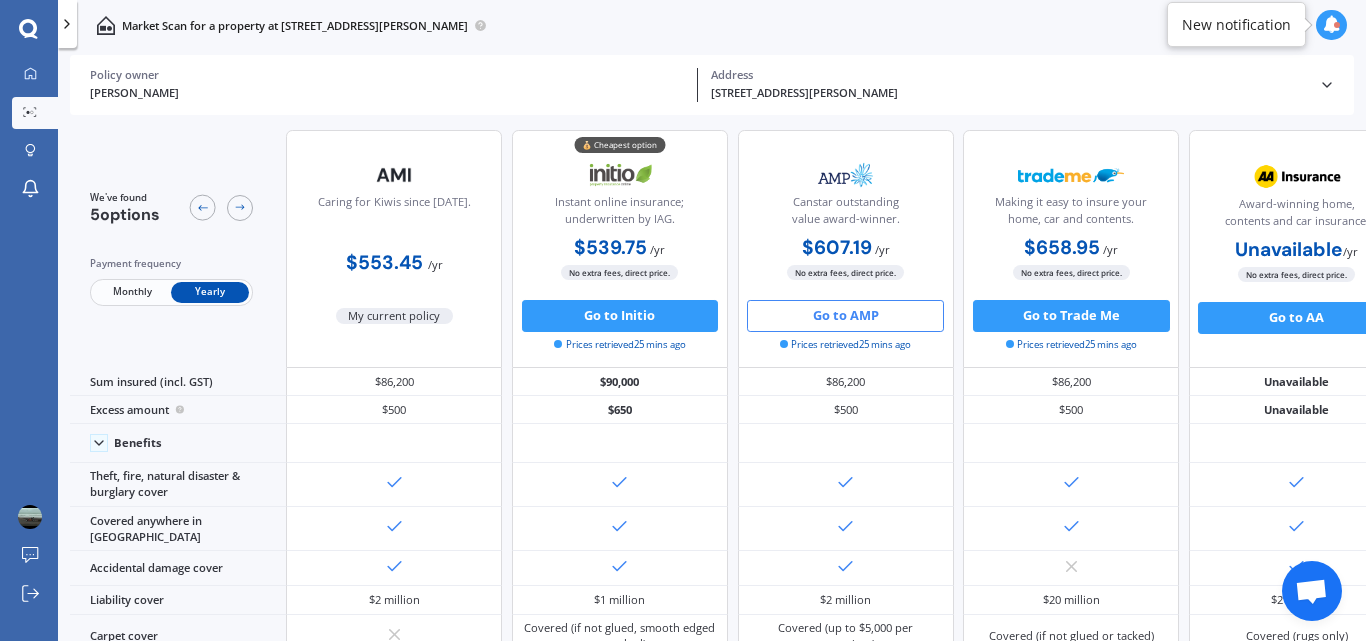 click on "Canstar outstanding value award-winner." at bounding box center [845, 194] 